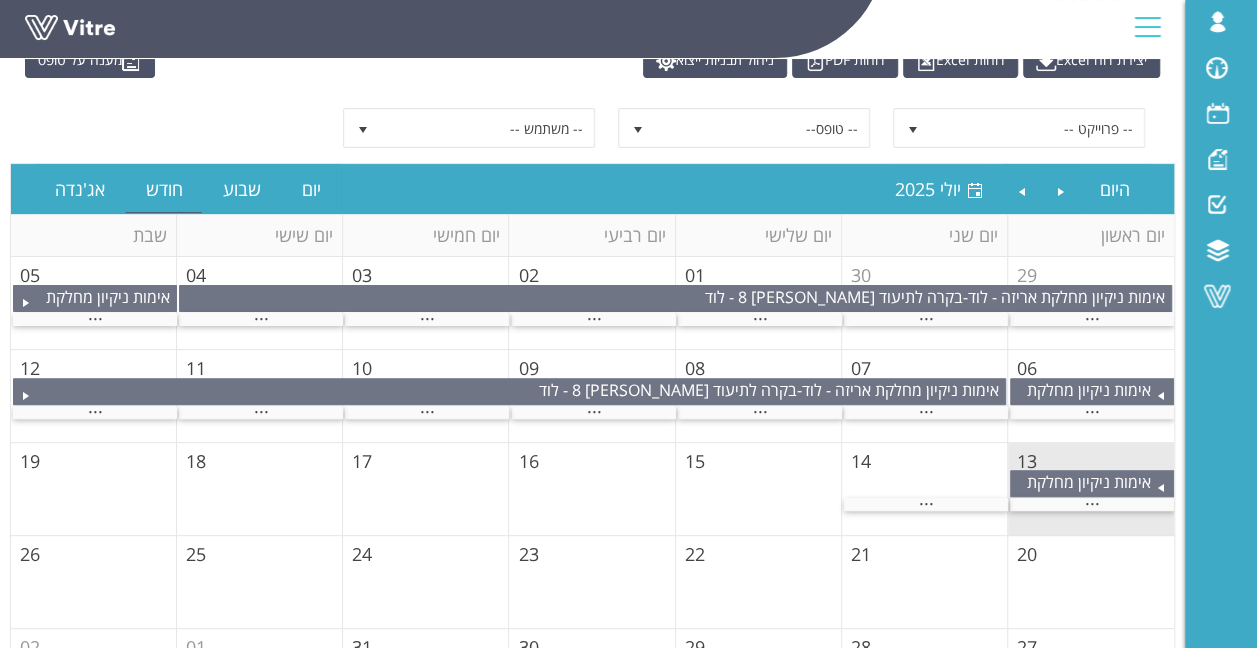 scroll, scrollTop: 200, scrollLeft: 0, axis: vertical 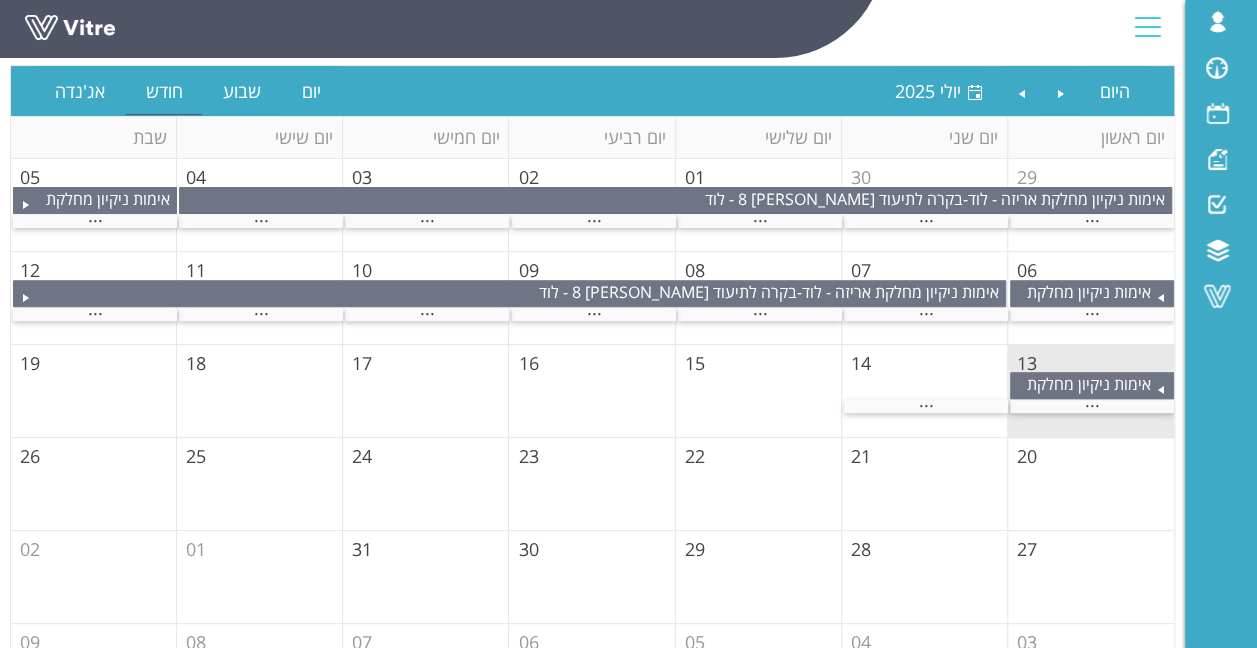 click on "13" at bounding box center (1027, 363) 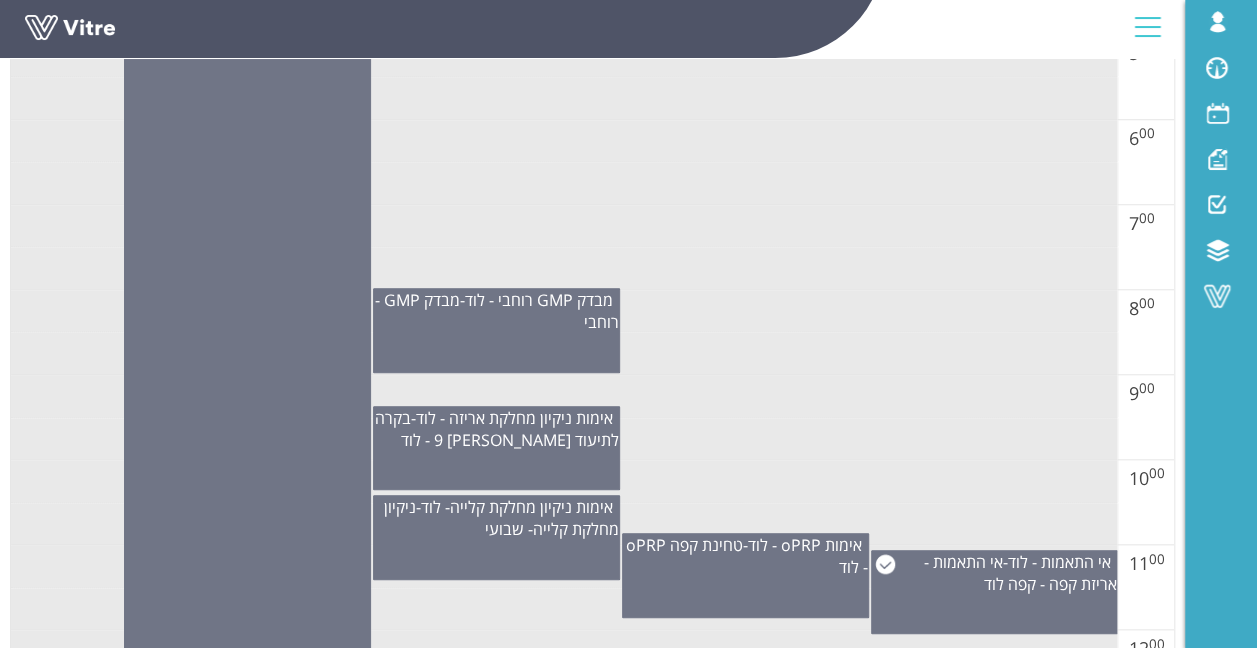 scroll, scrollTop: 700, scrollLeft: 0, axis: vertical 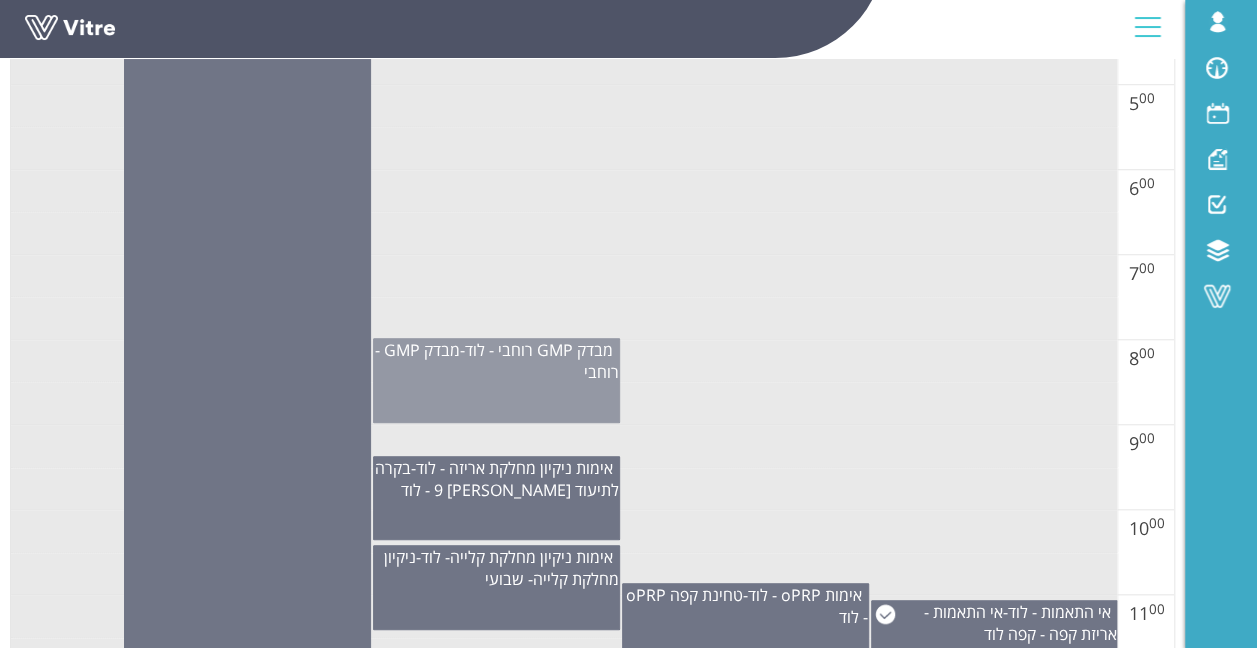 click on "מבדק GMP רוחבי - לוד  -
מבדק GMP - רוחבי" at bounding box center [496, 380] 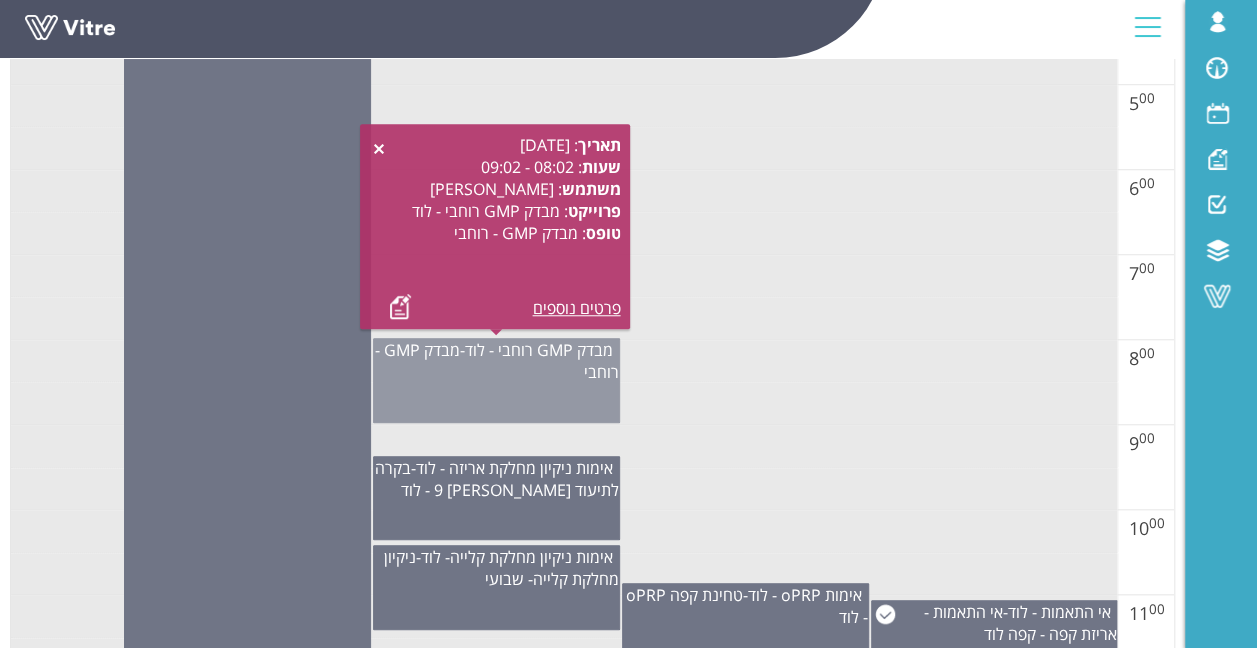 click on "מבדק GMP רוחבי - לוד  -
מבדק GMP - רוחבי" at bounding box center [496, 380] 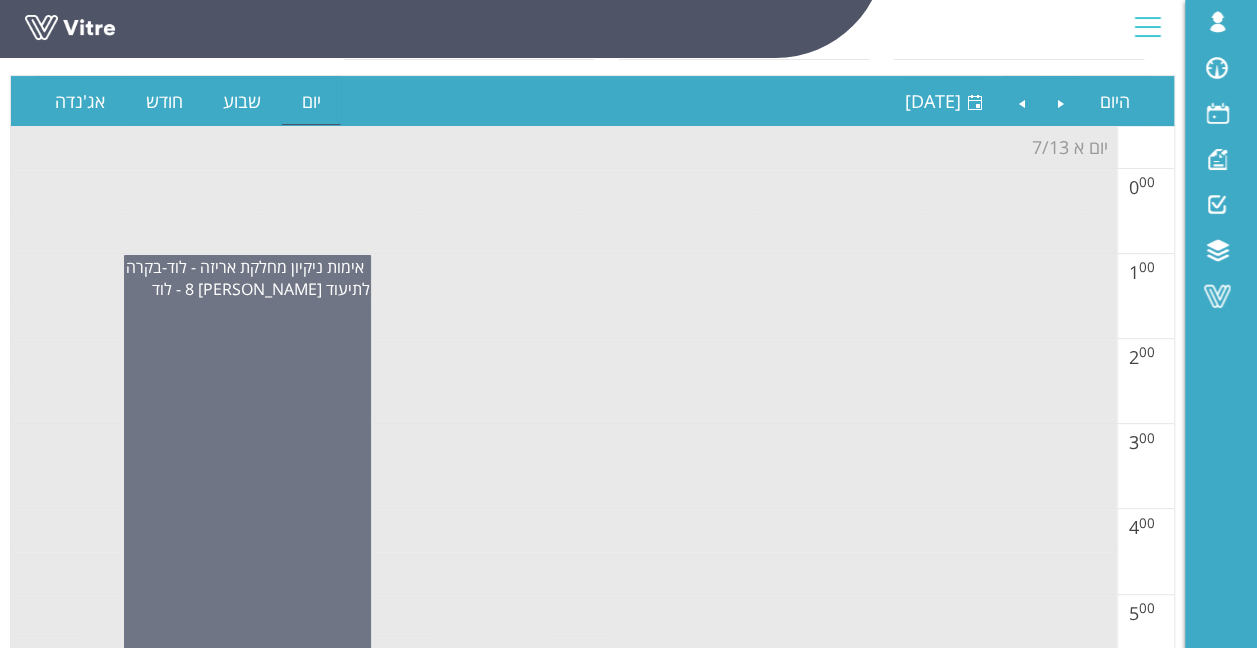 scroll, scrollTop: 0, scrollLeft: 0, axis: both 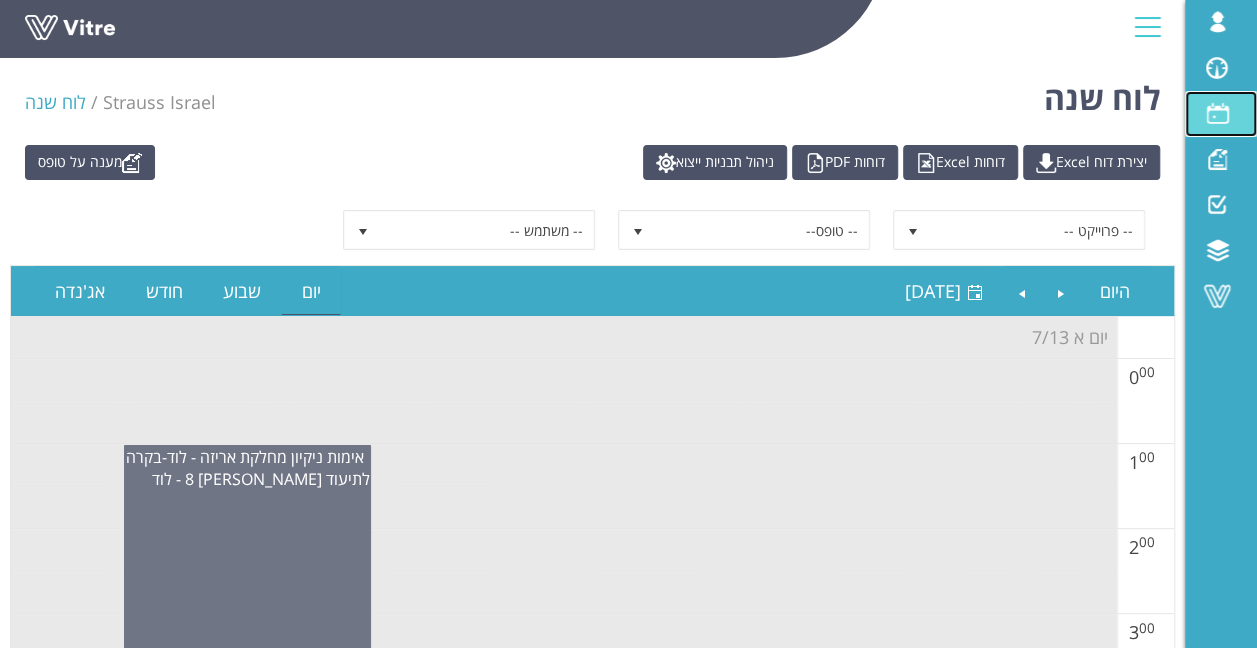 click at bounding box center [1217, 113] 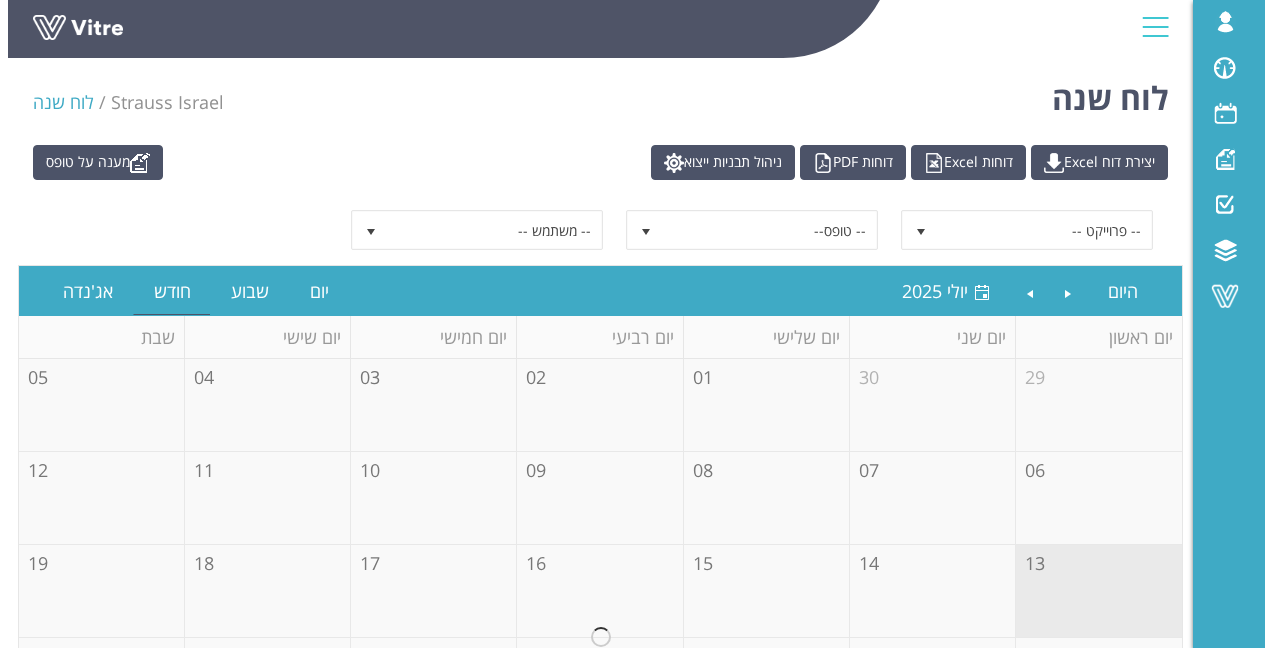 scroll, scrollTop: 0, scrollLeft: 0, axis: both 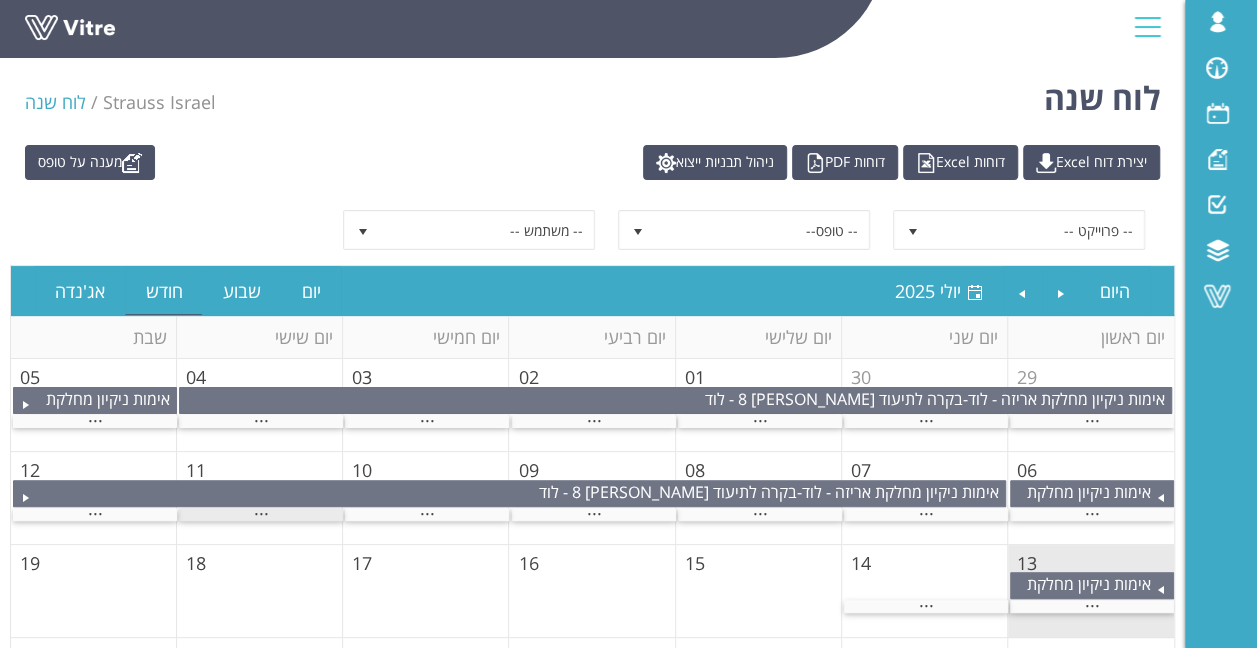 click on "..." at bounding box center (261, 514) 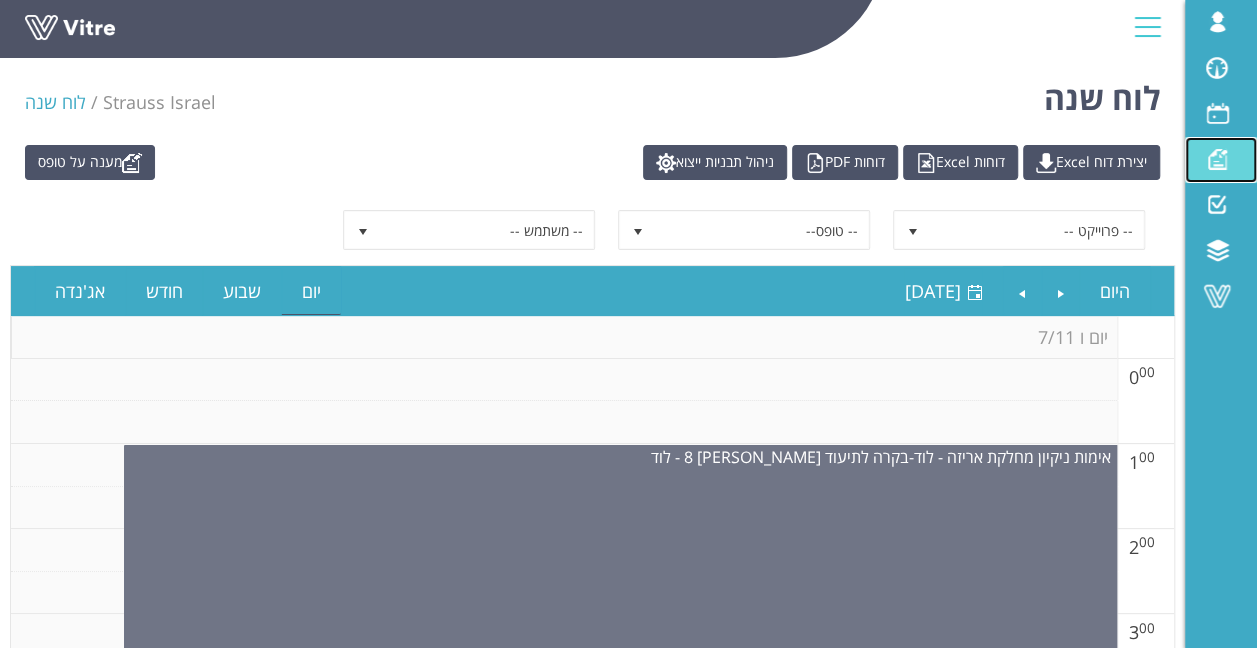 click on "מענה על טופס" at bounding box center (1221, 160) 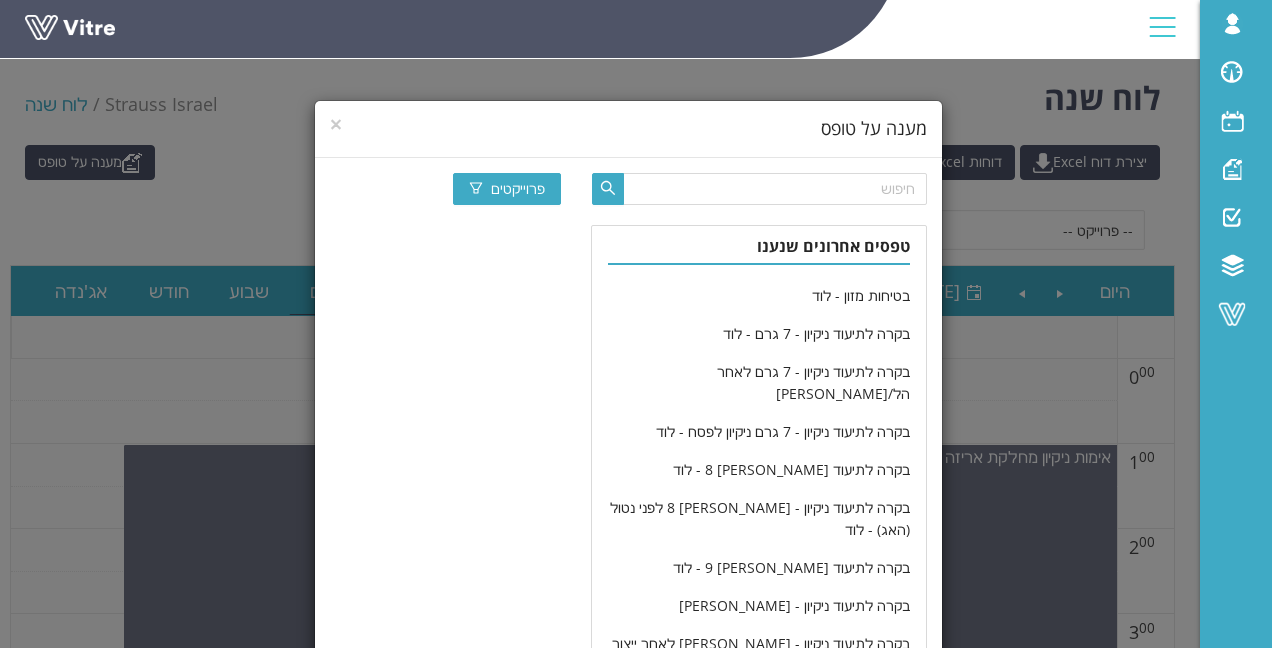 scroll, scrollTop: 200, scrollLeft: 0, axis: vertical 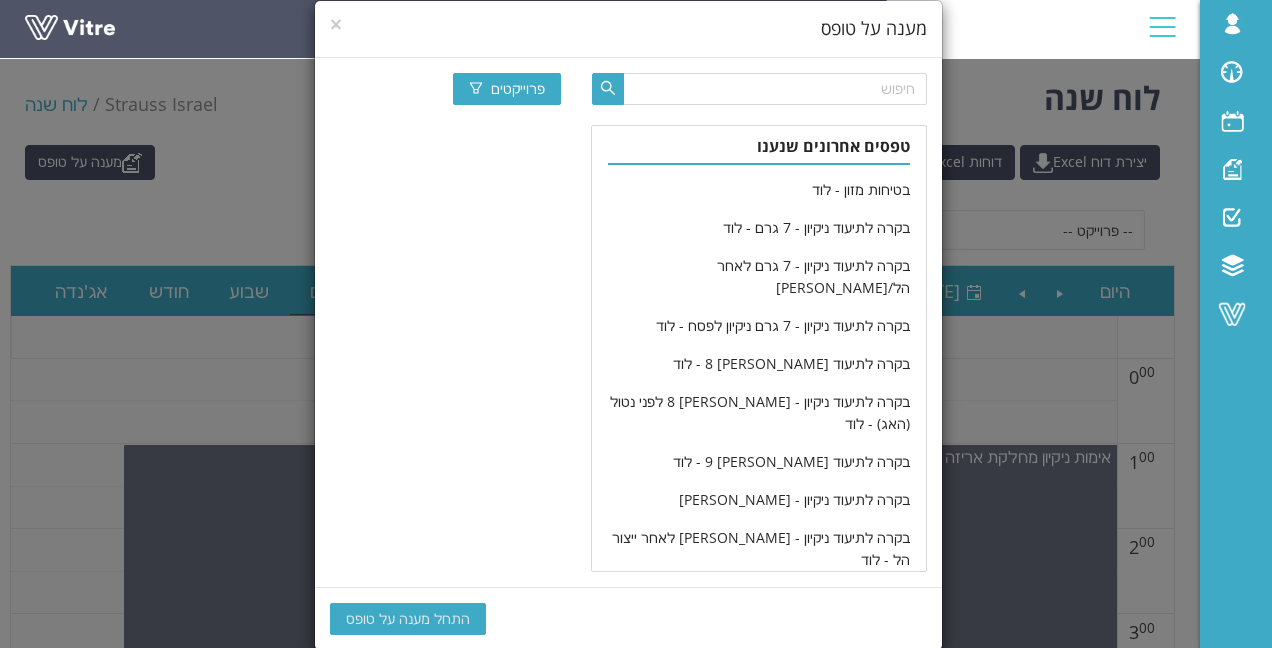 click on "פרוייקטים טפסים אחרונים שנענו  בקרת זכוכית - מחלקת קפסולות  - לוד  כמעט ונפגע - קפה לוד אי התאמות - אריזת קפה - קפה לוד אי התאמות - מחלקת טחינה (כללי) - קפה לוד אי התאמות מחלקת קליה  - לוד בטיחות מזון  - לוד בקרה לתיעוד ניקיון - 7 גרם - לוד בקרה לתיעוד ניקיון - 7 גרם לאחר הל/גוארנה - לוד  בקרה לתיעוד ניקיון - 7 גרם ניקיון לפסח - לוד בקרה לתיעוד ניקיון - בוש 8 - לוד בקרה לתיעוד ניקיון - בוש 8 לפני נטול (האג) - לוד בקרה לתיעוד ניקיון - בוש 9 - לוד בקרה לתיעוד ניקיון - וולף - לוד בקרה לתיעוד ניקיון - וולף לאחר ייצור הל - לוד בקרה לתיעוד ניקיון - מחסן חומרי אריזה - רבעוני טחינת קפה oPRP - לוד" at bounding box center (628, 322) 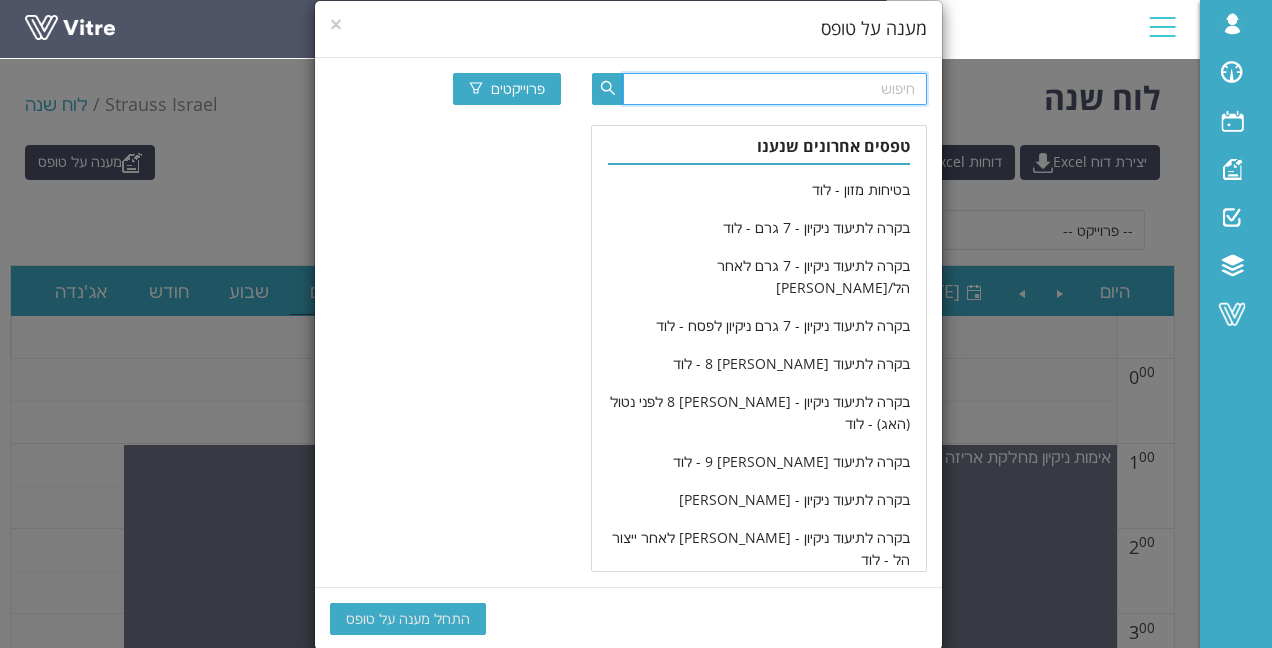 click at bounding box center [774, 89] 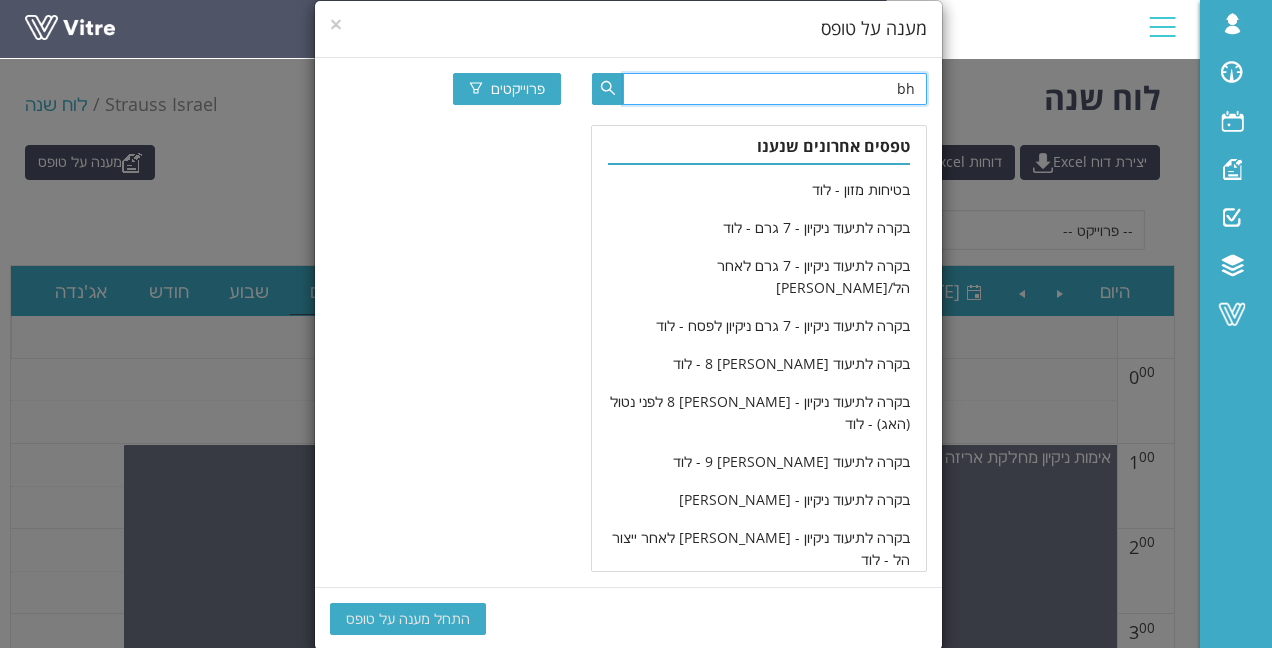 type on "b" 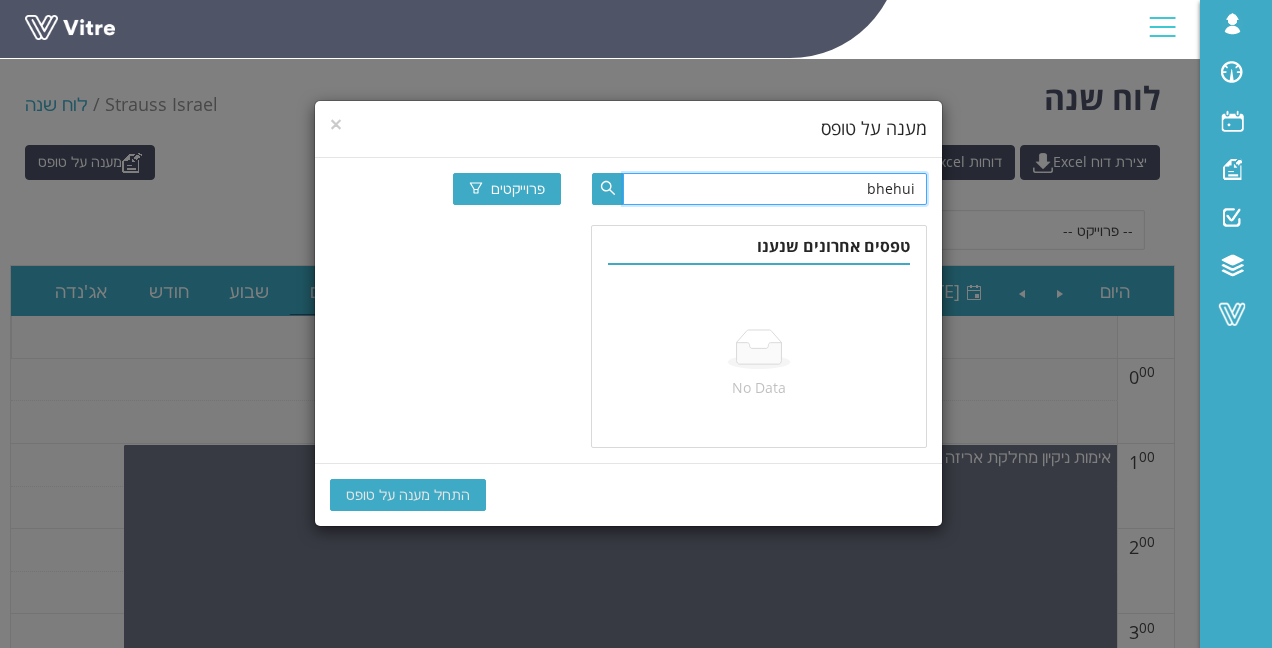 scroll, scrollTop: 0, scrollLeft: 0, axis: both 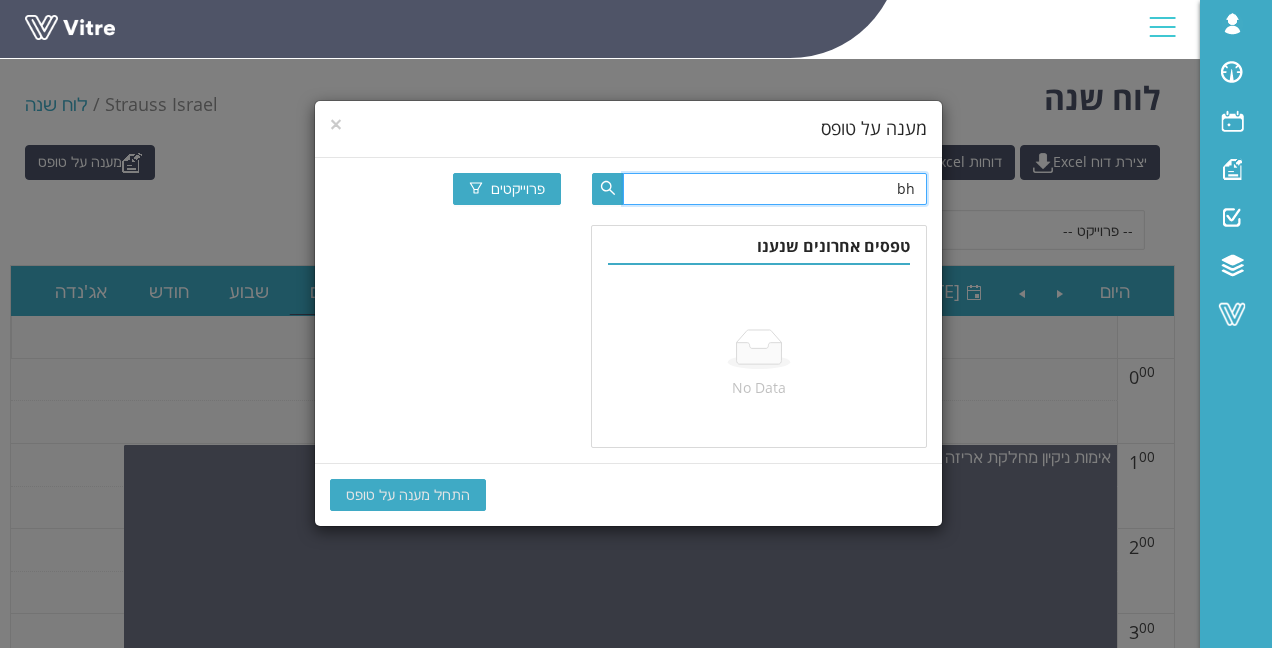 type on "b" 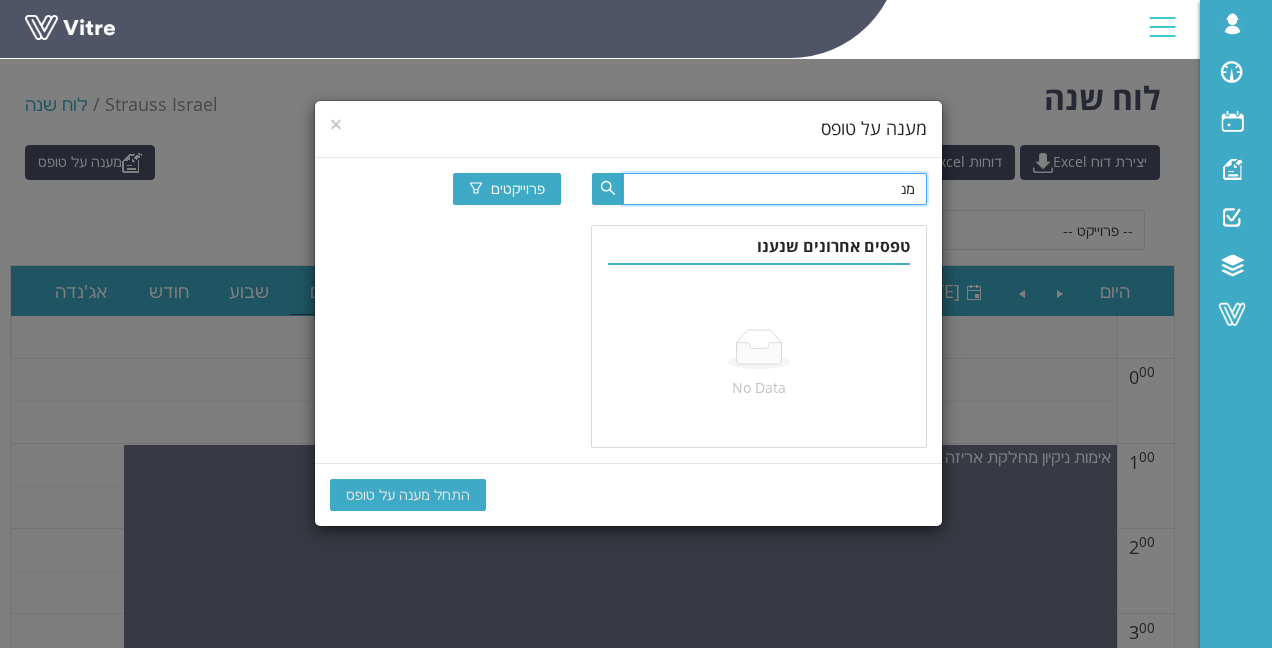 type on "מ" 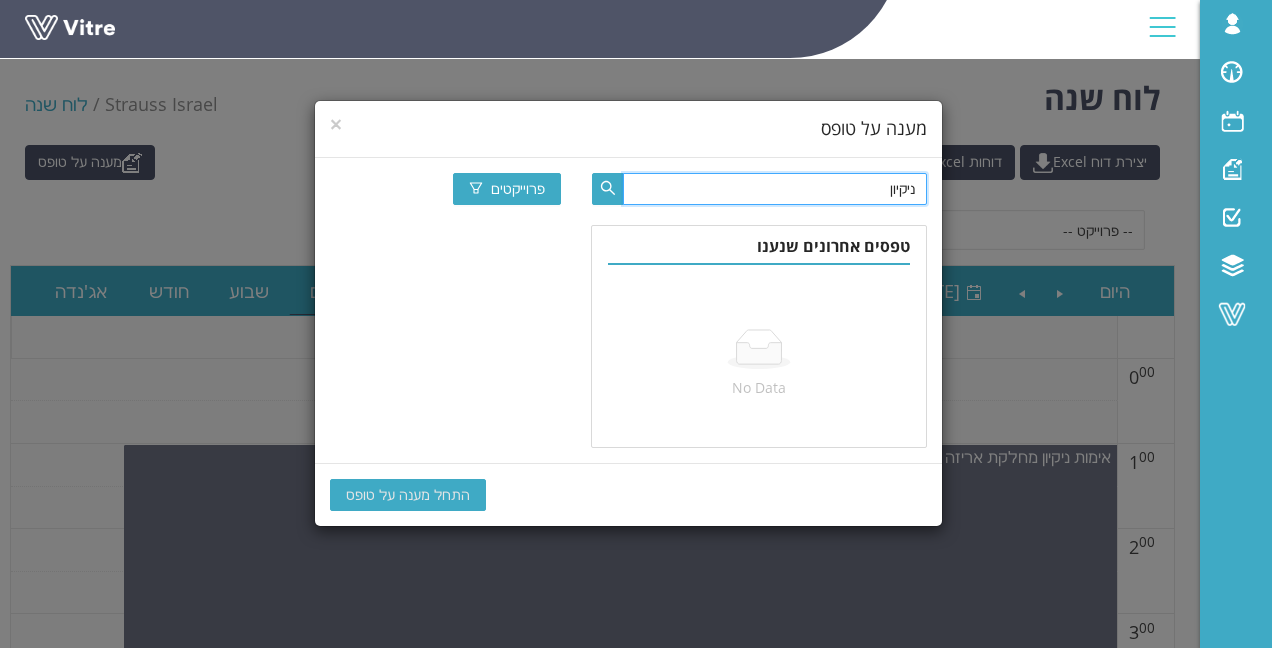 type on "ניקיון" 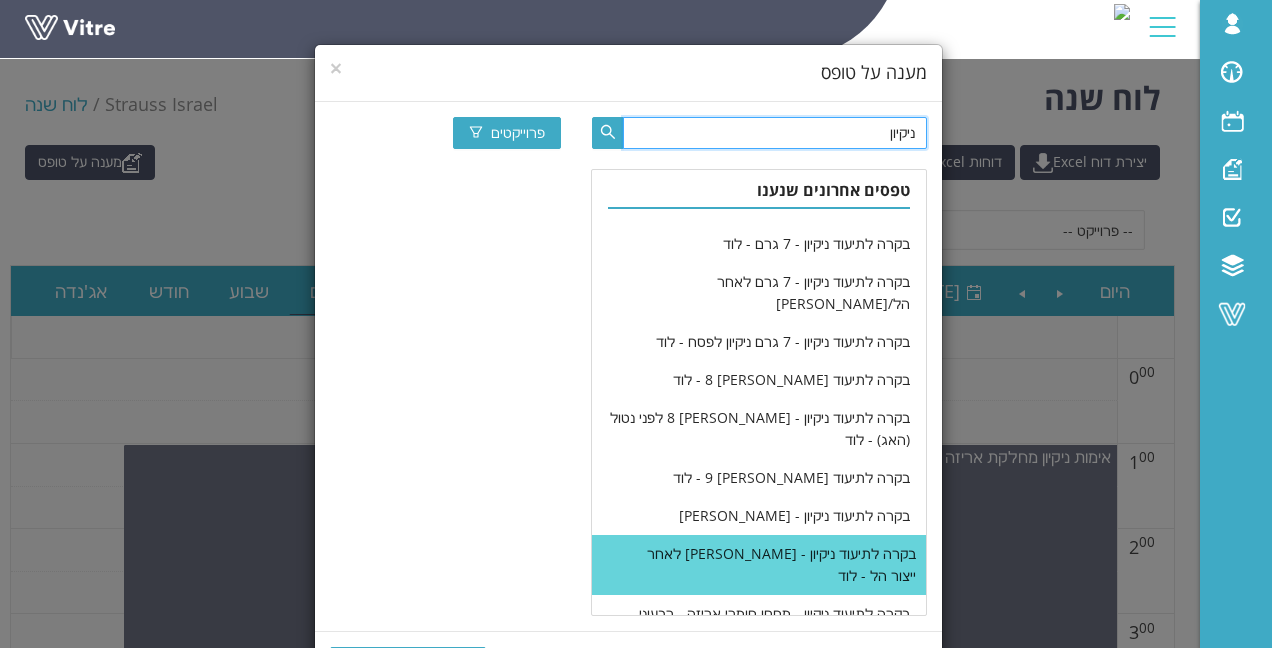 scroll, scrollTop: 100, scrollLeft: 0, axis: vertical 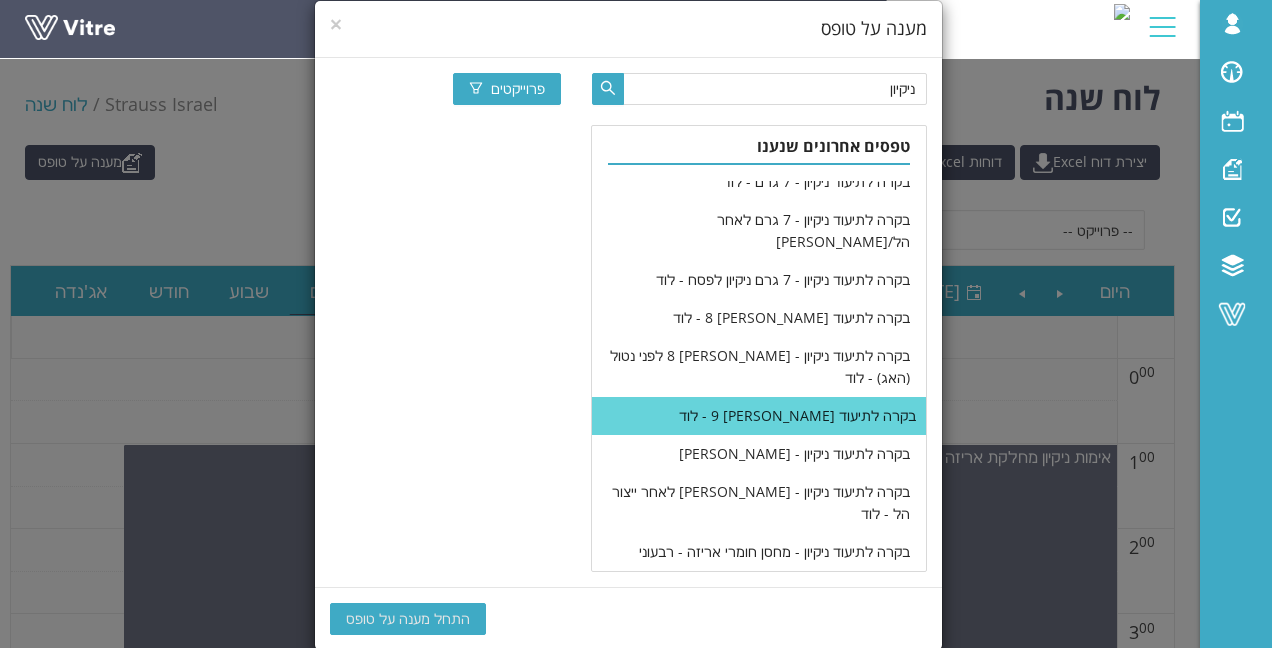 click on "בקרה לתיעוד ניקיון - בוש 9 - לוד" at bounding box center (758, 416) 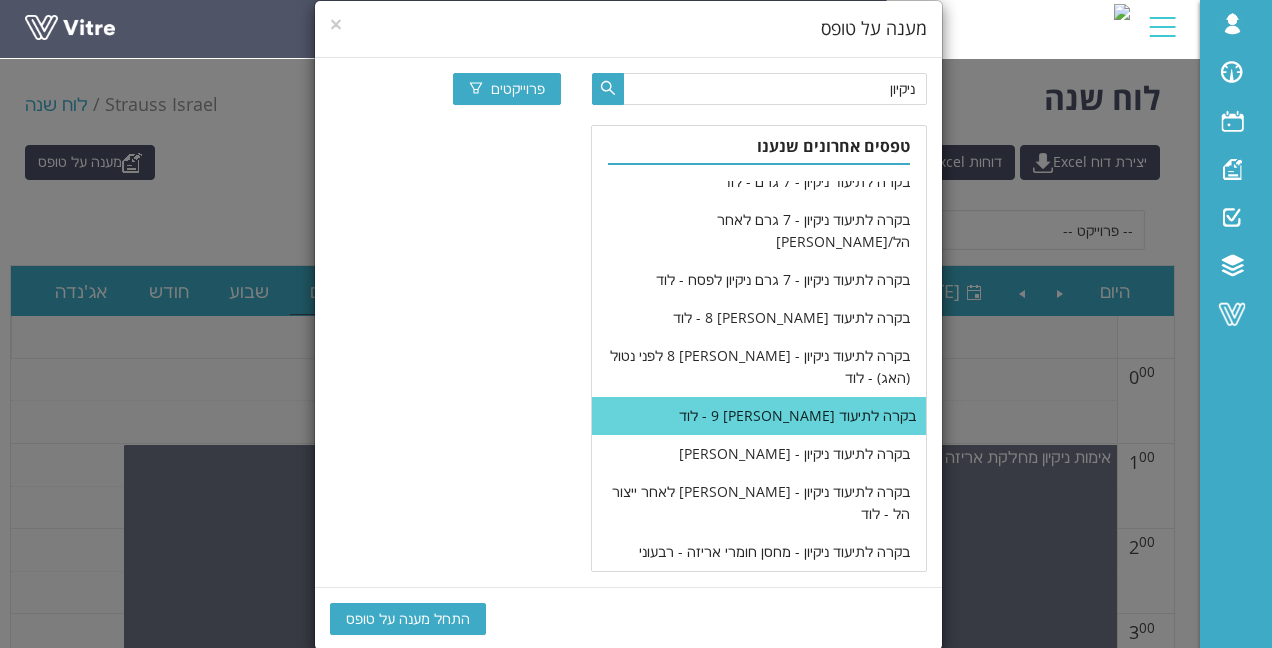 click on "בקרה לתיעוד ניקיון - בוש 9 - לוד" at bounding box center [758, 416] 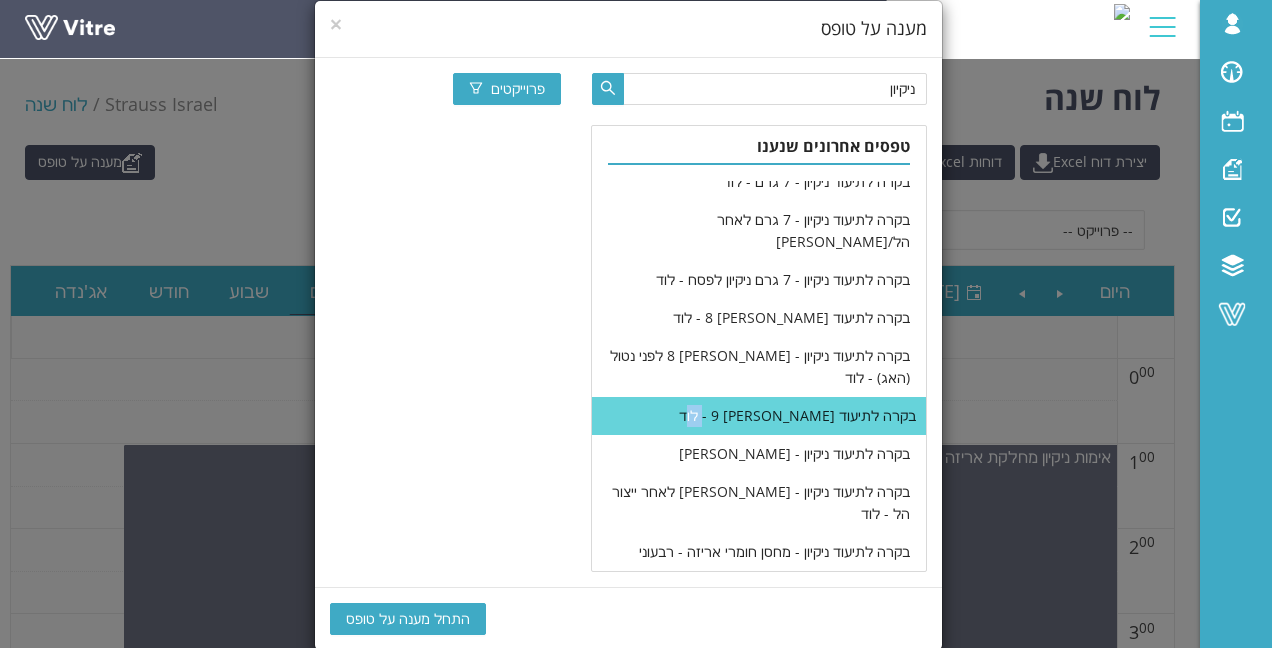 click on "בקרה לתיעוד ניקיון - בוש 9 - לוד" at bounding box center [758, 416] 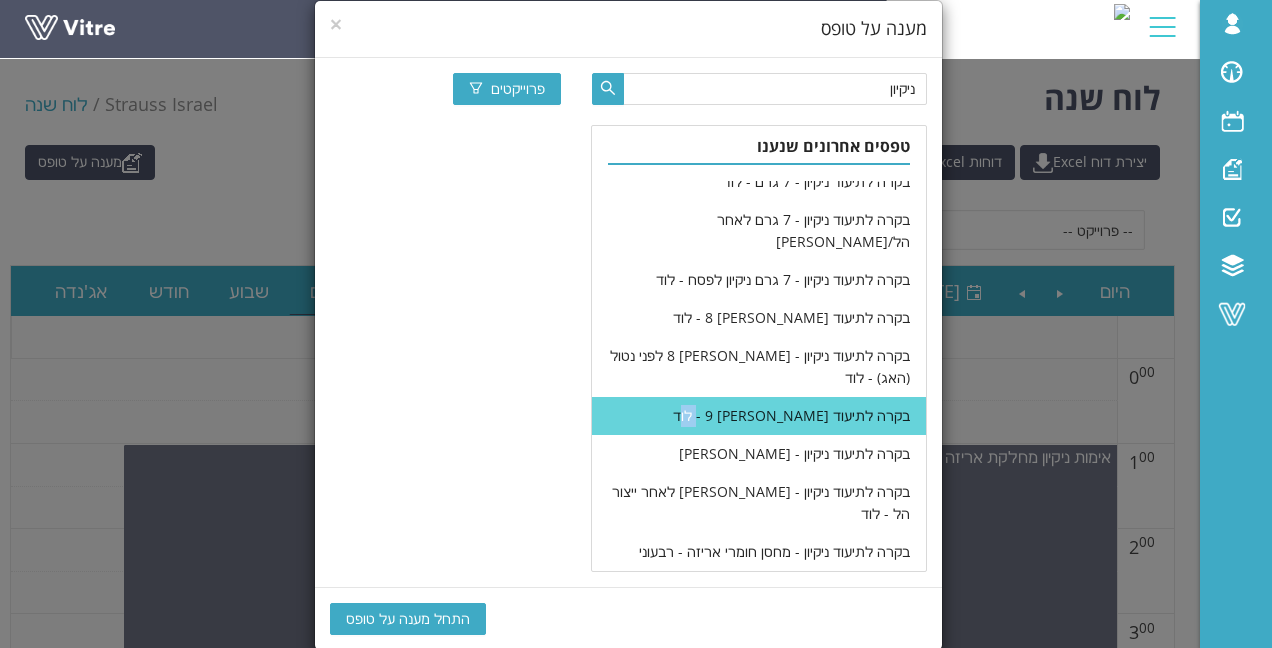 click on "התחל מענה על טופס" at bounding box center (408, 619) 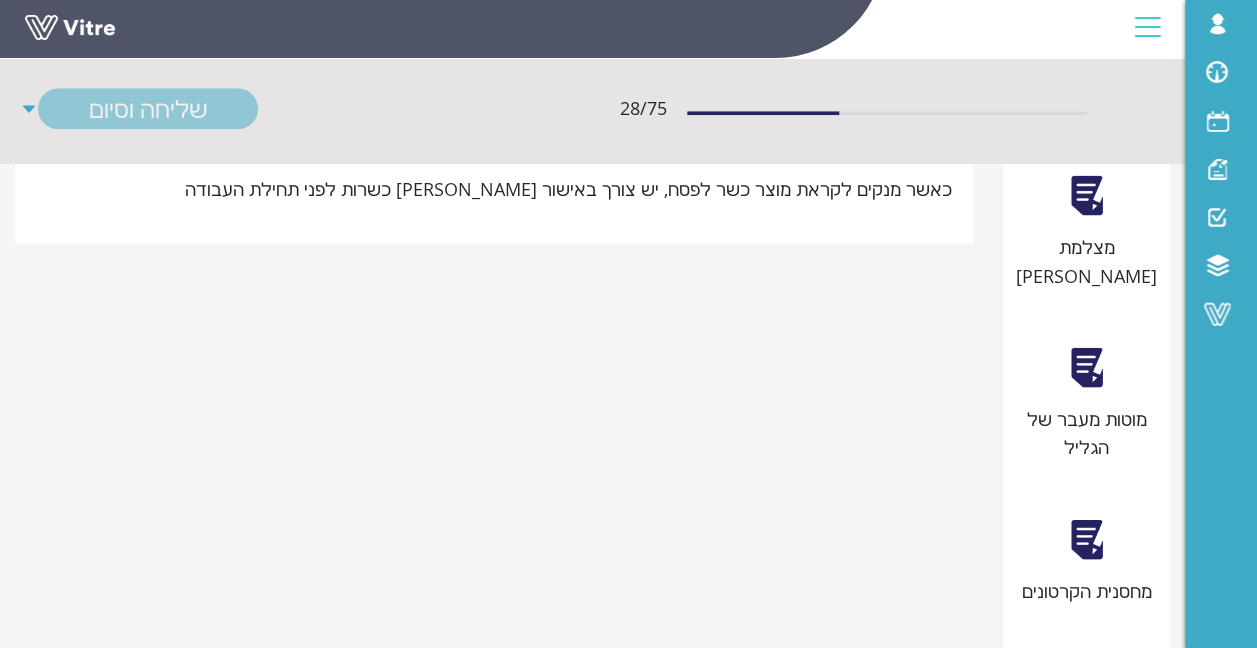 scroll, scrollTop: 1000, scrollLeft: 0, axis: vertical 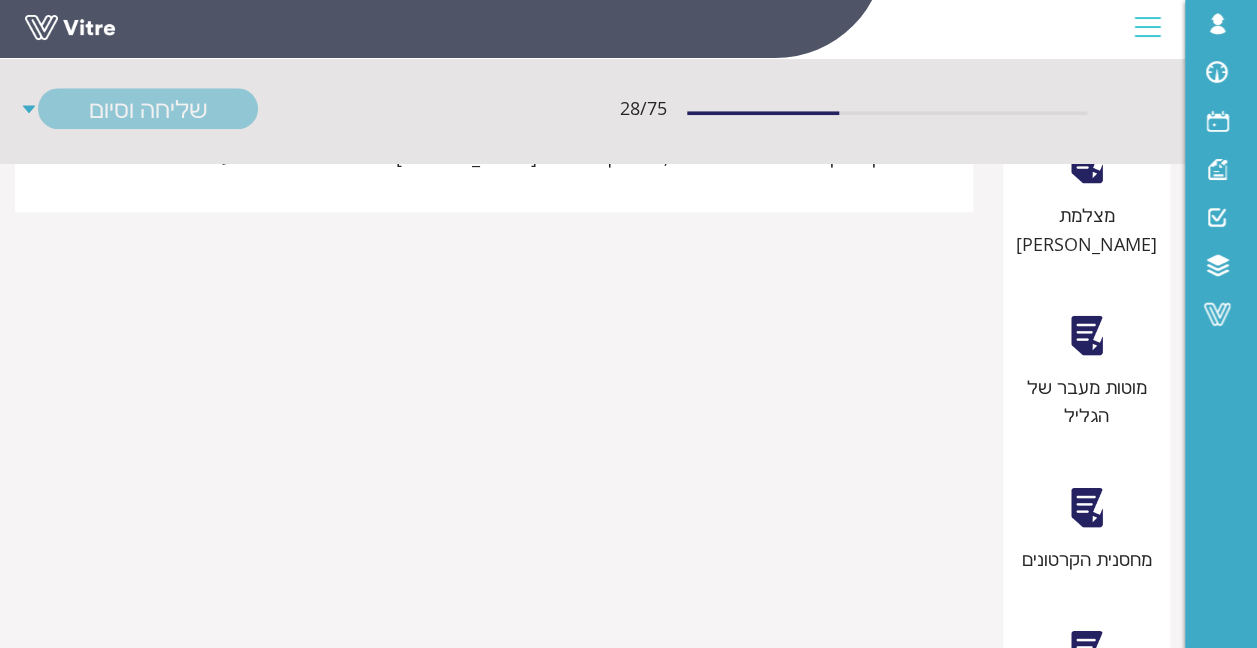 click on "מוטות מעבר של הגליל" at bounding box center [1087, 401] 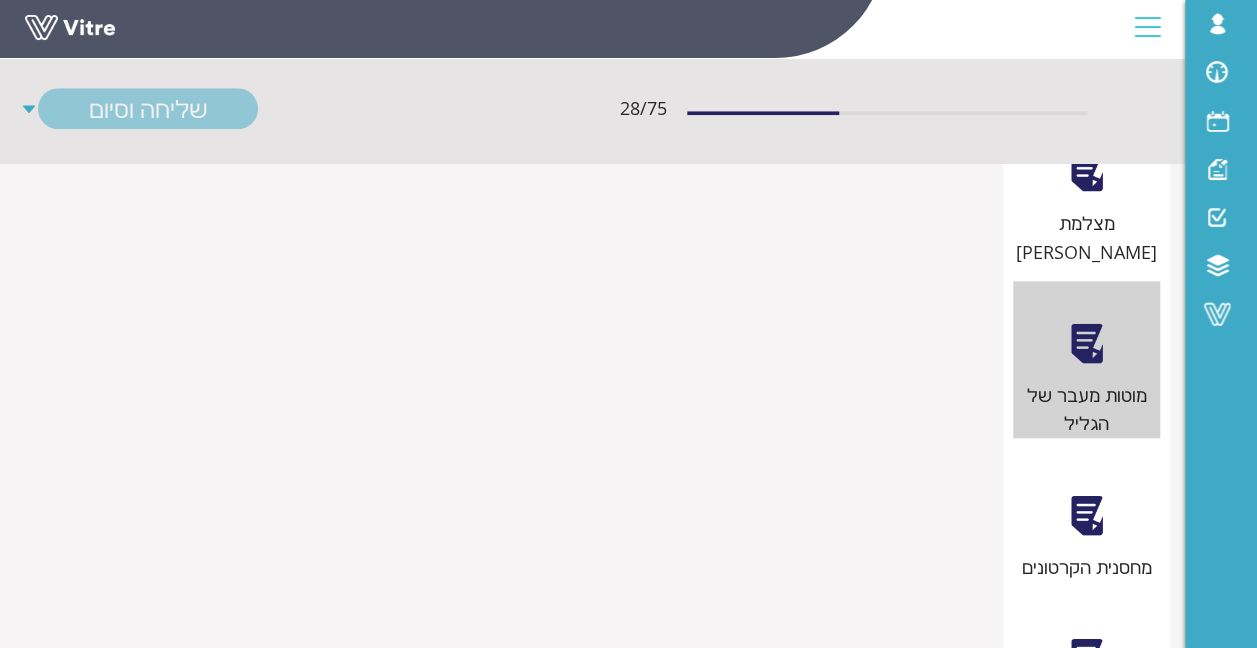 scroll, scrollTop: 1100, scrollLeft: 0, axis: vertical 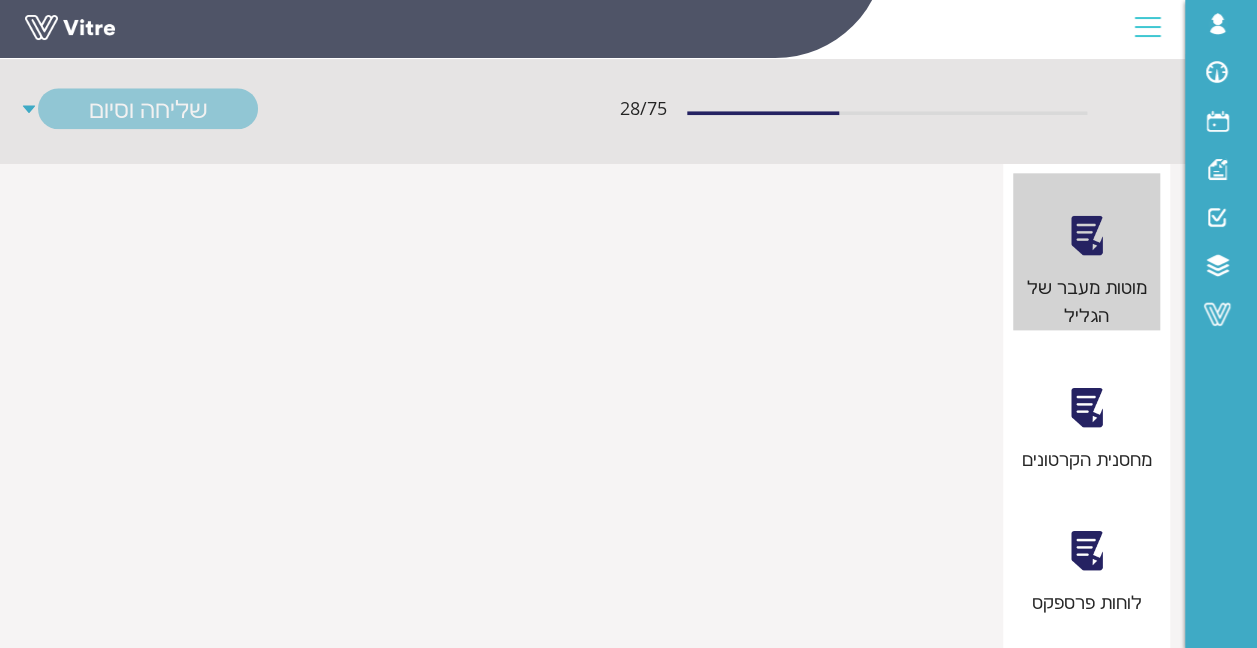 click on "מחסנית הקרטונים" at bounding box center [1087, 409] 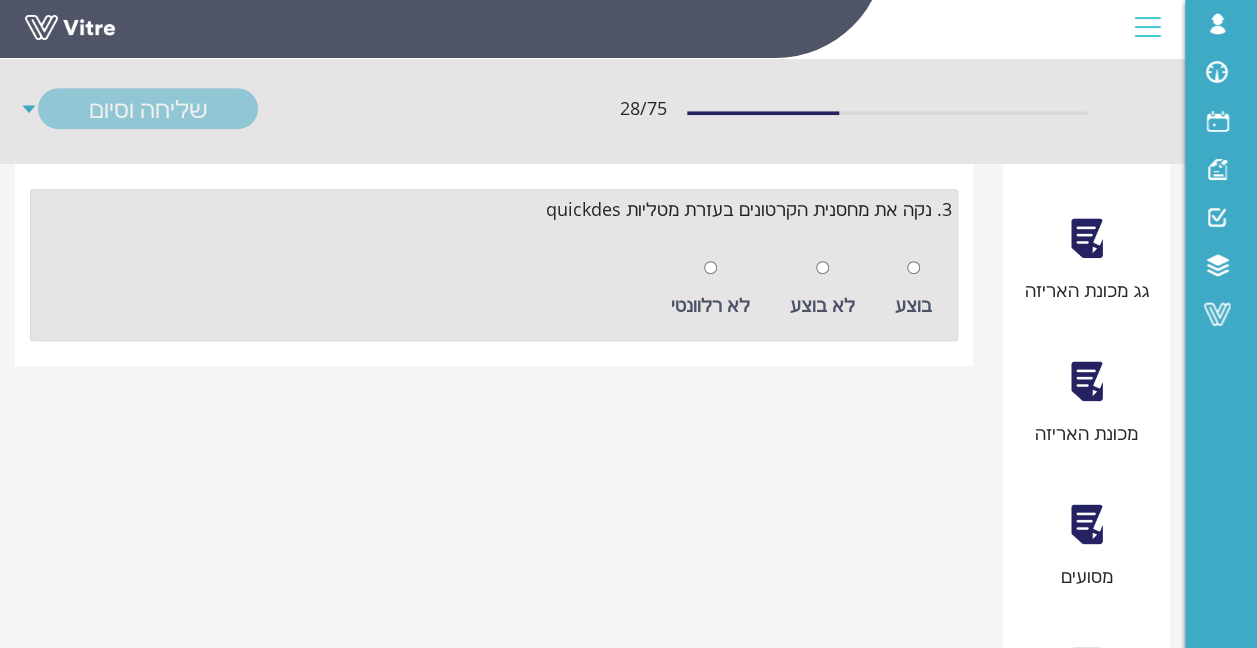 scroll, scrollTop: 500, scrollLeft: 0, axis: vertical 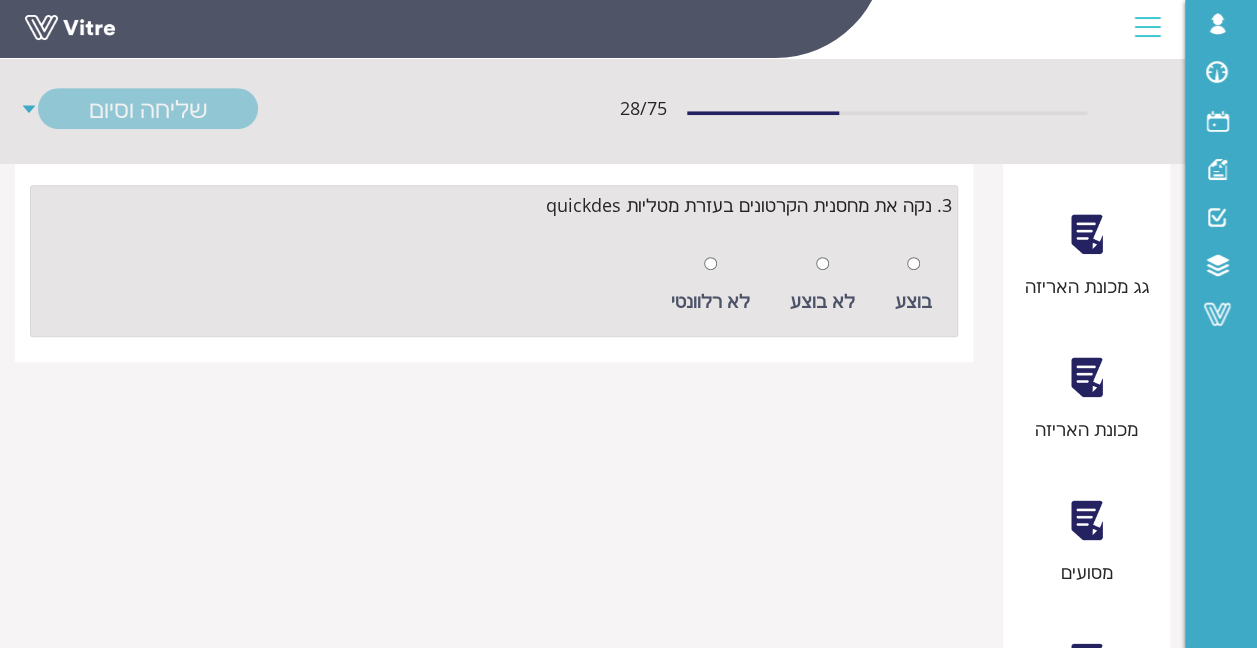 drag, startPoint x: 450, startPoint y: 292, endPoint x: 934, endPoint y: 285, distance: 484.05063 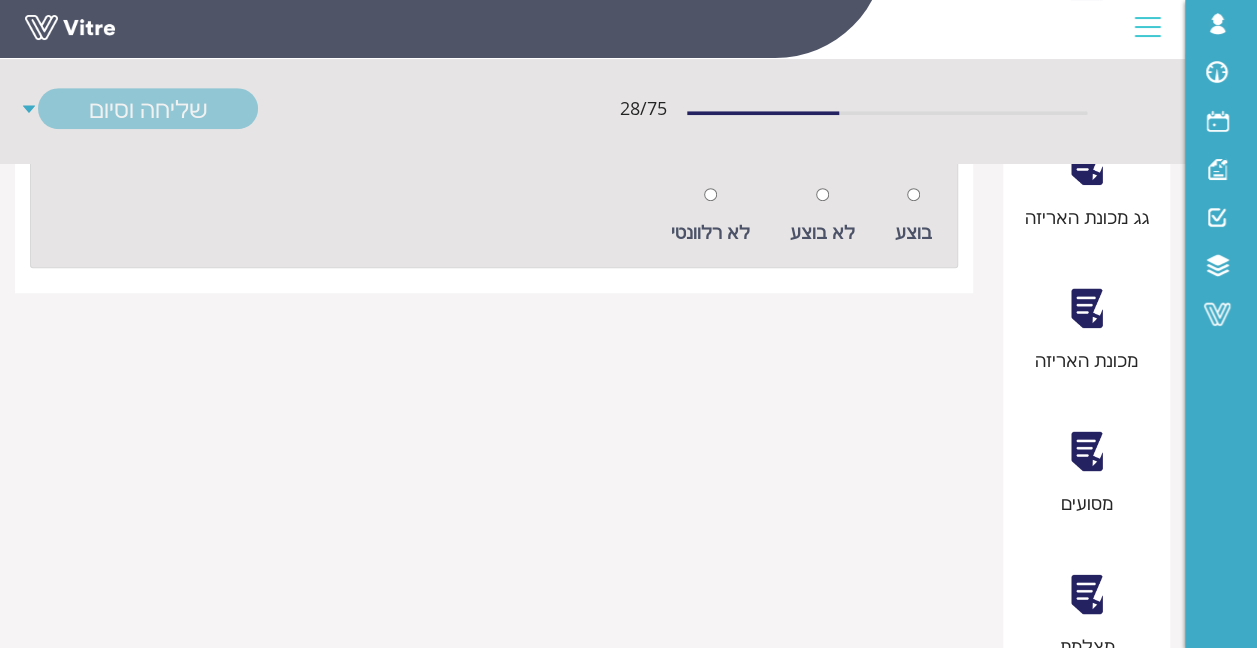 scroll, scrollTop: 600, scrollLeft: 0, axis: vertical 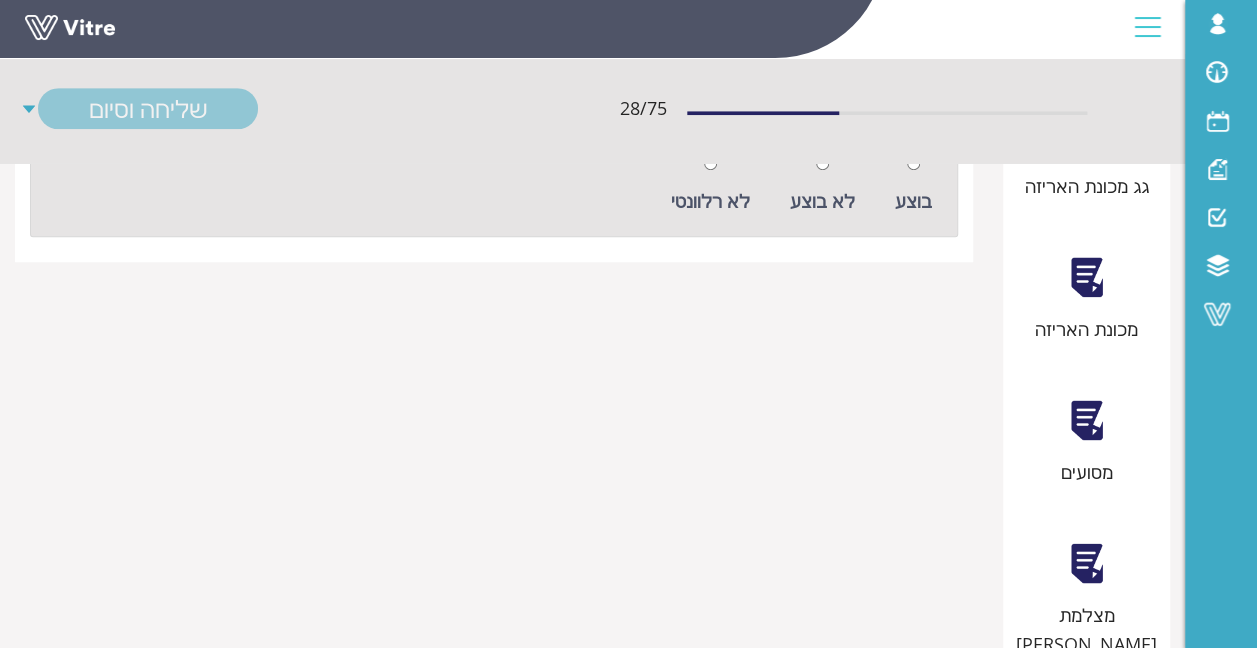 drag, startPoint x: 549, startPoint y: 364, endPoint x: 745, endPoint y: 355, distance: 196.20653 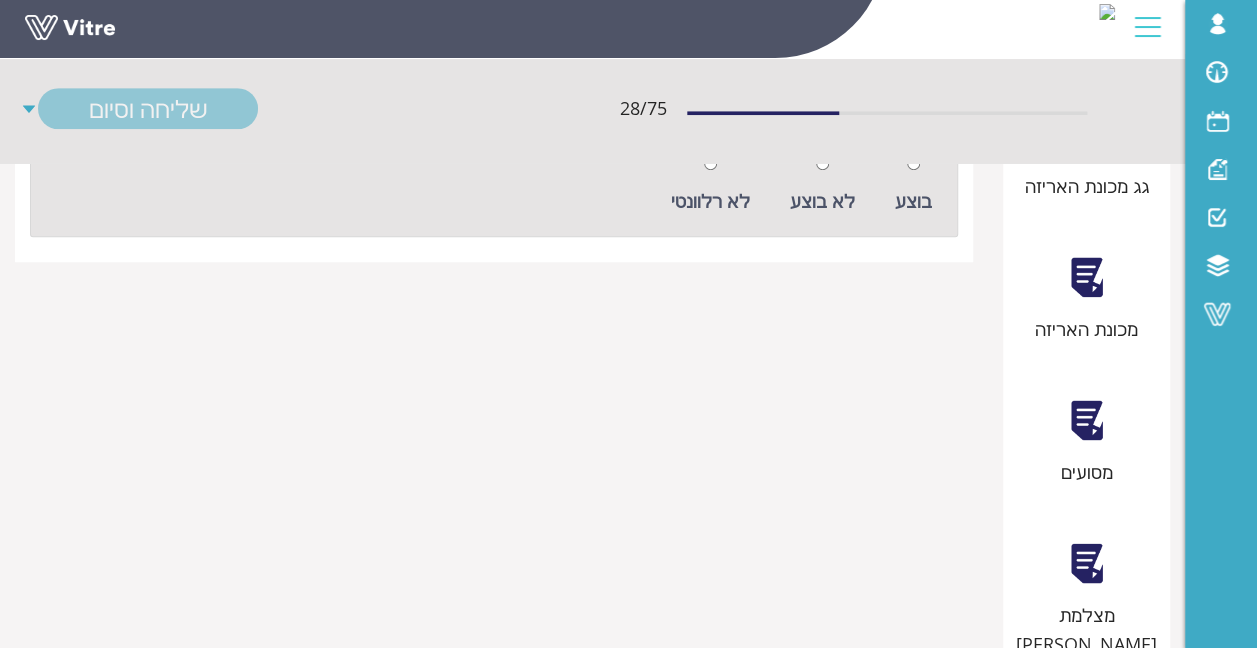 copy on "בעזרת מטליות quickdes" 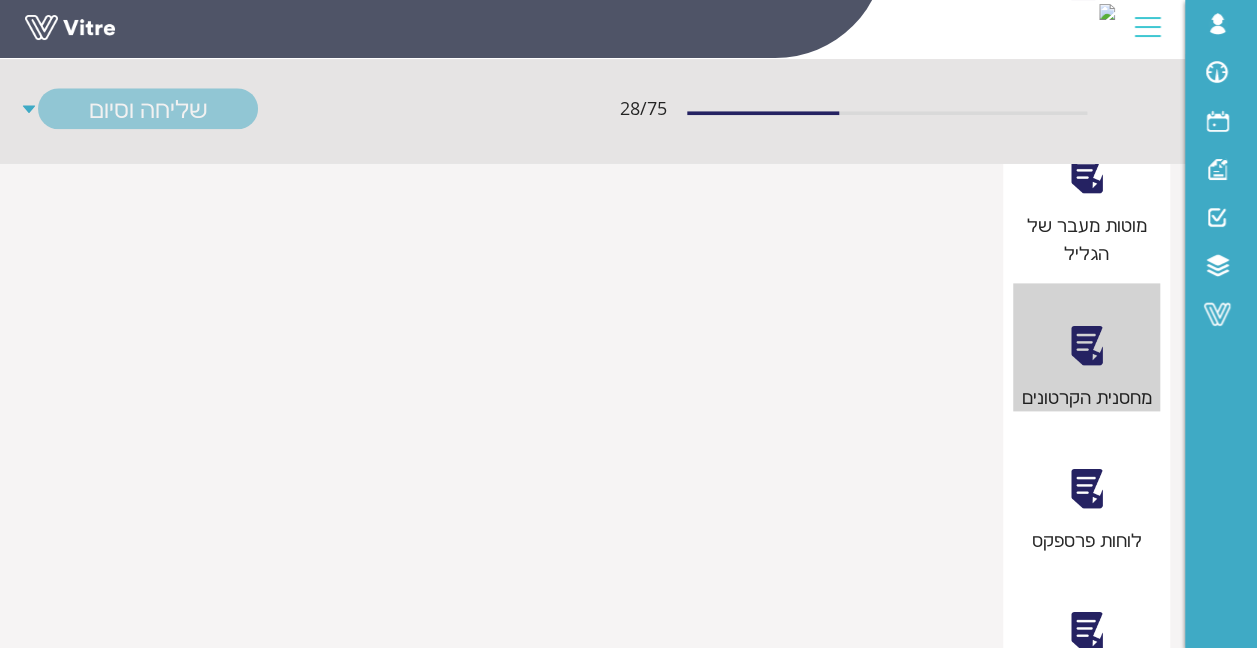 scroll, scrollTop: 1176, scrollLeft: 0, axis: vertical 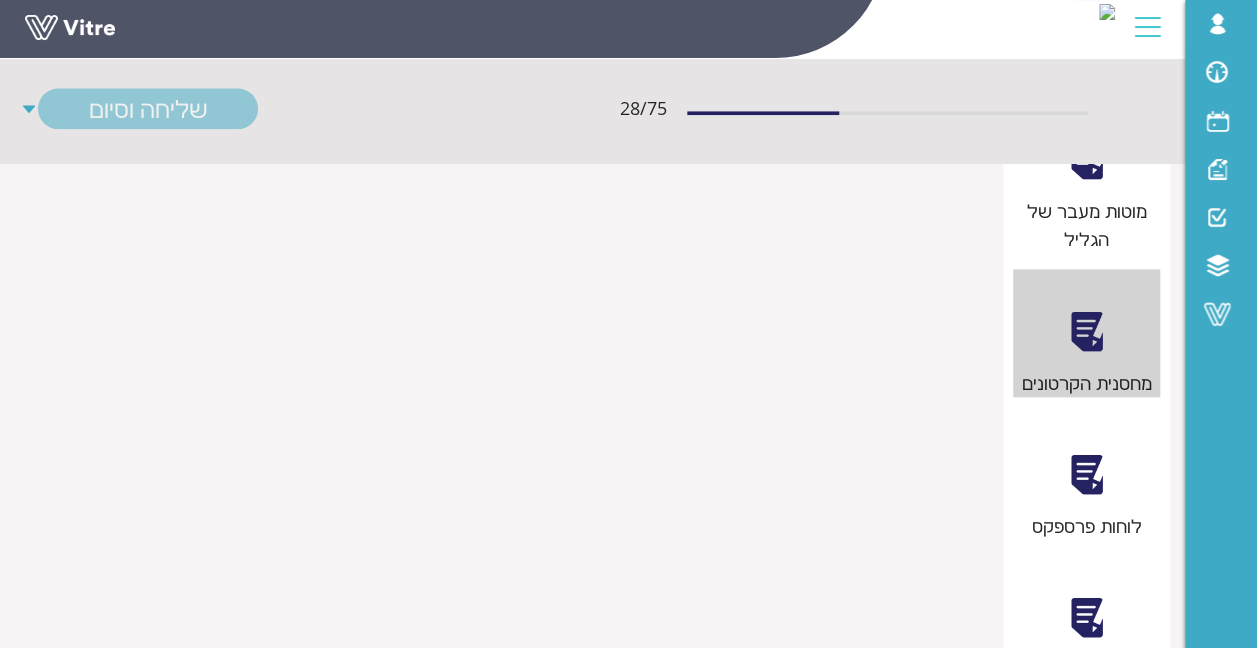 click at bounding box center [1086, 474] 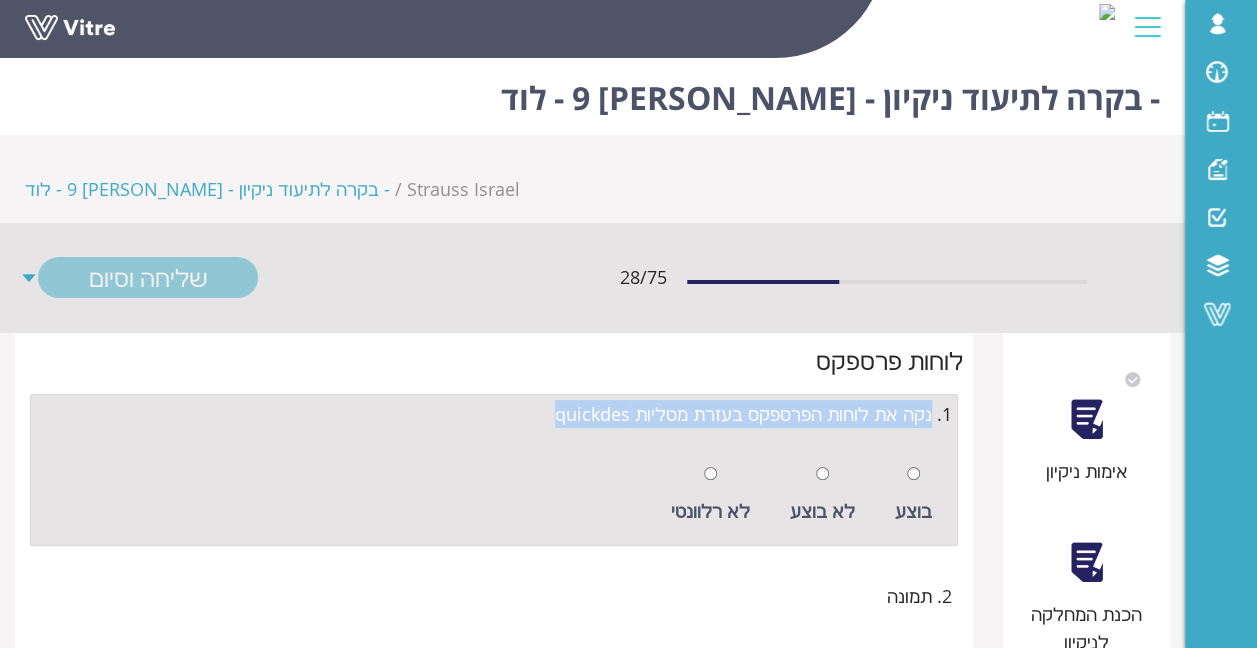 drag, startPoint x: 516, startPoint y: 319, endPoint x: 930, endPoint y: 333, distance: 414.23663 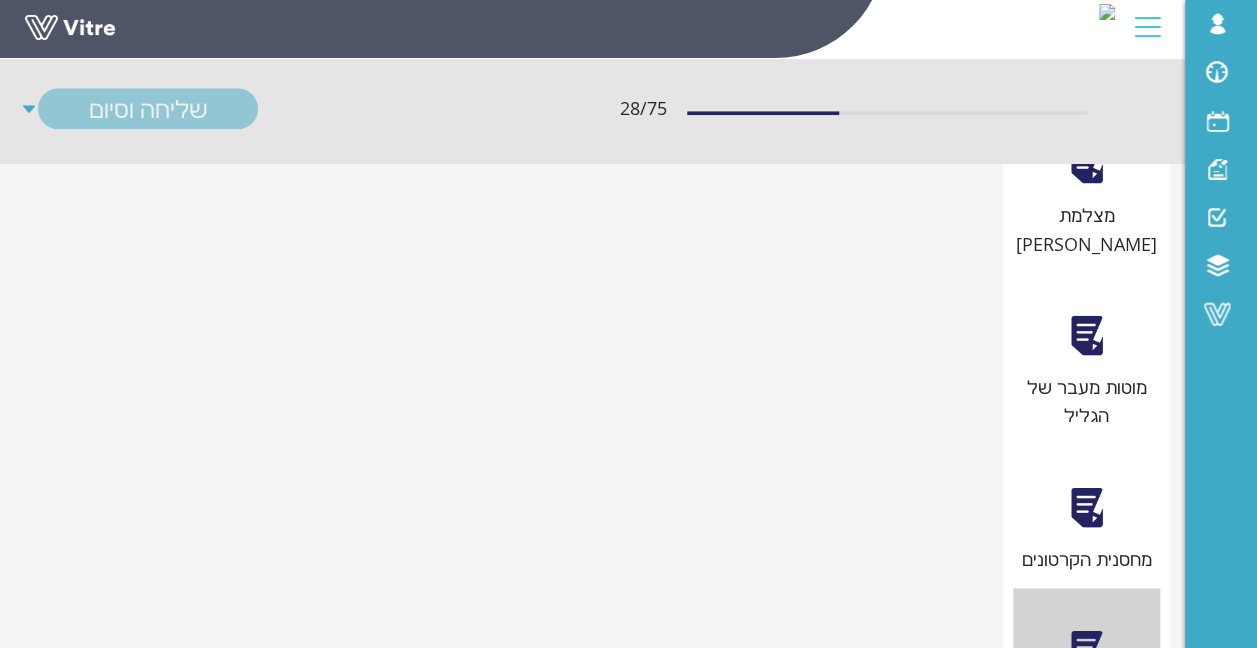 scroll, scrollTop: 1400, scrollLeft: 0, axis: vertical 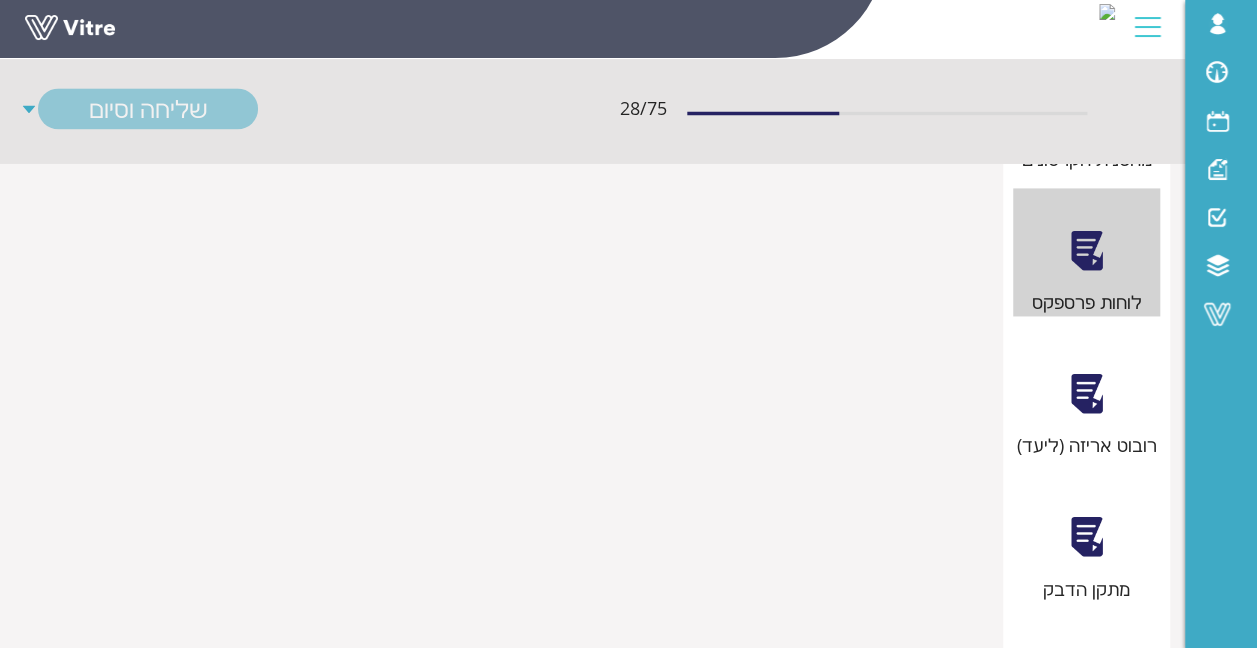 click on "רובוט אריזה (ליעד)" at bounding box center (1087, 445) 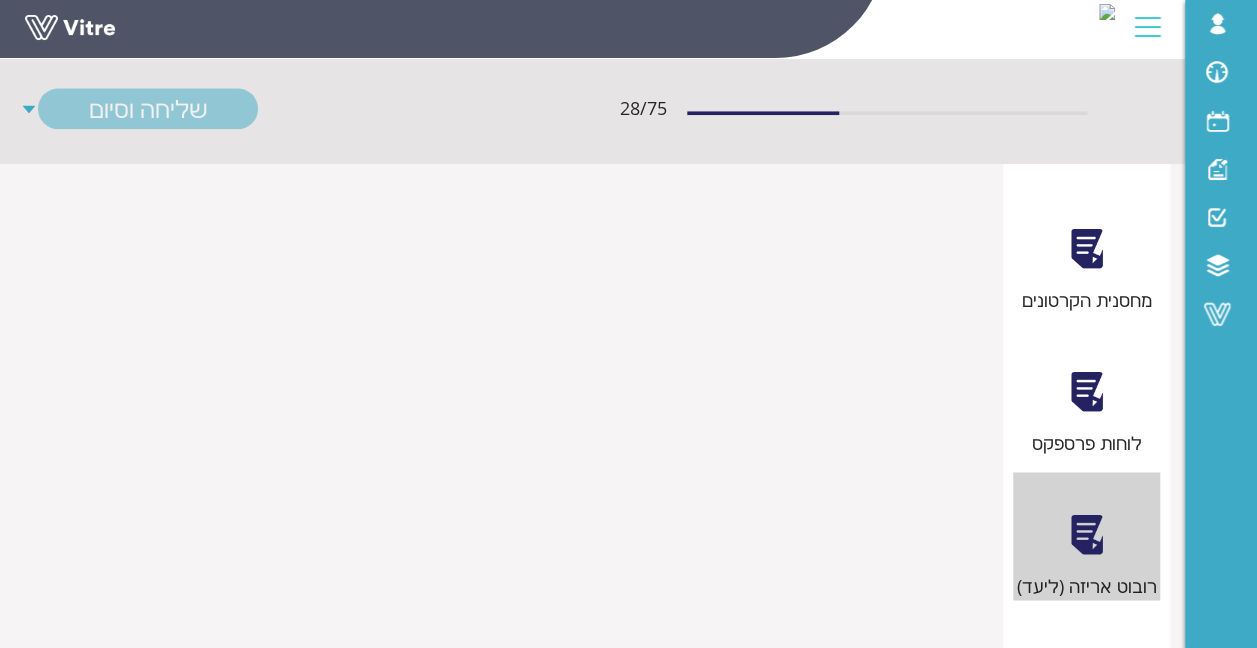 scroll, scrollTop: 1200, scrollLeft: 0, axis: vertical 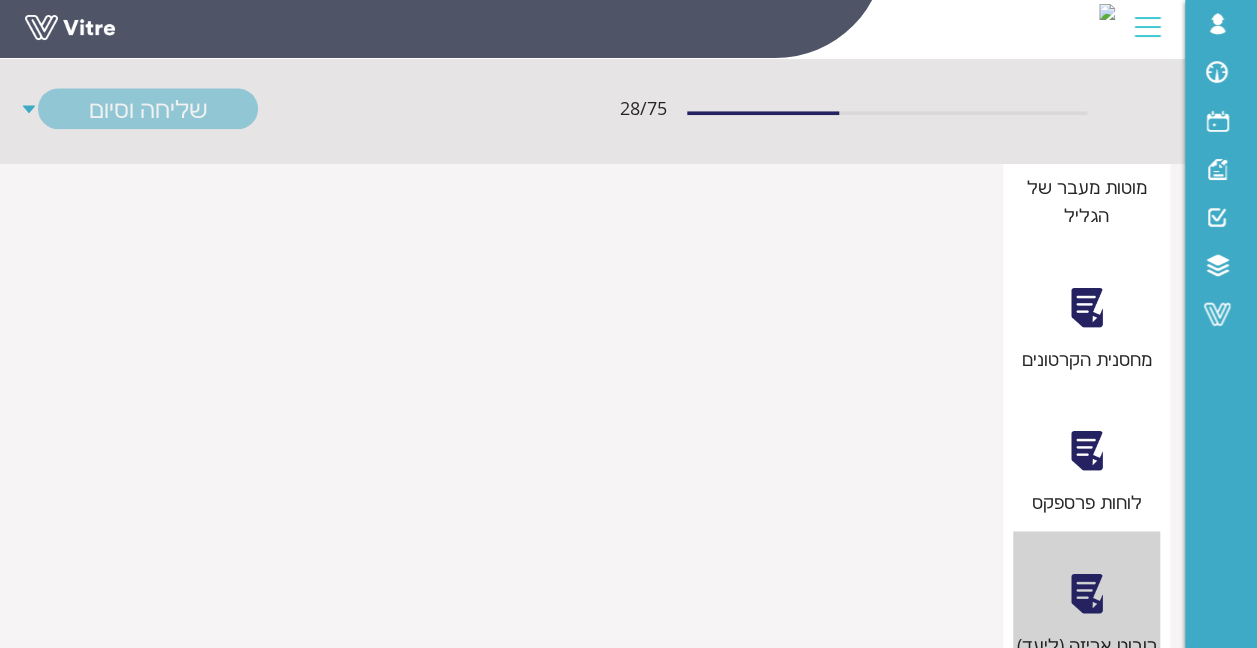 click on "לוחות פרספקס" at bounding box center (1087, 452) 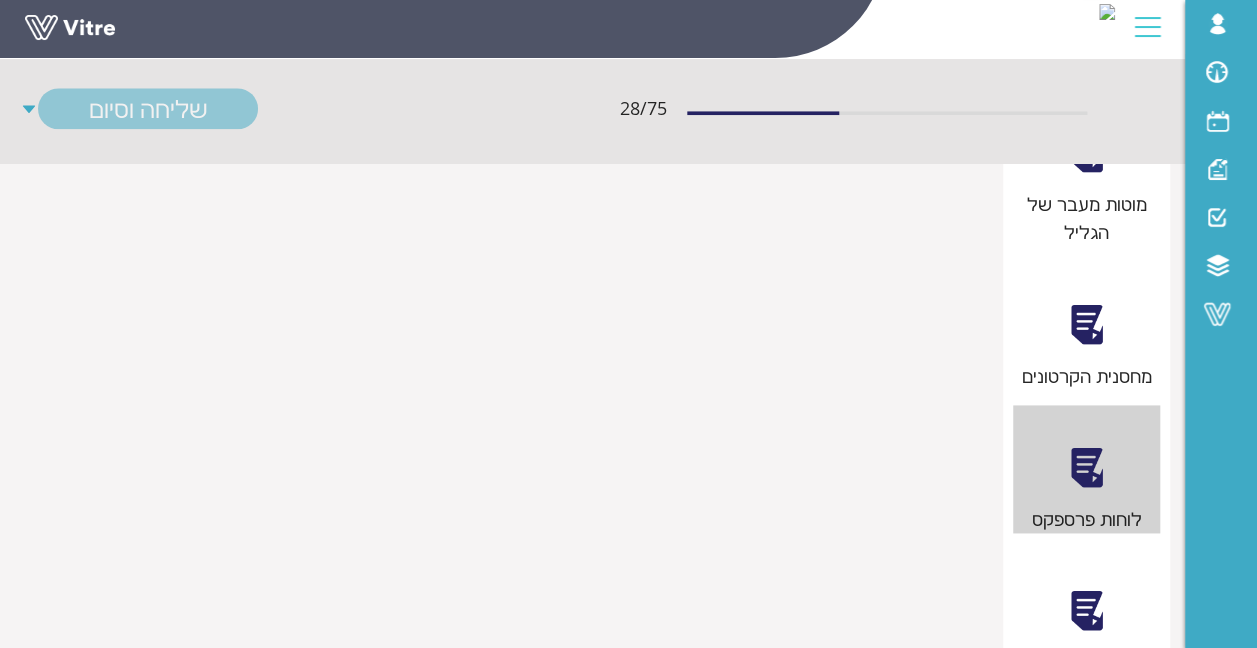 scroll, scrollTop: 1176, scrollLeft: 0, axis: vertical 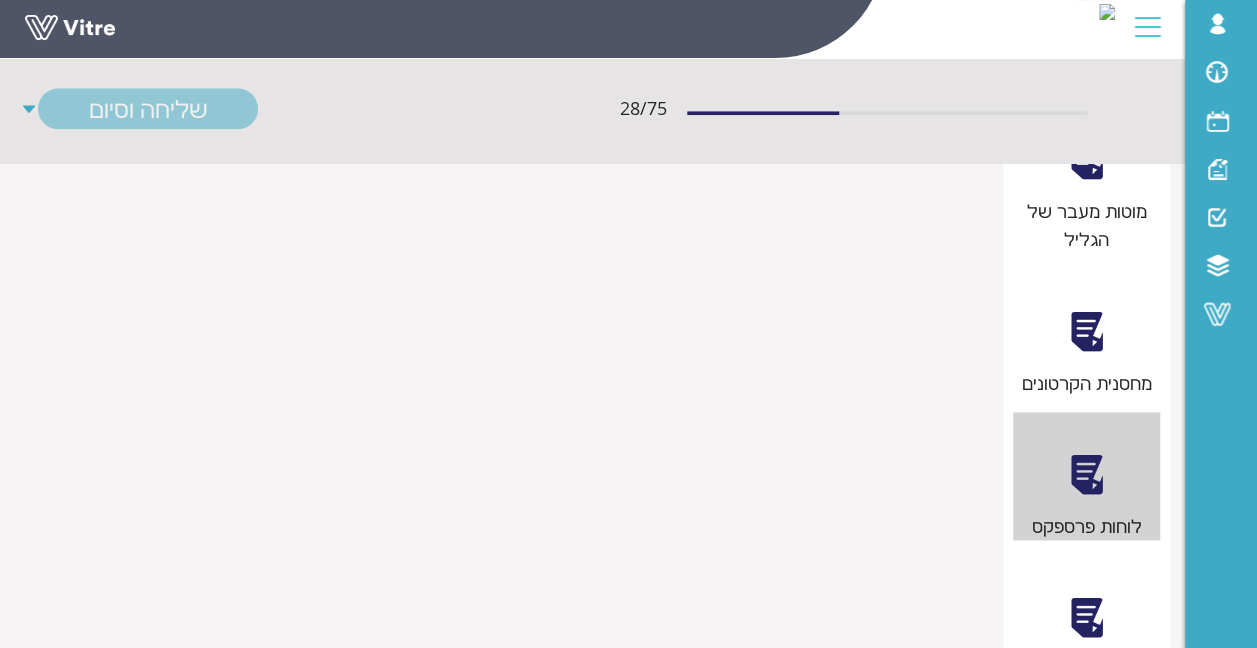 click at bounding box center [1086, 617] 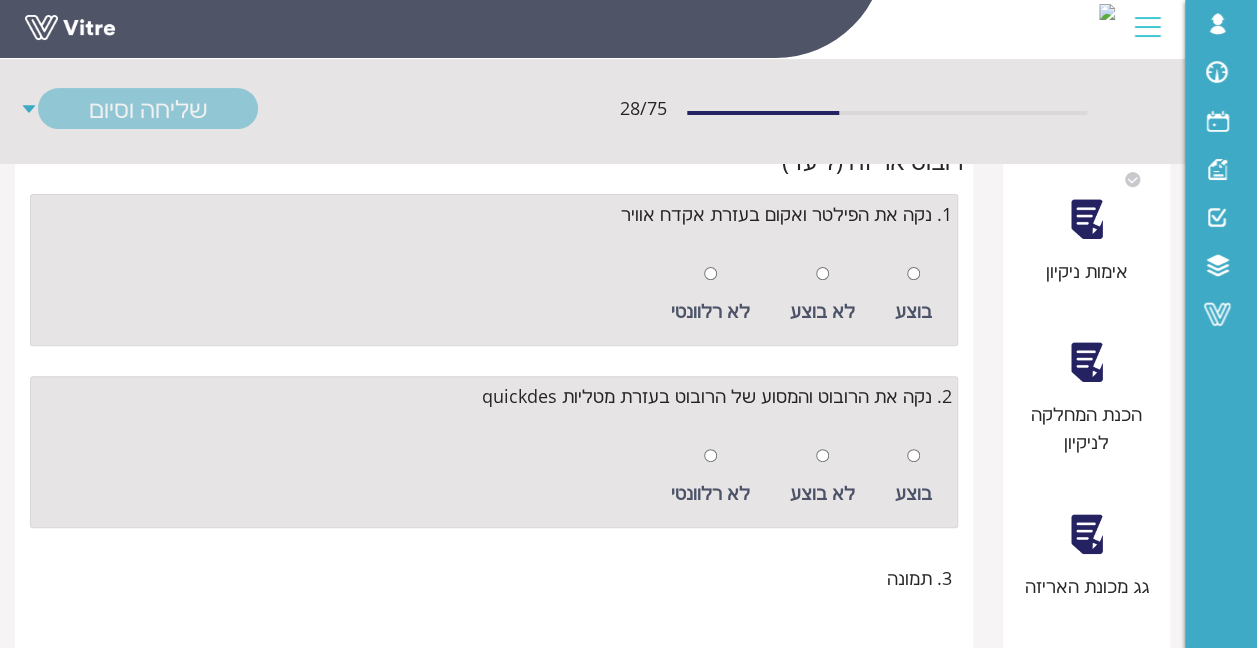 scroll, scrollTop: 0, scrollLeft: 0, axis: both 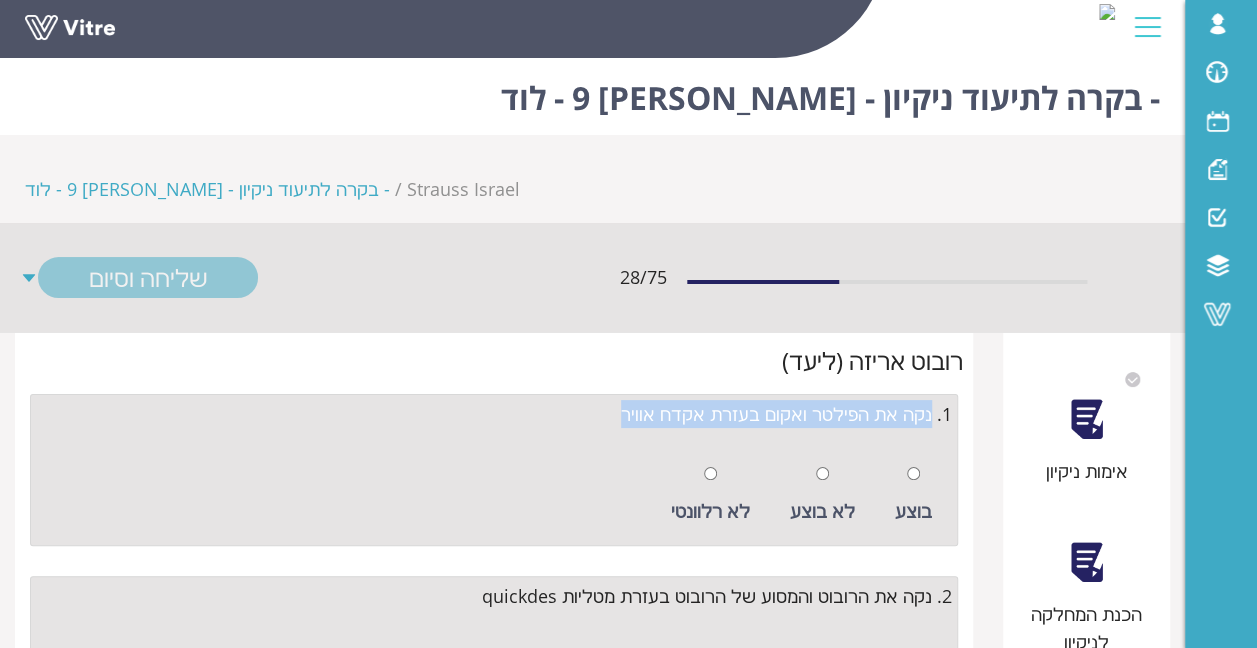 drag, startPoint x: 582, startPoint y: 322, endPoint x: 931, endPoint y: 327, distance: 349.03583 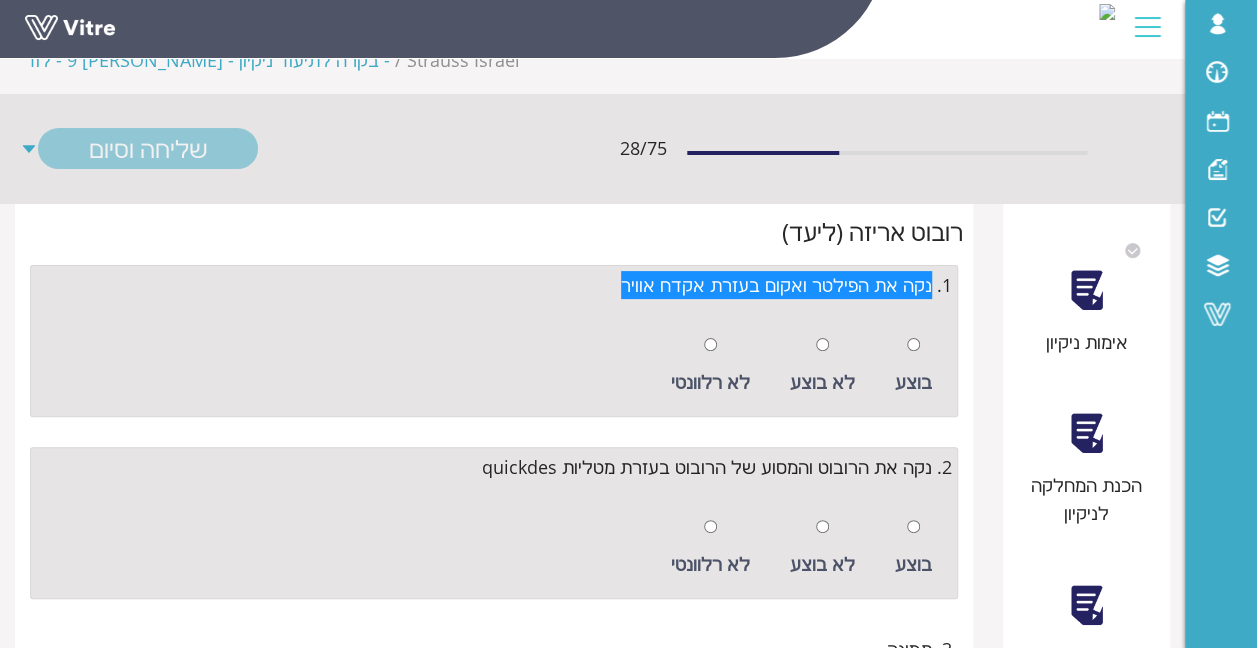 scroll, scrollTop: 200, scrollLeft: 0, axis: vertical 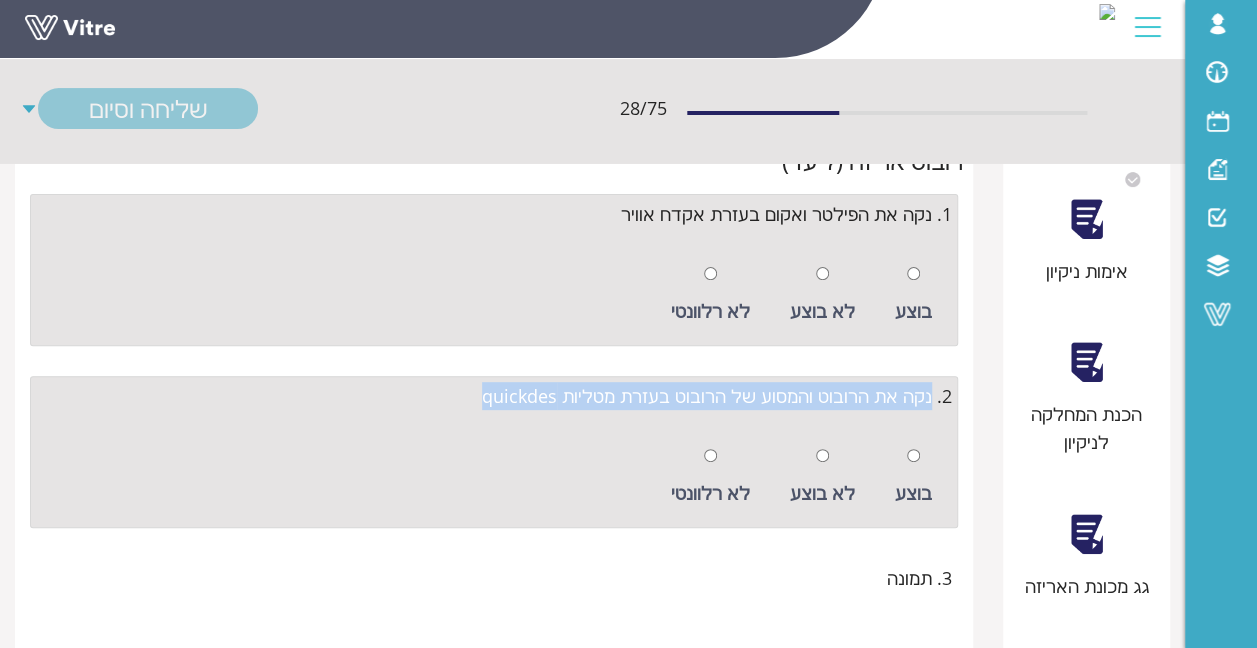 drag, startPoint x: 466, startPoint y: 306, endPoint x: 931, endPoint y: 307, distance: 465.00107 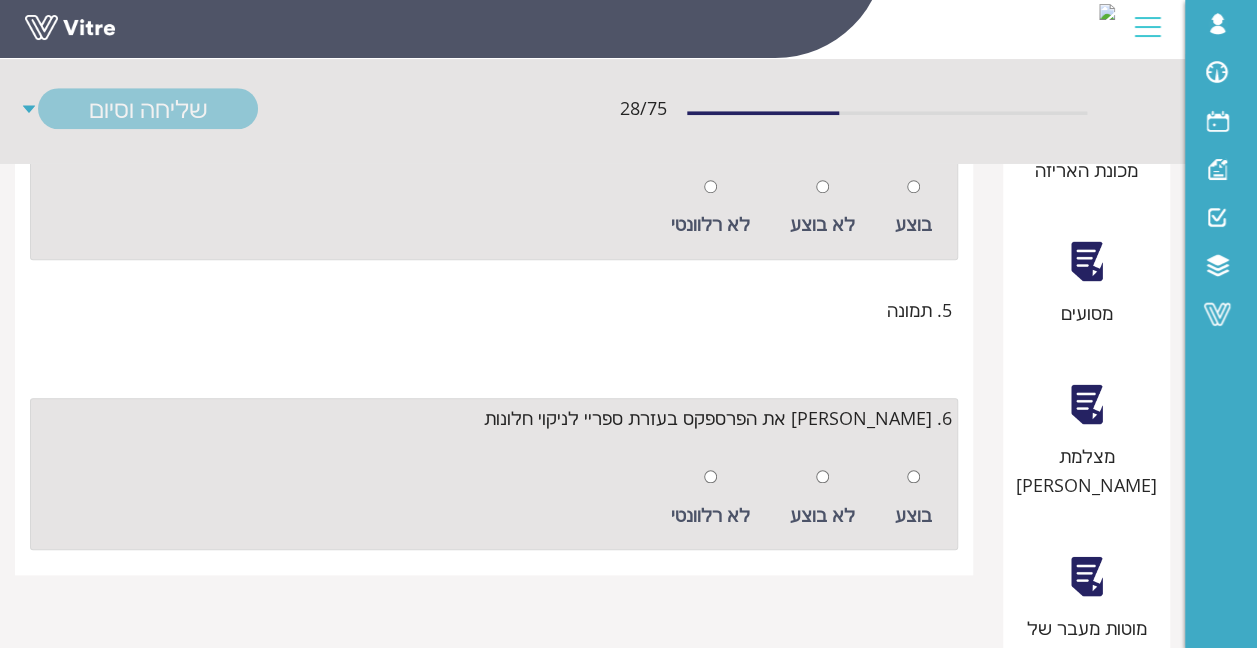 scroll, scrollTop: 800, scrollLeft: 0, axis: vertical 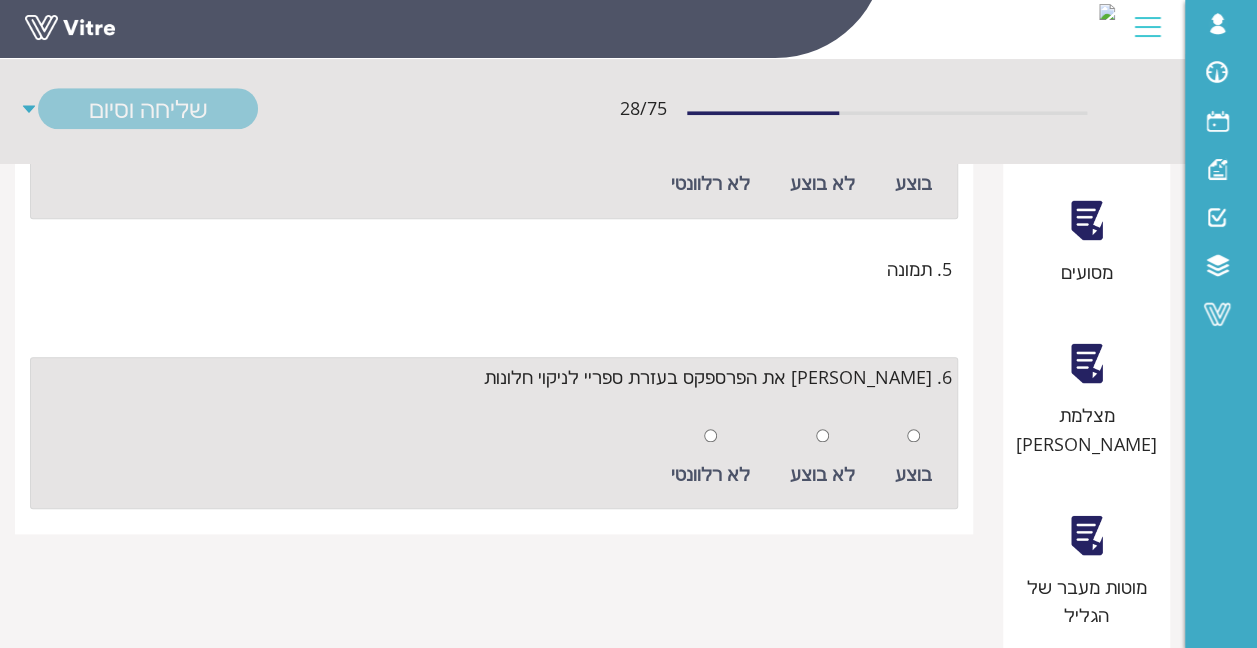 drag, startPoint x: 923, startPoint y: 264, endPoint x: 49, endPoint y: 242, distance: 874.27686 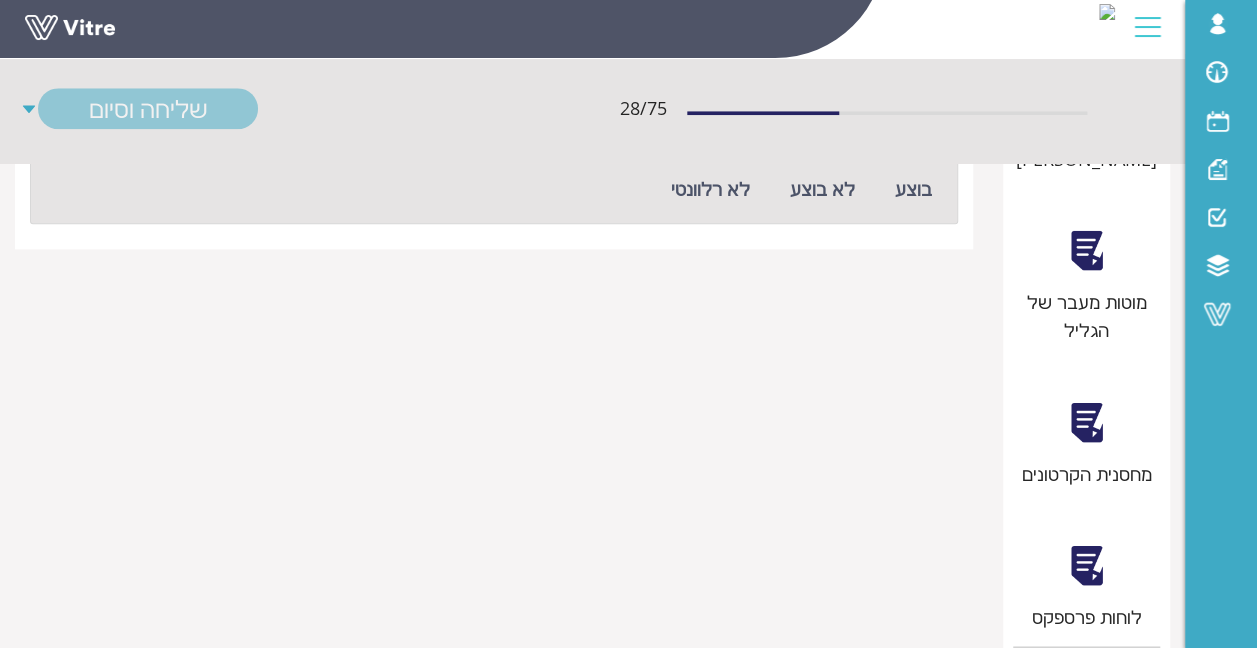 scroll, scrollTop: 1200, scrollLeft: 0, axis: vertical 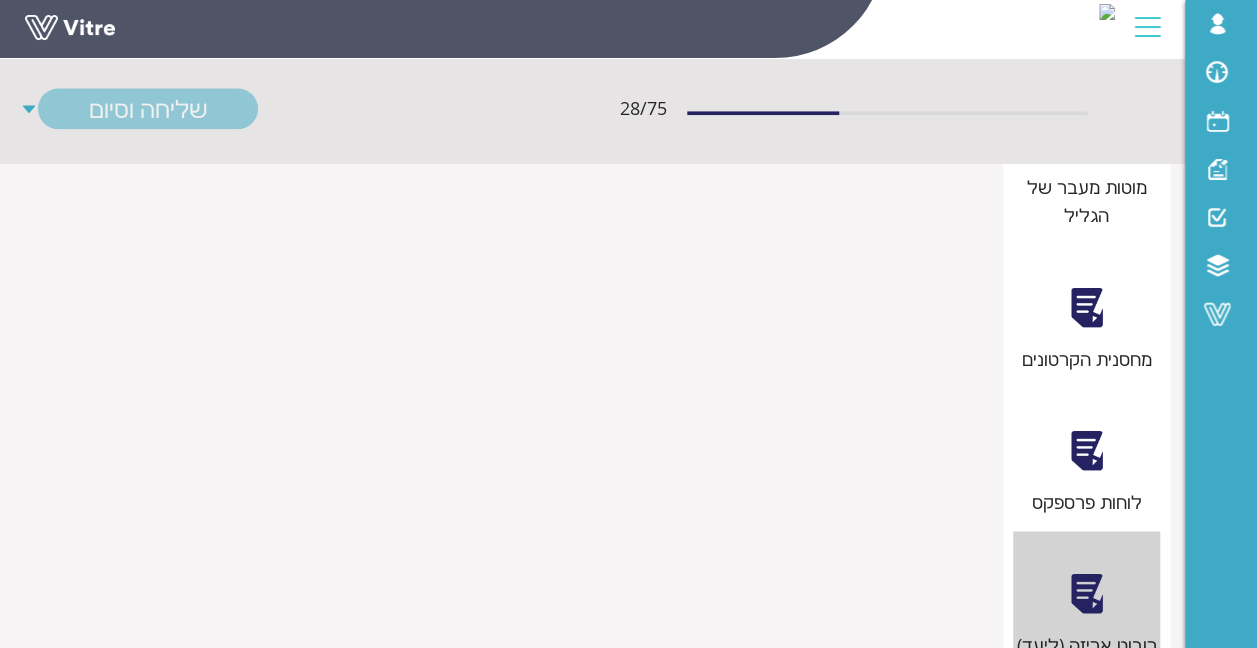 drag, startPoint x: 502, startPoint y: 362, endPoint x: 934, endPoint y: 388, distance: 432.7817 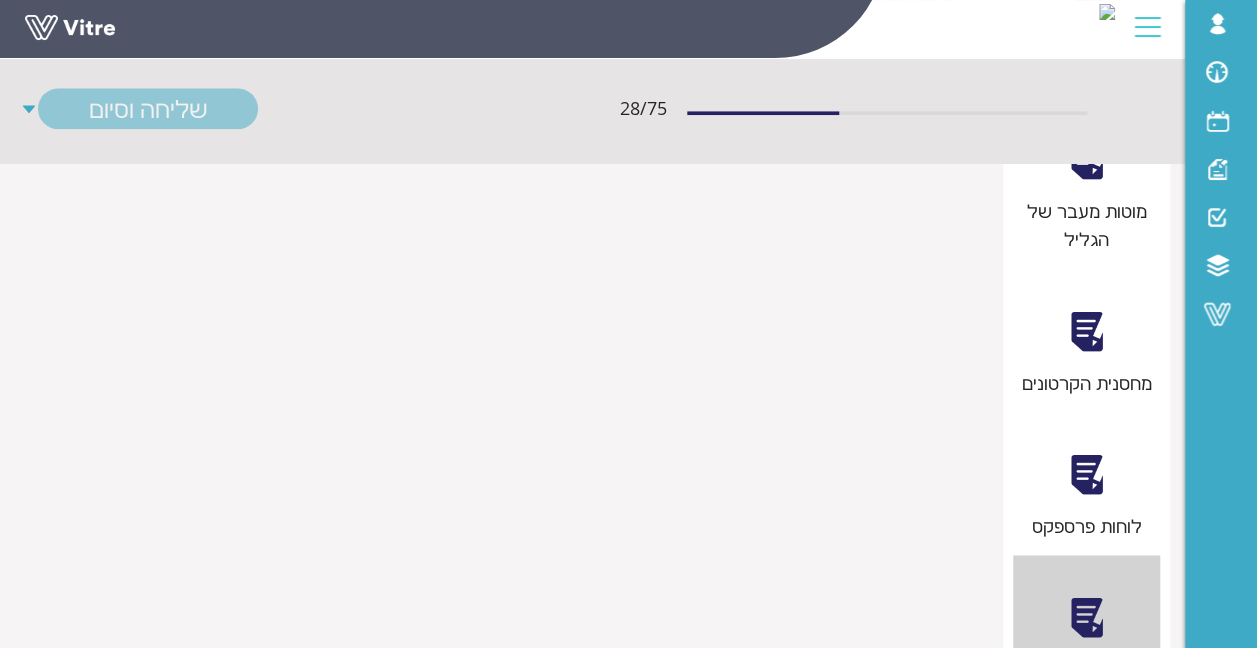 scroll, scrollTop: 1376, scrollLeft: 0, axis: vertical 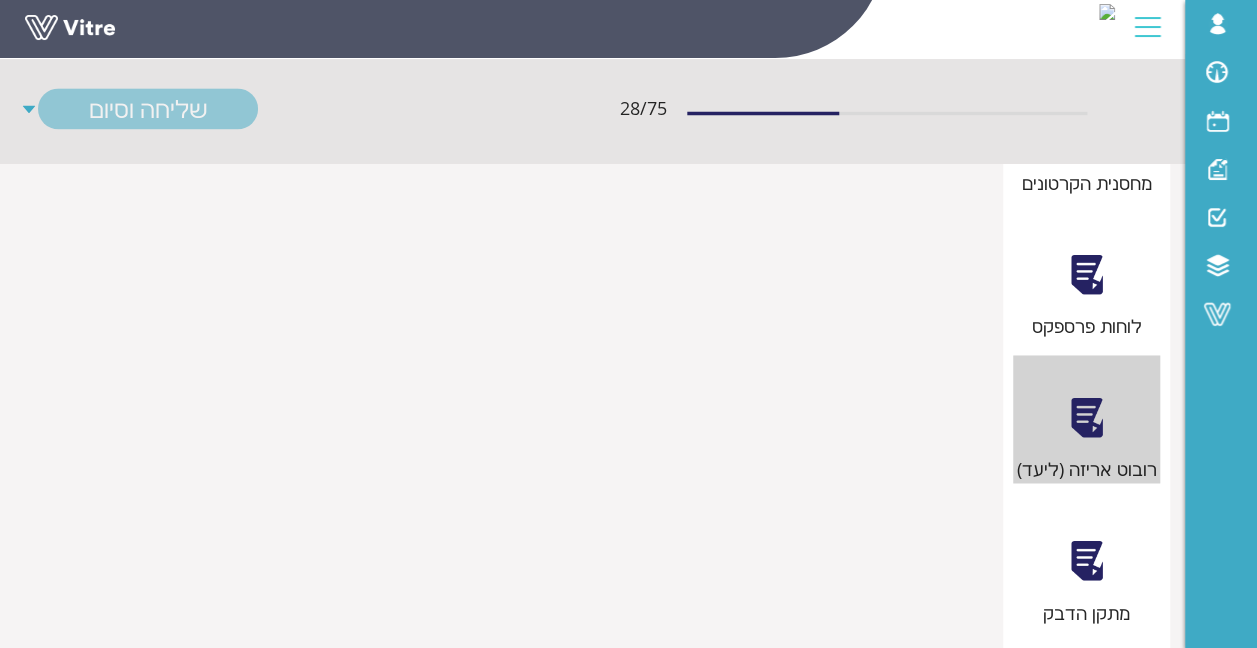 click on "מתקן הדבק" at bounding box center (1087, 562) 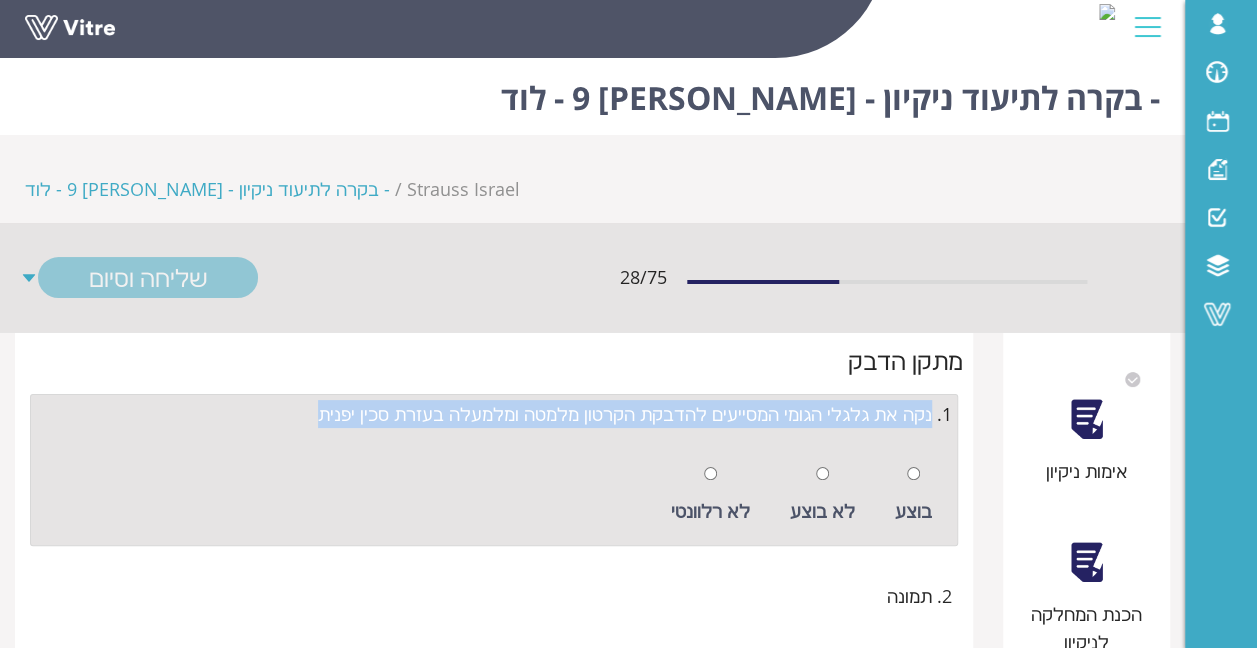 drag, startPoint x: 388, startPoint y: 340, endPoint x: 930, endPoint y: 324, distance: 542.2361 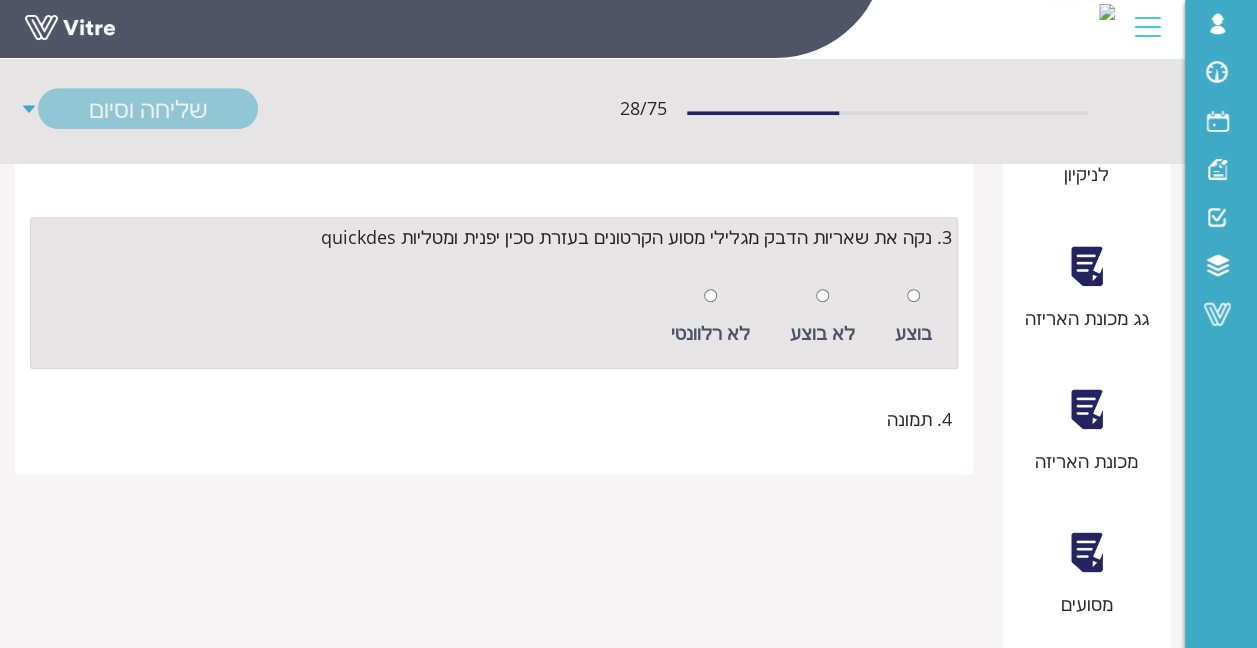 scroll, scrollTop: 500, scrollLeft: 0, axis: vertical 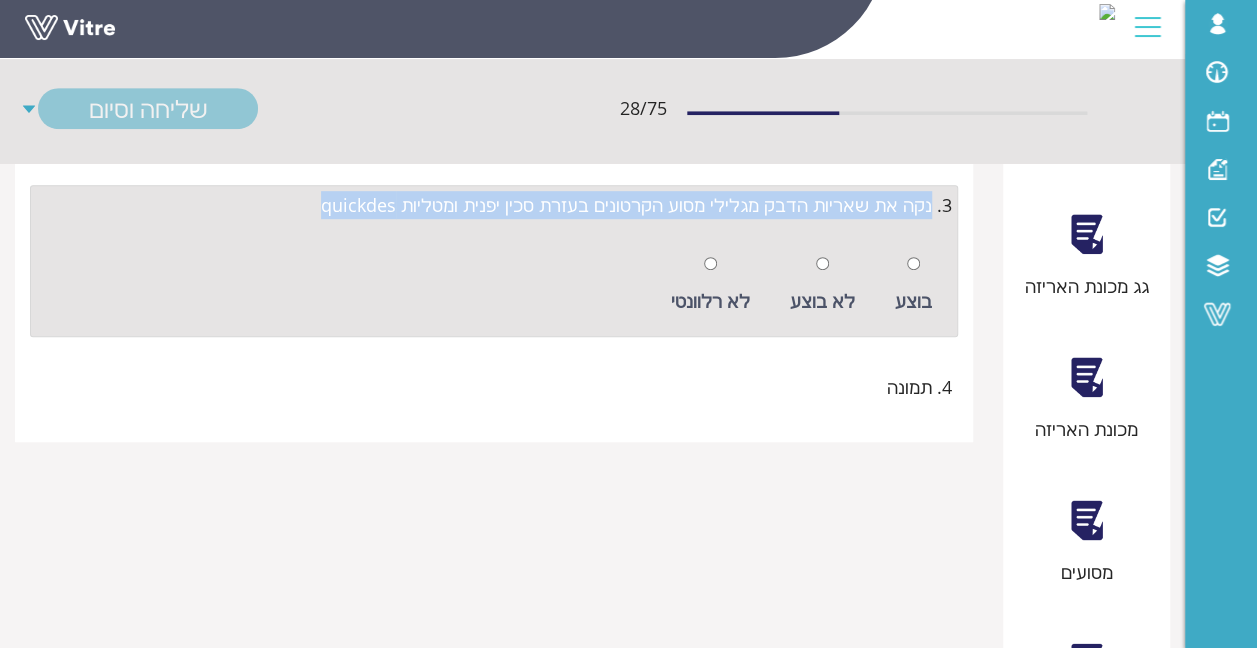 drag, startPoint x: 359, startPoint y: 327, endPoint x: 931, endPoint y: 331, distance: 572.014 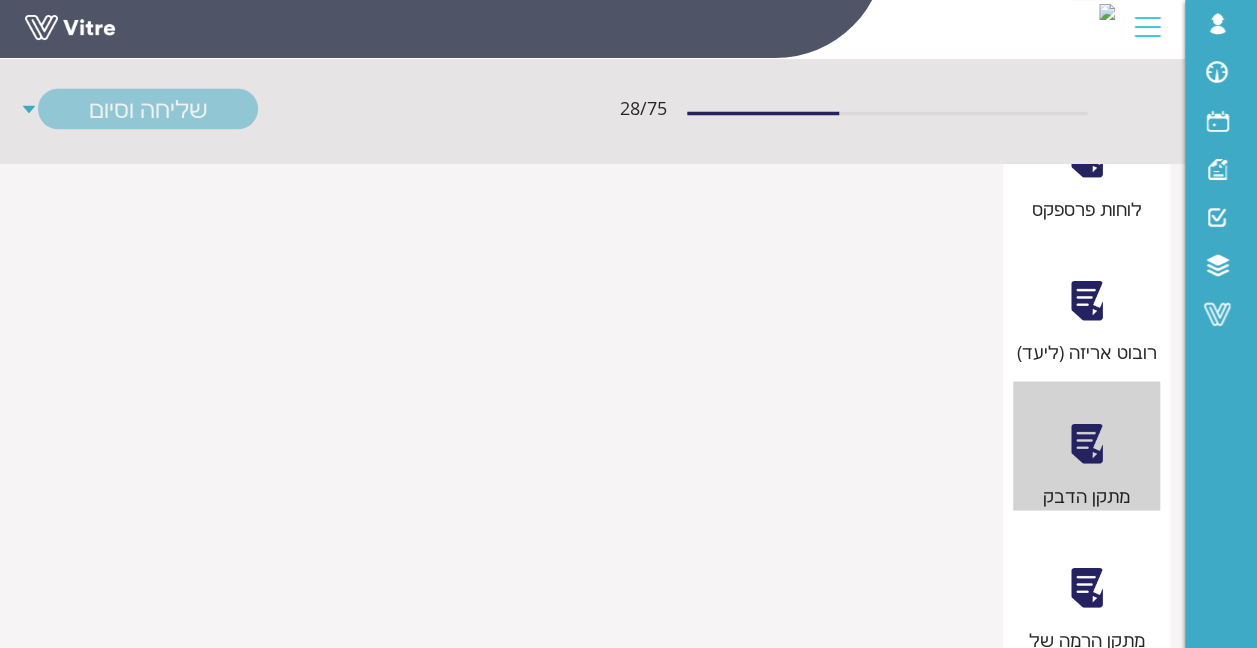 scroll, scrollTop: 1476, scrollLeft: 0, axis: vertical 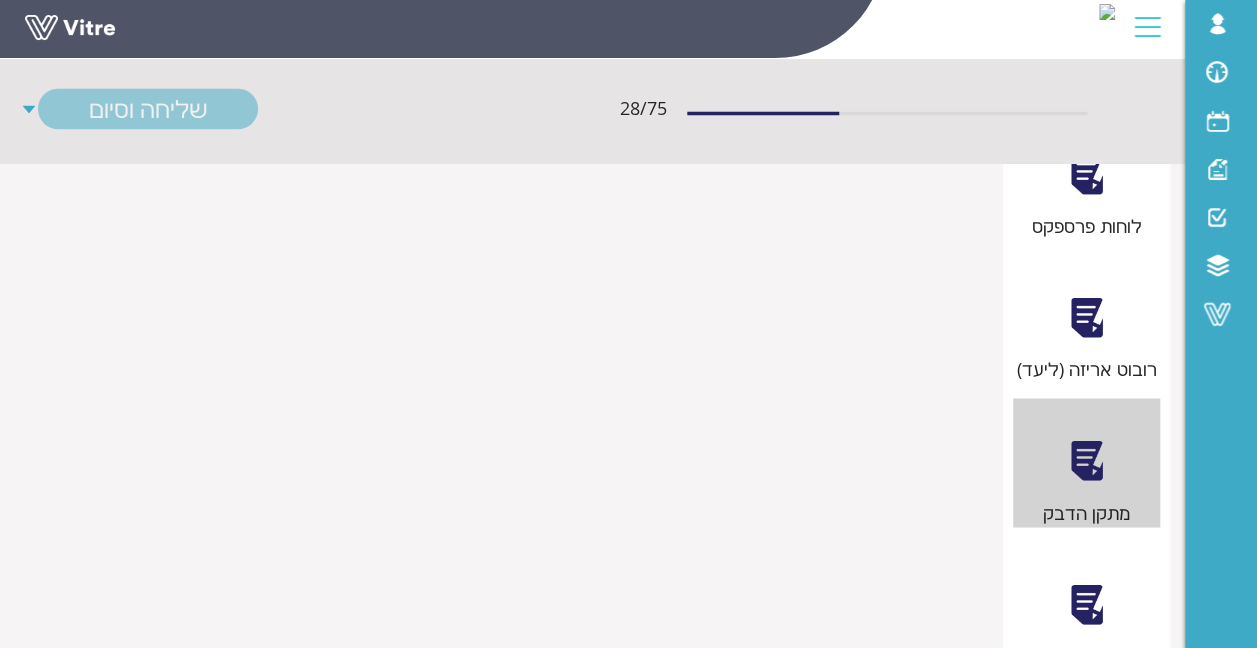 click on "מתקן הרמה של הלמינט" at bounding box center (1087, 620) 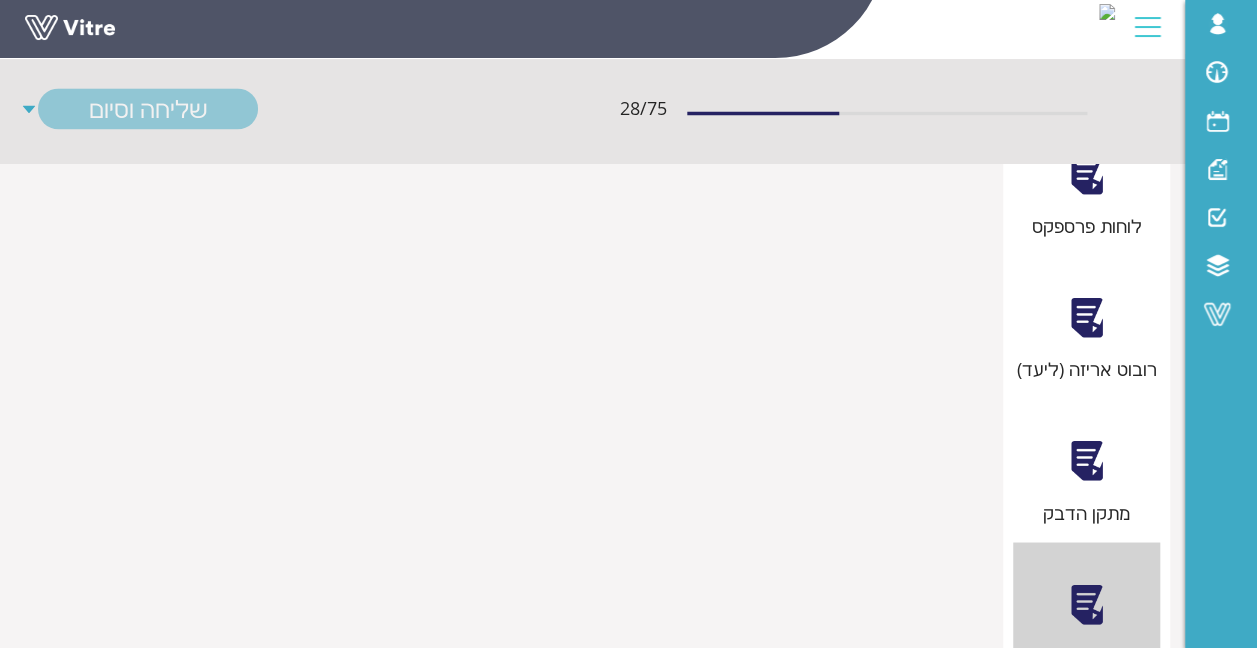 scroll, scrollTop: 0, scrollLeft: 0, axis: both 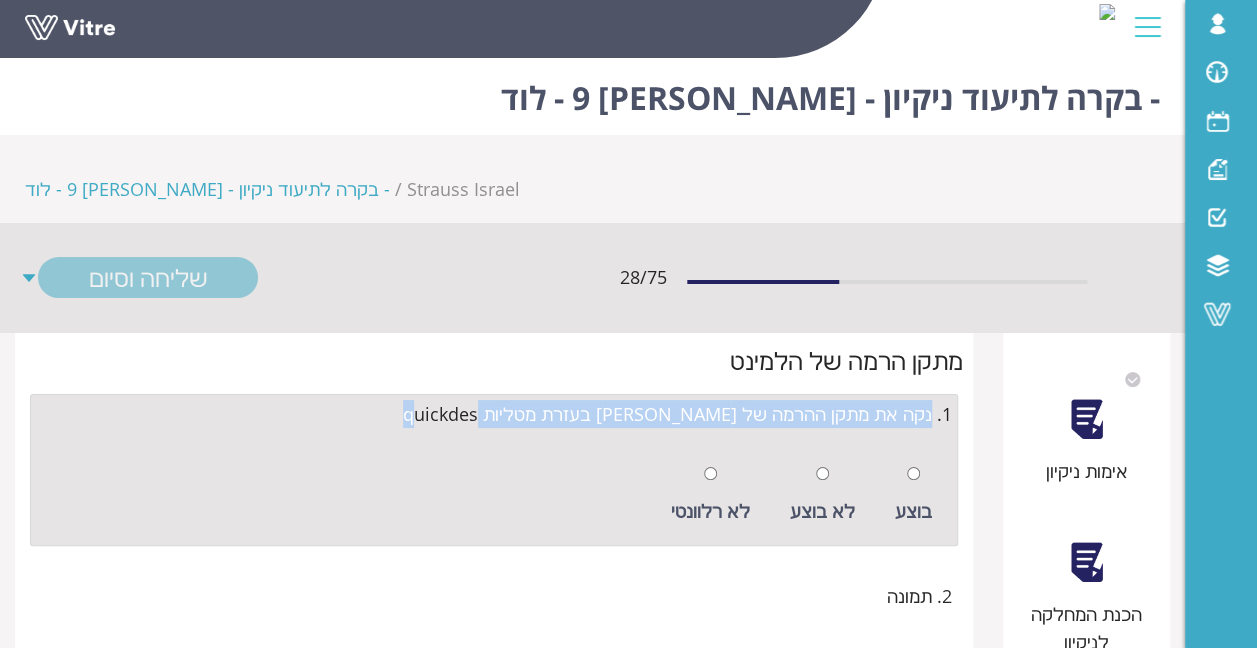 drag, startPoint x: 498, startPoint y: 326, endPoint x: 929, endPoint y: 322, distance: 431.01855 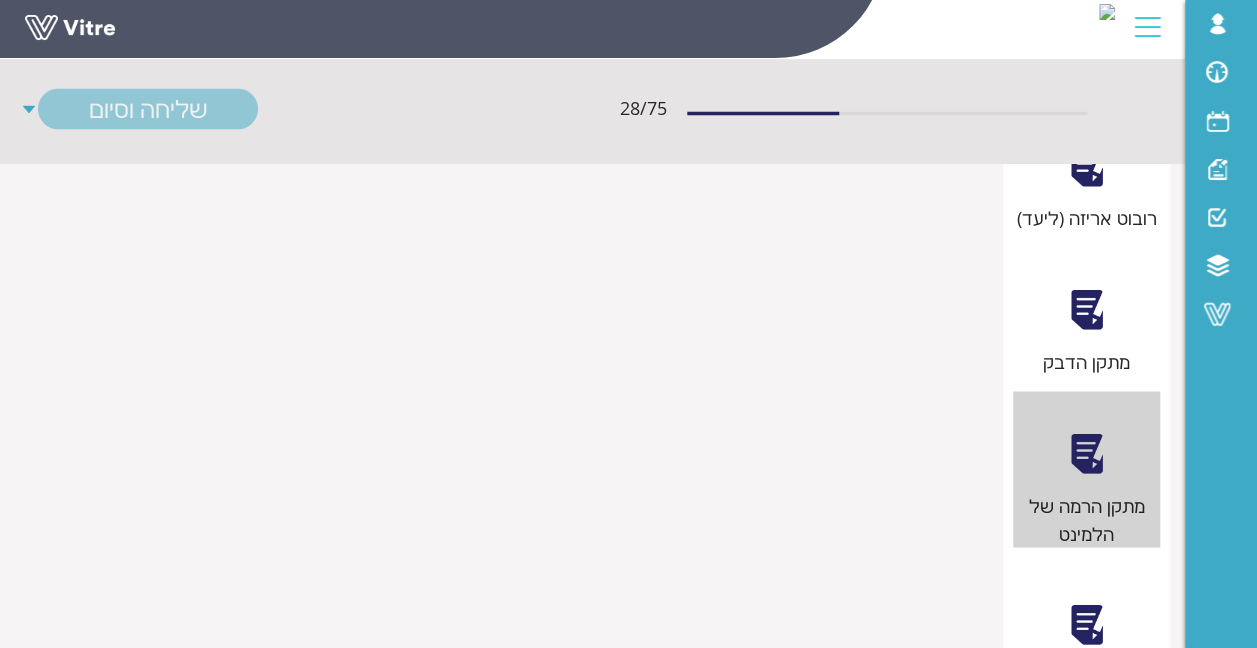 scroll, scrollTop: 1576, scrollLeft: 0, axis: vertical 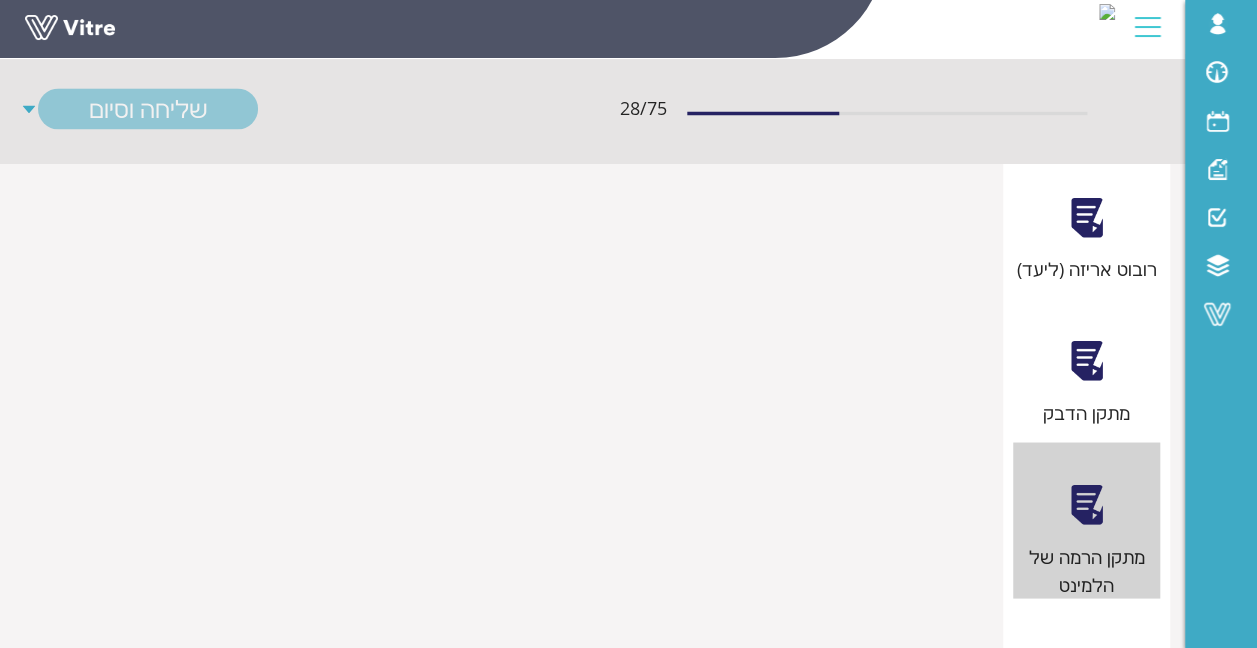 click on "עמדת מחשב" at bounding box center [1087, 677] 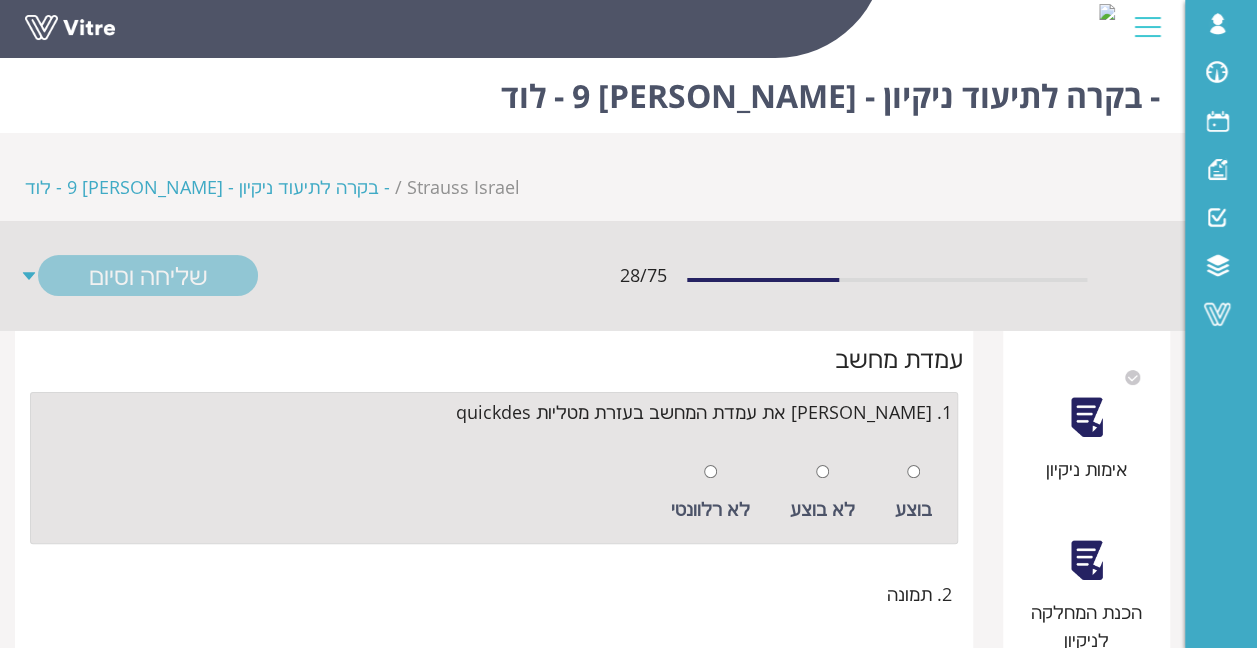 scroll, scrollTop: 0, scrollLeft: 0, axis: both 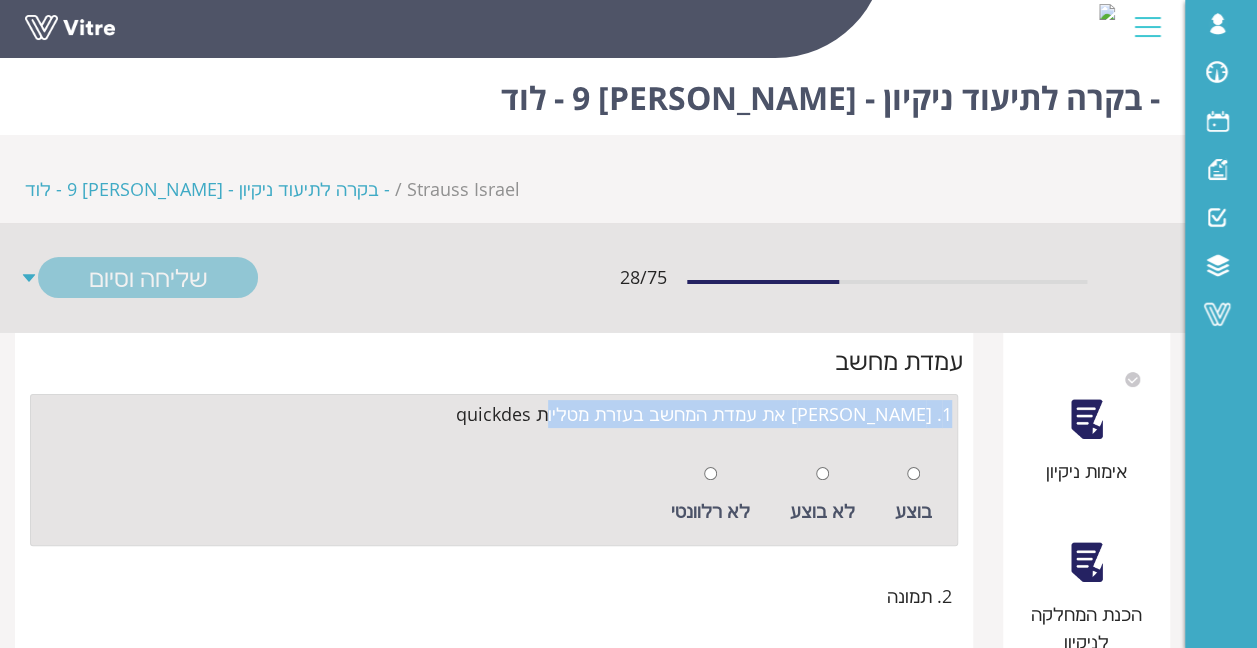 drag, startPoint x: 538, startPoint y: 324, endPoint x: 951, endPoint y: 318, distance: 413.04358 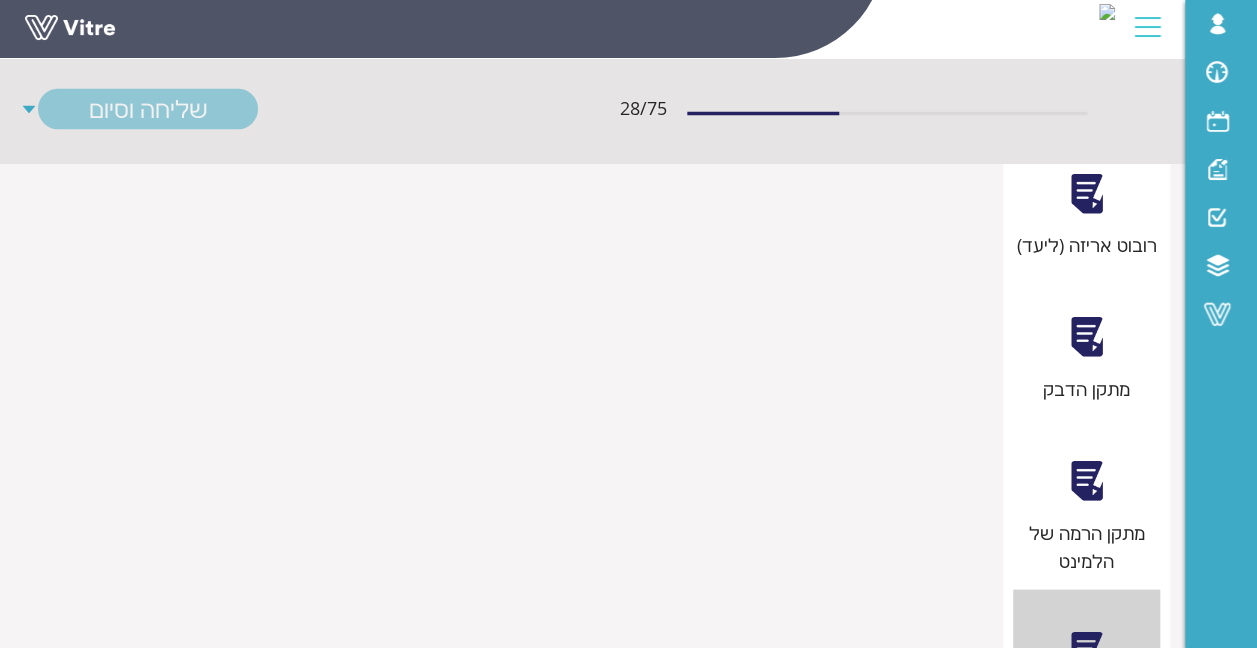 scroll, scrollTop: 2000, scrollLeft: 0, axis: vertical 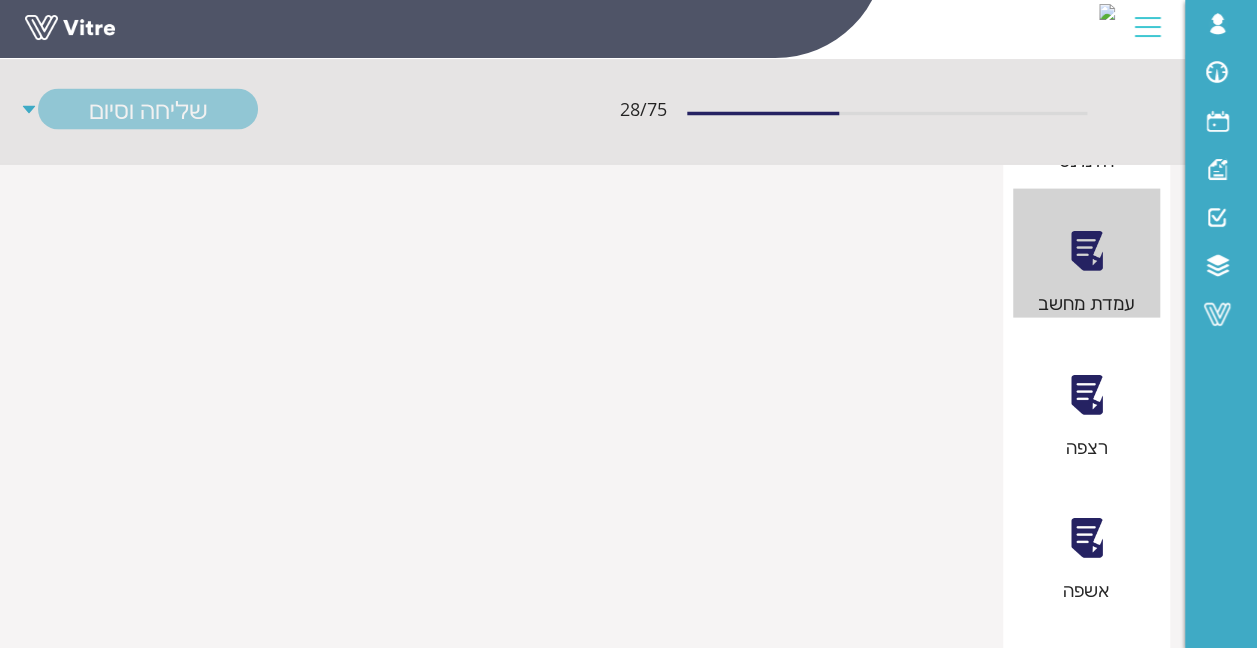 click on "רצפה" at bounding box center (1087, 447) 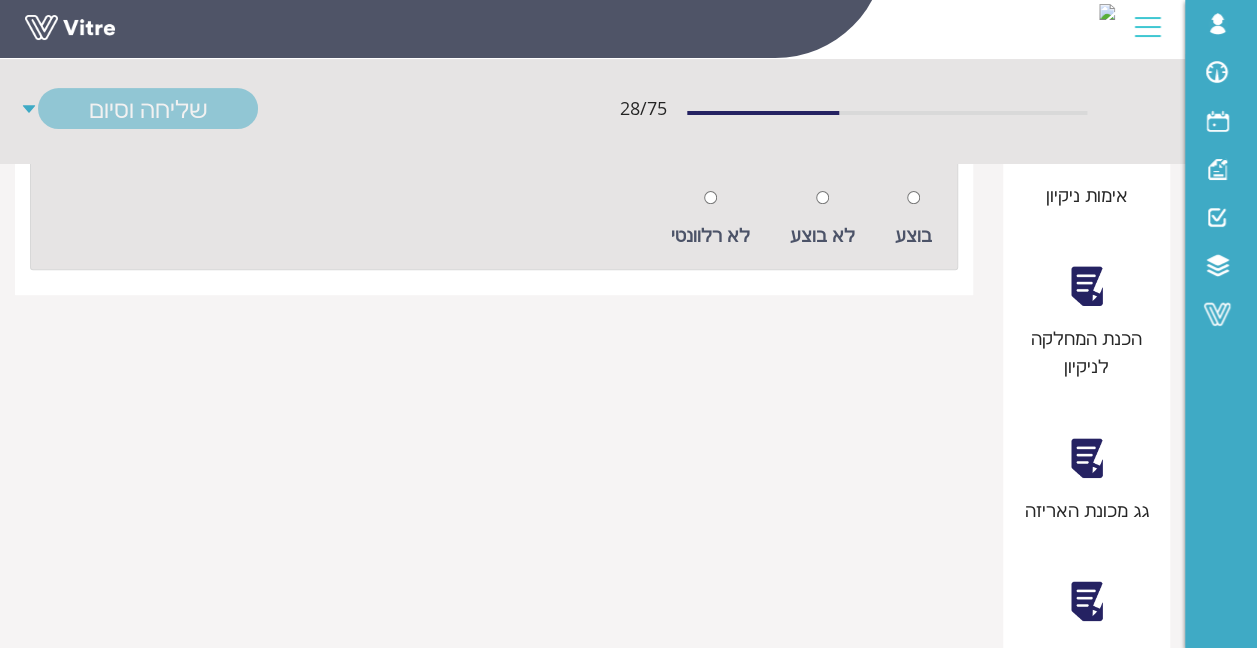 scroll, scrollTop: 0, scrollLeft: 0, axis: both 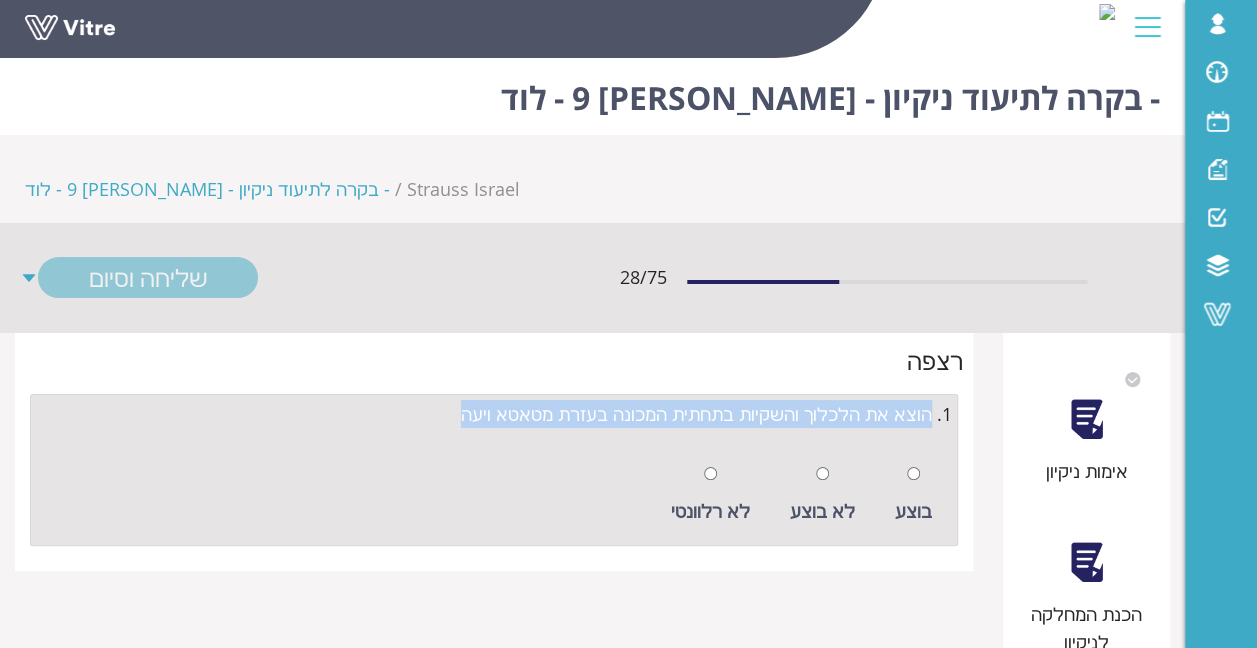 drag, startPoint x: 462, startPoint y: 324, endPoint x: 932, endPoint y: 337, distance: 470.17975 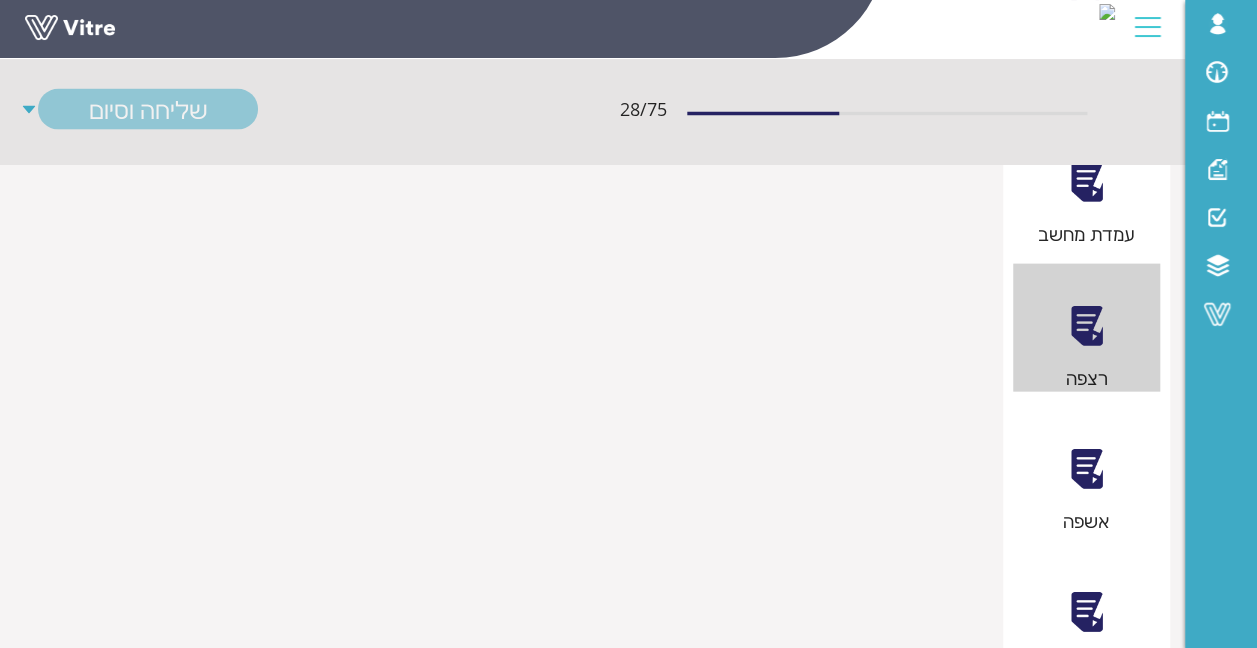 scroll, scrollTop: 2200, scrollLeft: 0, axis: vertical 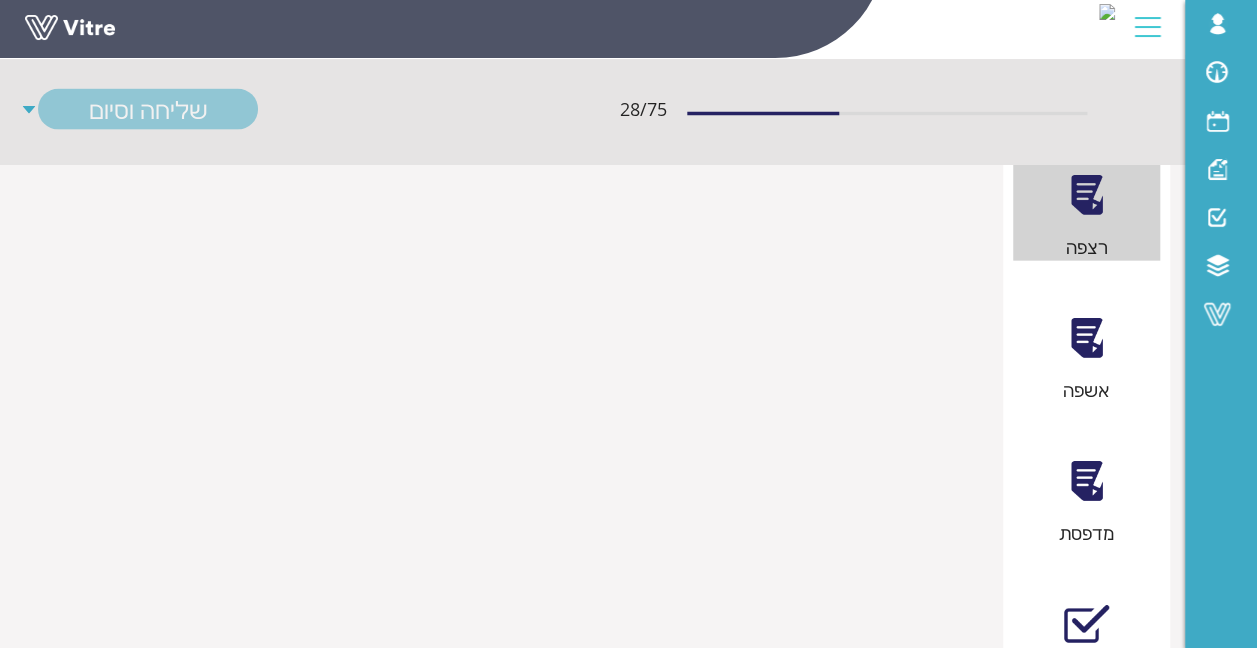 click on "אשפה" at bounding box center (1087, 340) 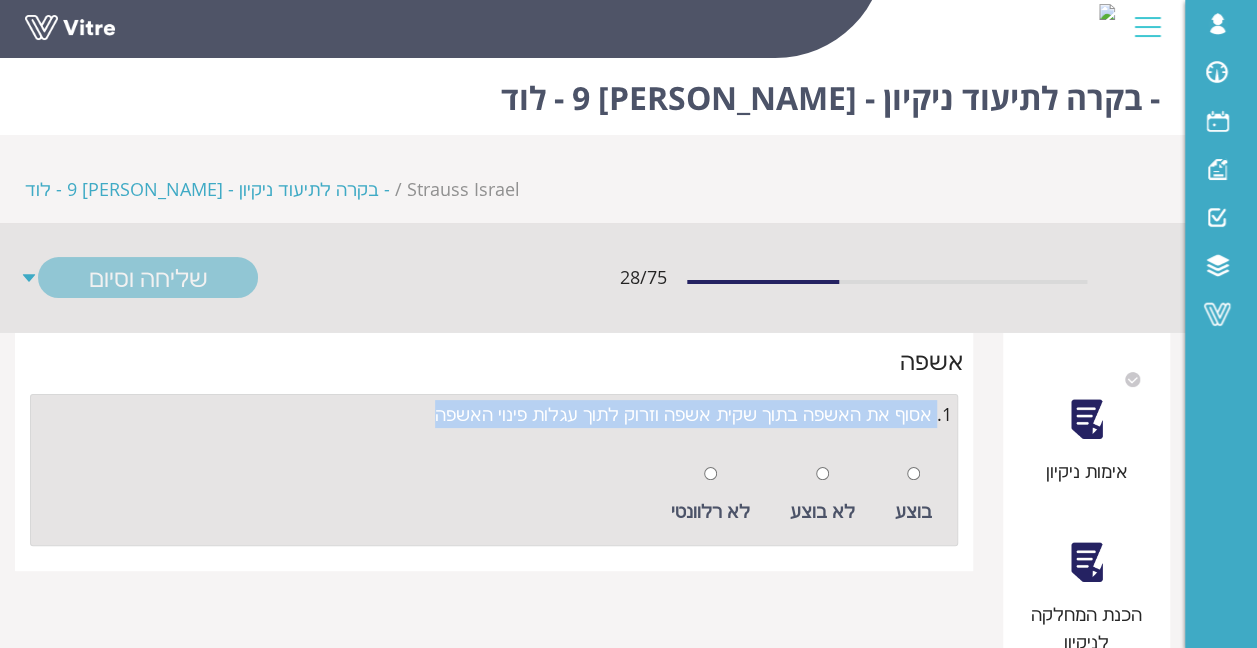 drag, startPoint x: 382, startPoint y: 336, endPoint x: 935, endPoint y: 328, distance: 553.05786 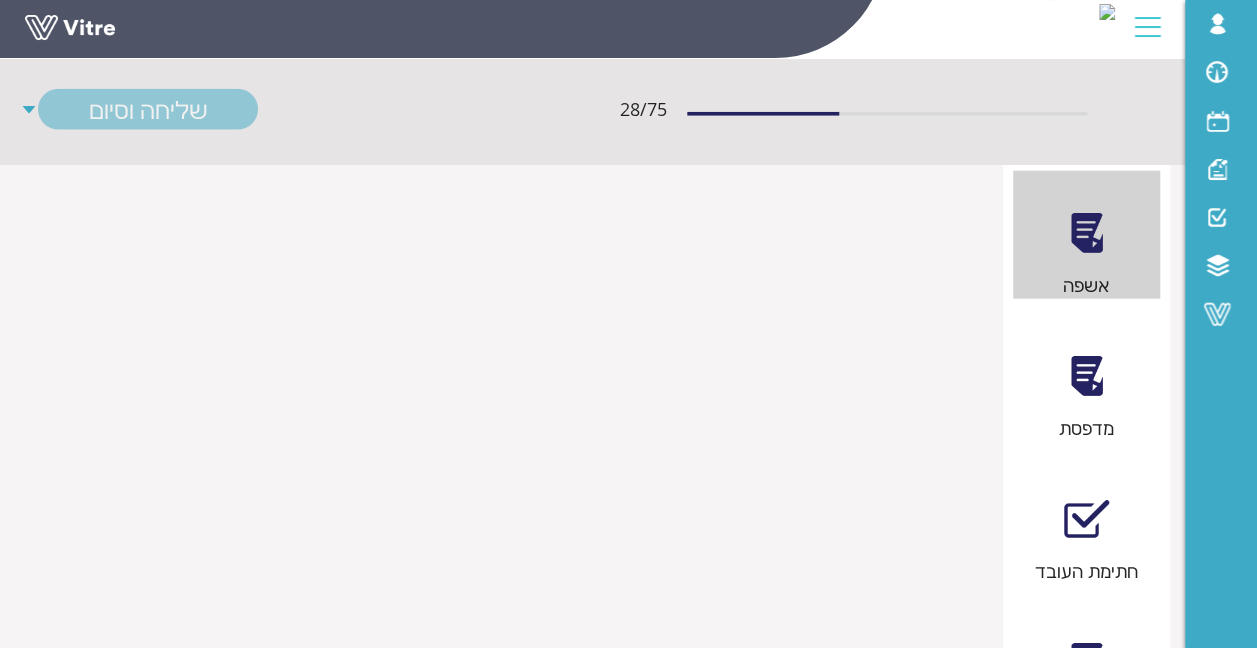 scroll, scrollTop: 2100, scrollLeft: 0, axis: vertical 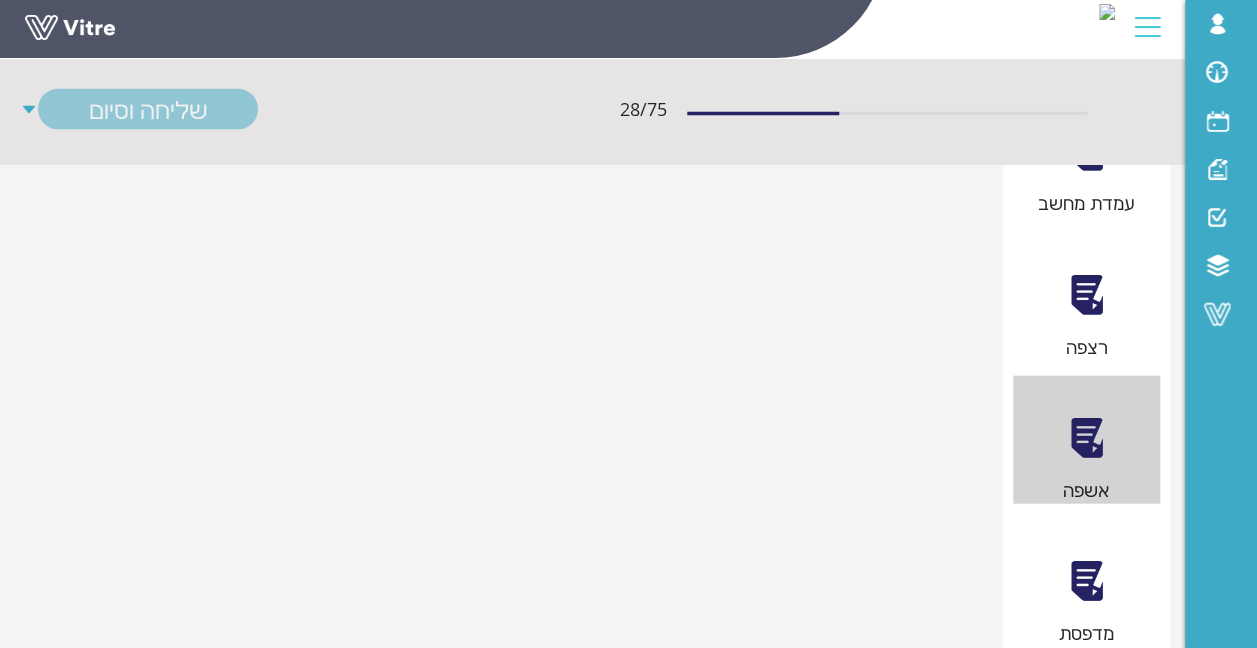 click at bounding box center [1086, 581] 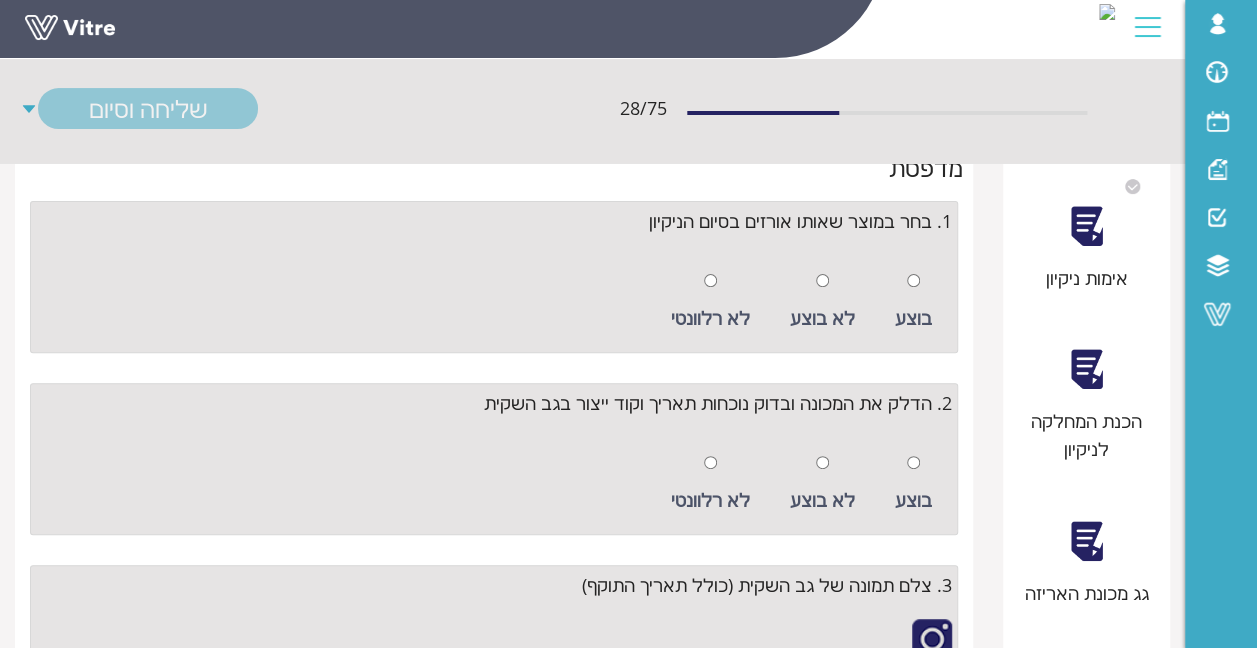 scroll, scrollTop: 0, scrollLeft: 0, axis: both 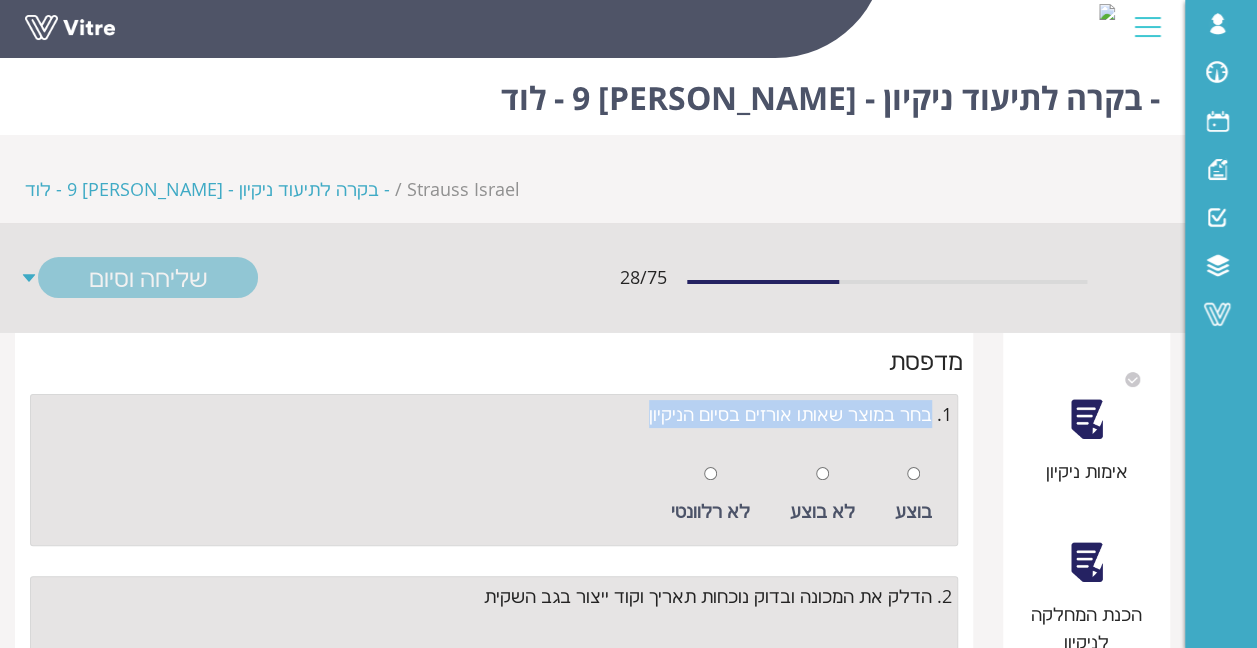 drag, startPoint x: 624, startPoint y: 324, endPoint x: 929, endPoint y: 323, distance: 305.00165 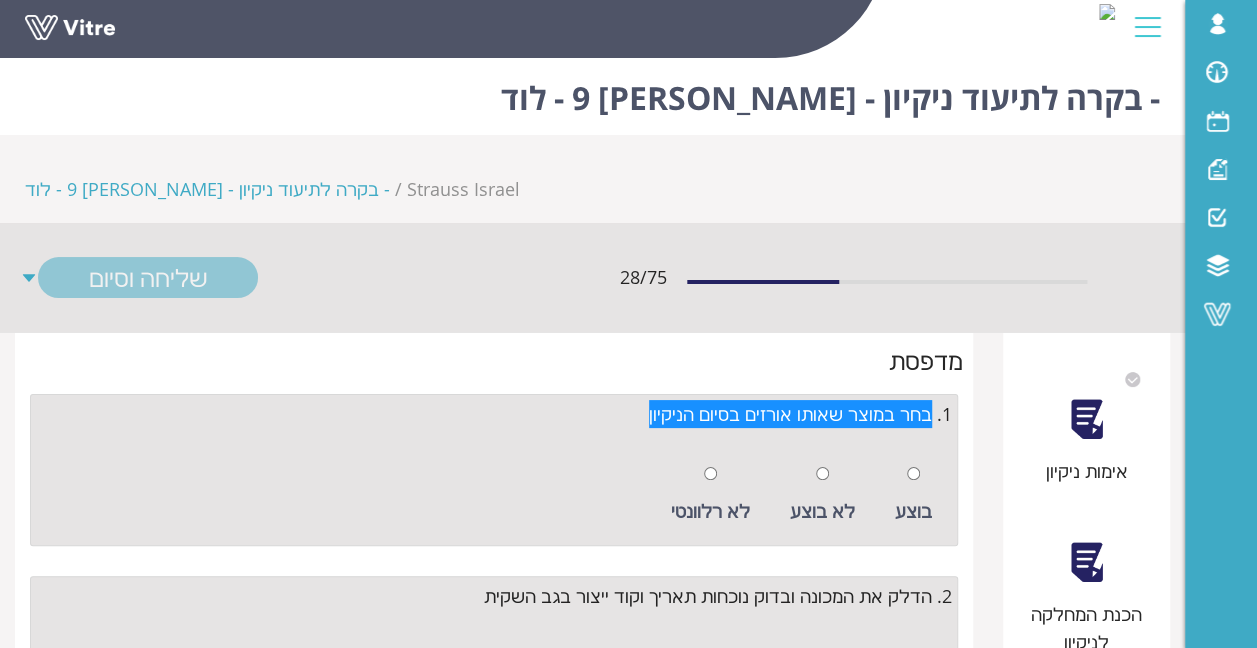 scroll, scrollTop: 100, scrollLeft: 0, axis: vertical 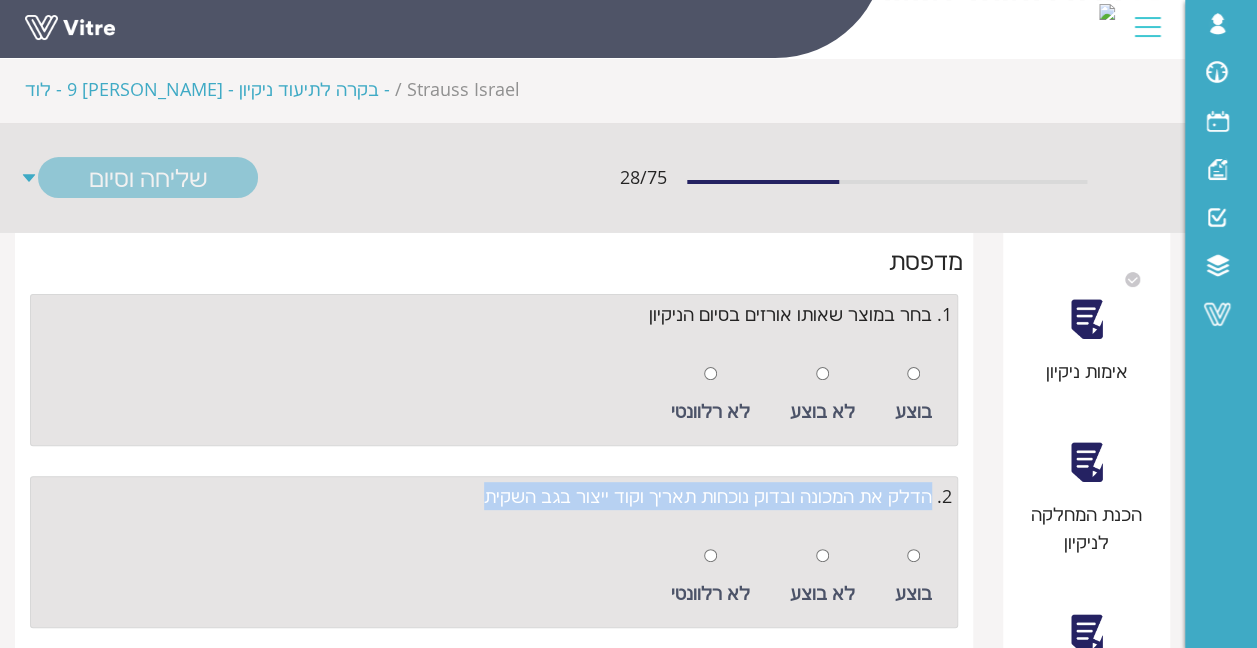 drag, startPoint x: 452, startPoint y: 397, endPoint x: 933, endPoint y: 402, distance: 481.026 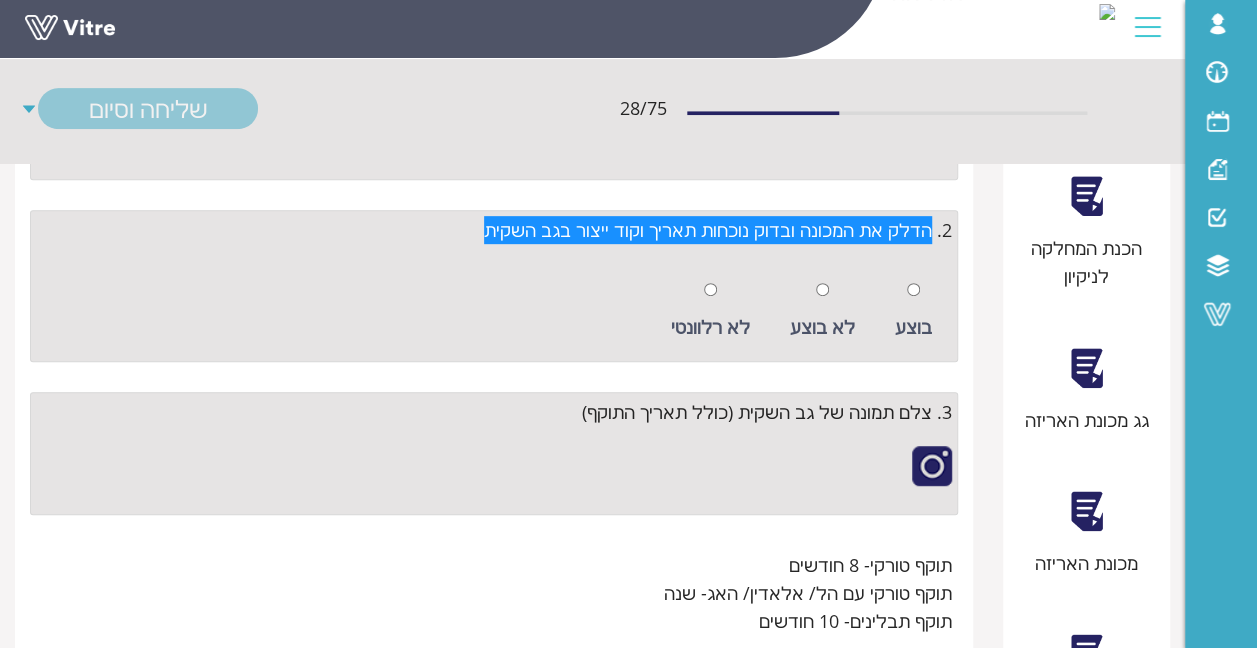 scroll, scrollTop: 400, scrollLeft: 0, axis: vertical 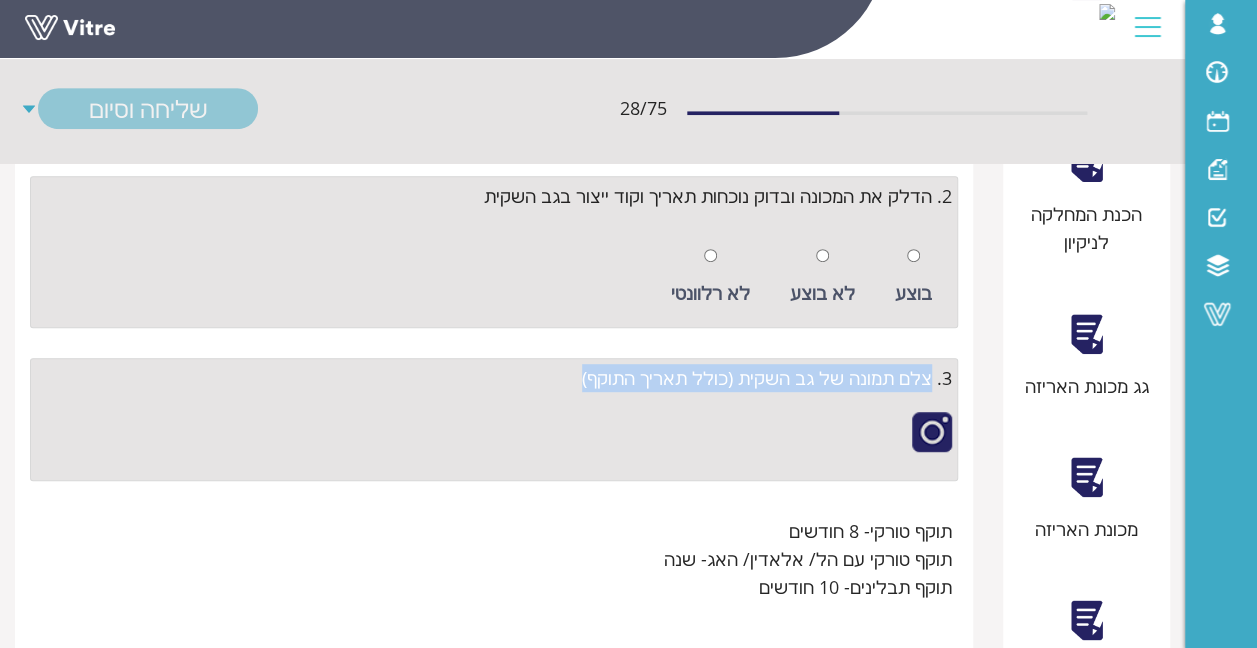 drag, startPoint x: 559, startPoint y: 274, endPoint x: 930, endPoint y: 280, distance: 371.04852 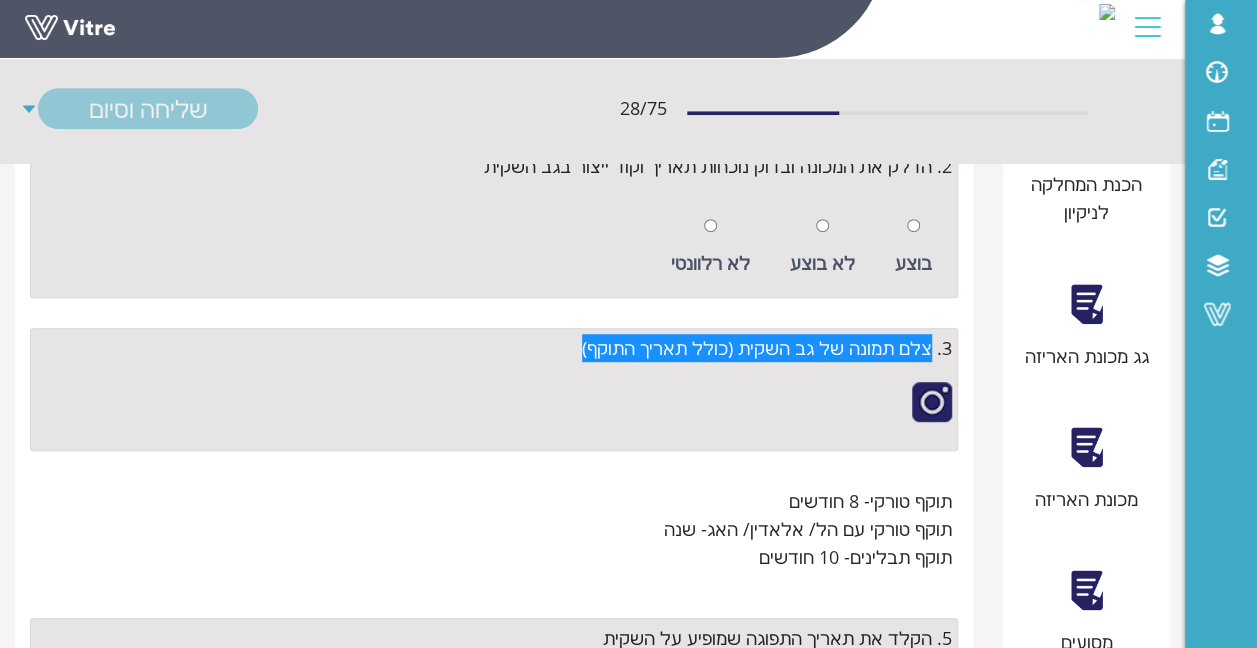 scroll, scrollTop: 600, scrollLeft: 0, axis: vertical 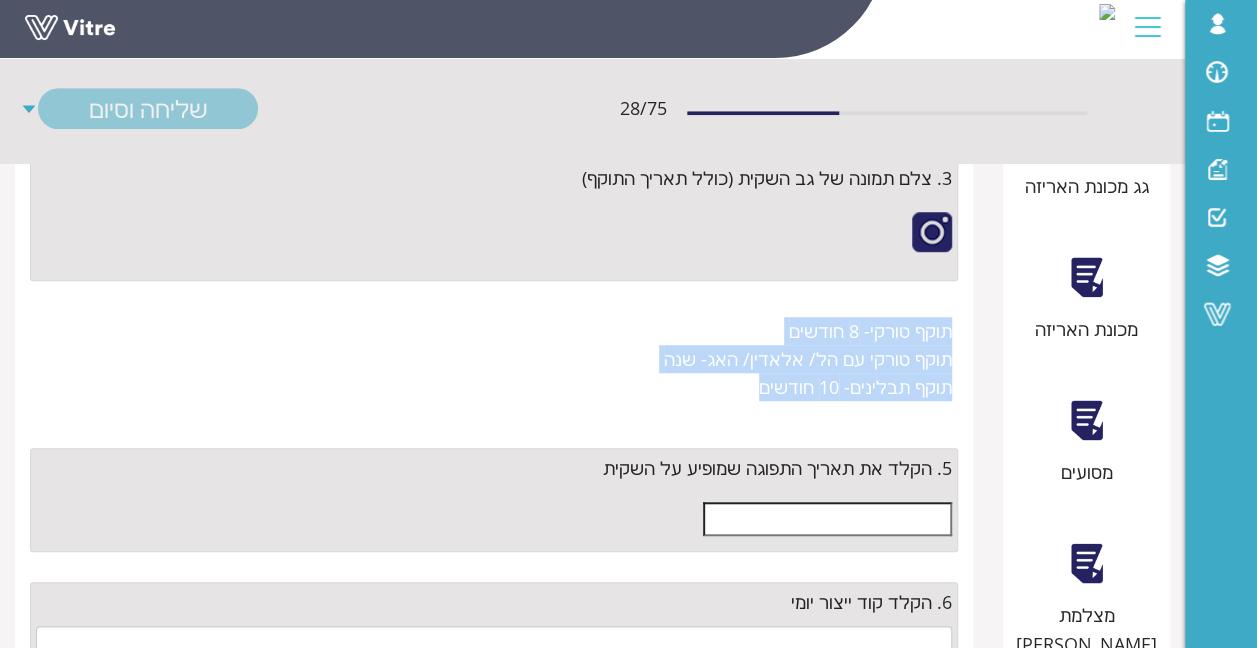 drag, startPoint x: 950, startPoint y: 237, endPoint x: 748, endPoint y: 302, distance: 212.20038 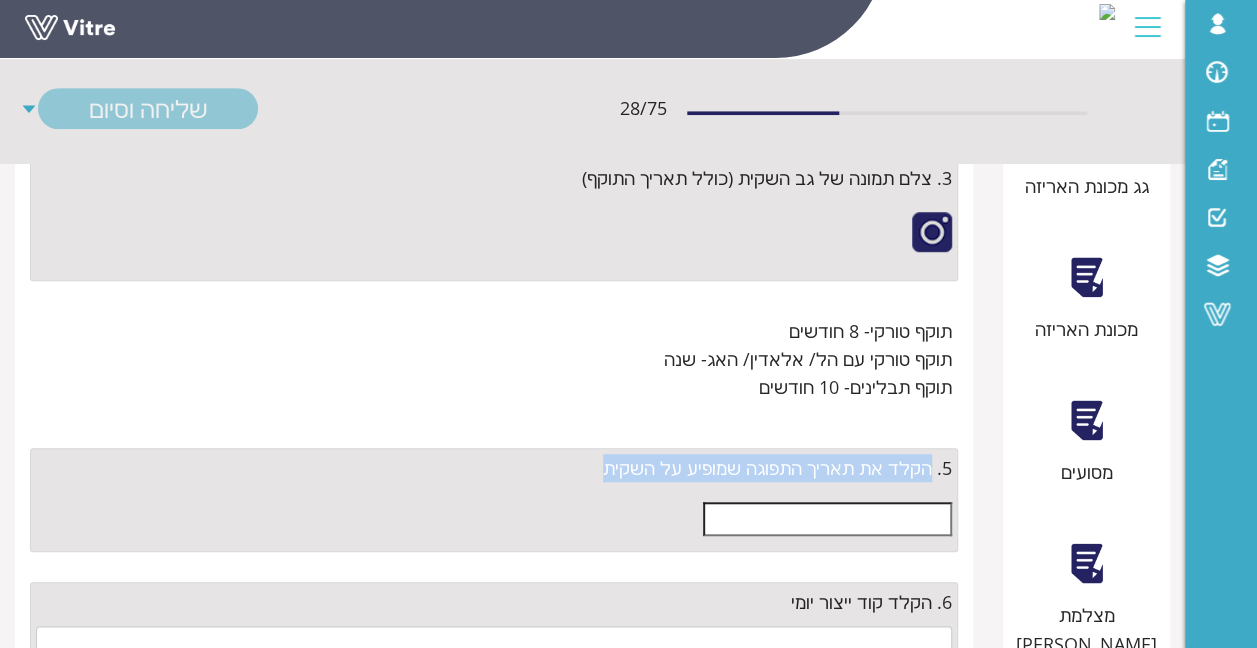 drag, startPoint x: 575, startPoint y: 377, endPoint x: 928, endPoint y: 370, distance: 353.0694 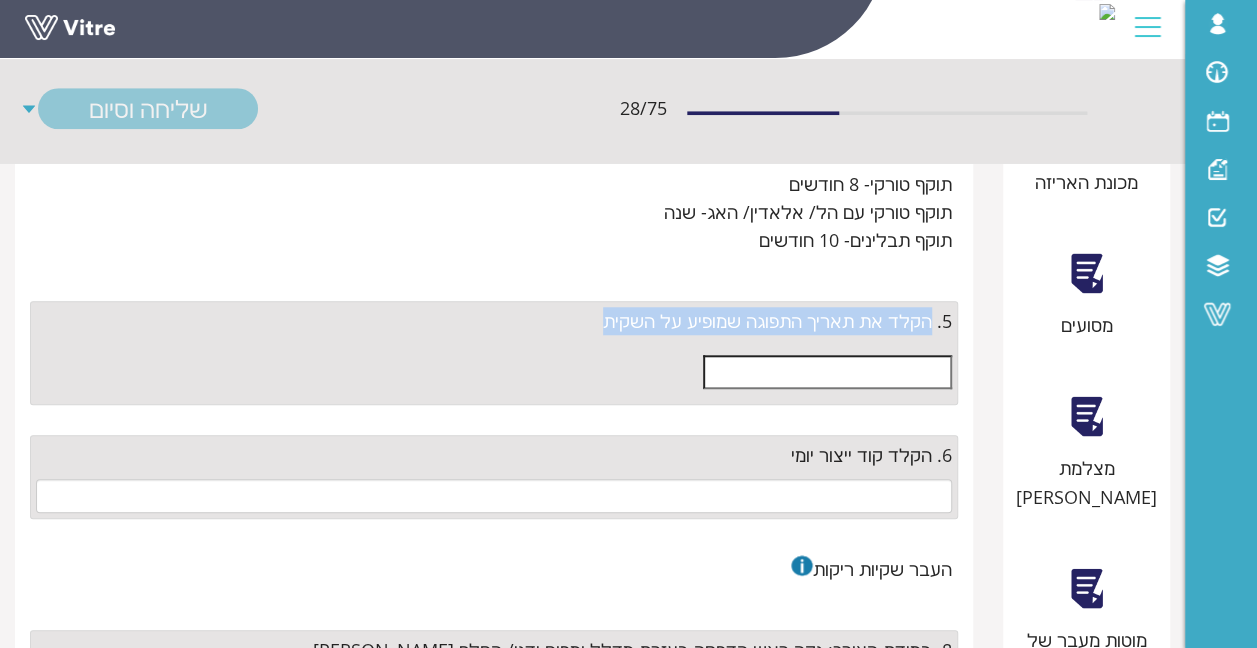 scroll, scrollTop: 800, scrollLeft: 0, axis: vertical 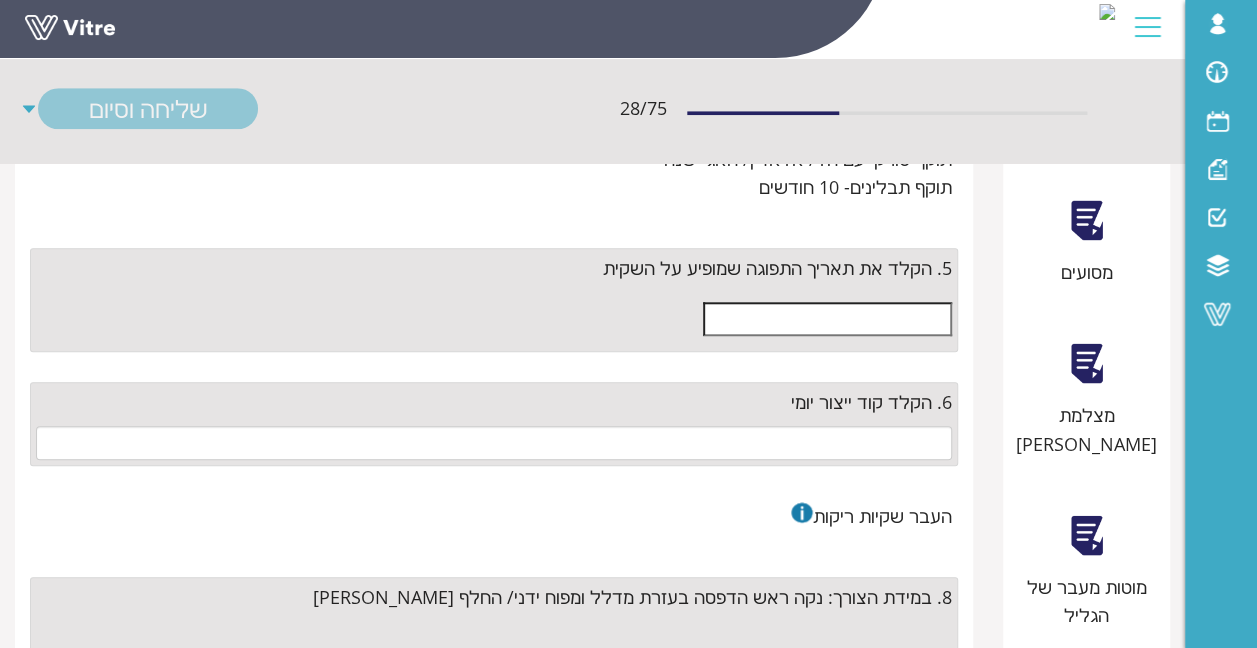 click at bounding box center [827, 319] 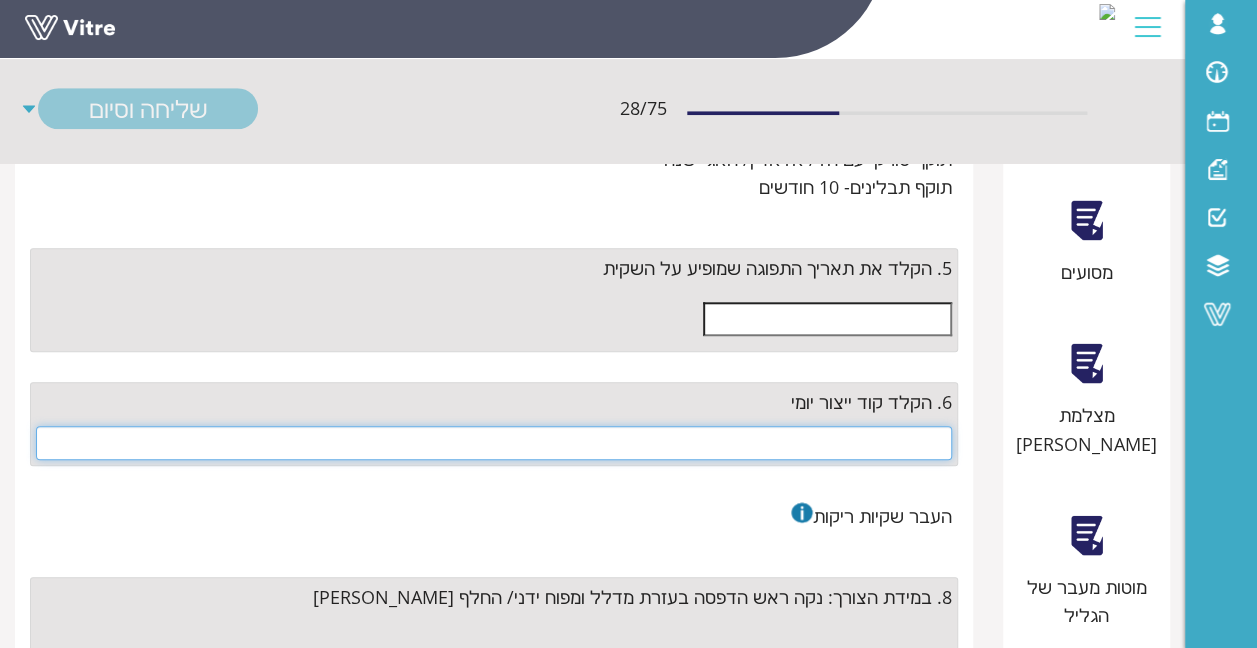 click at bounding box center [494, 443] 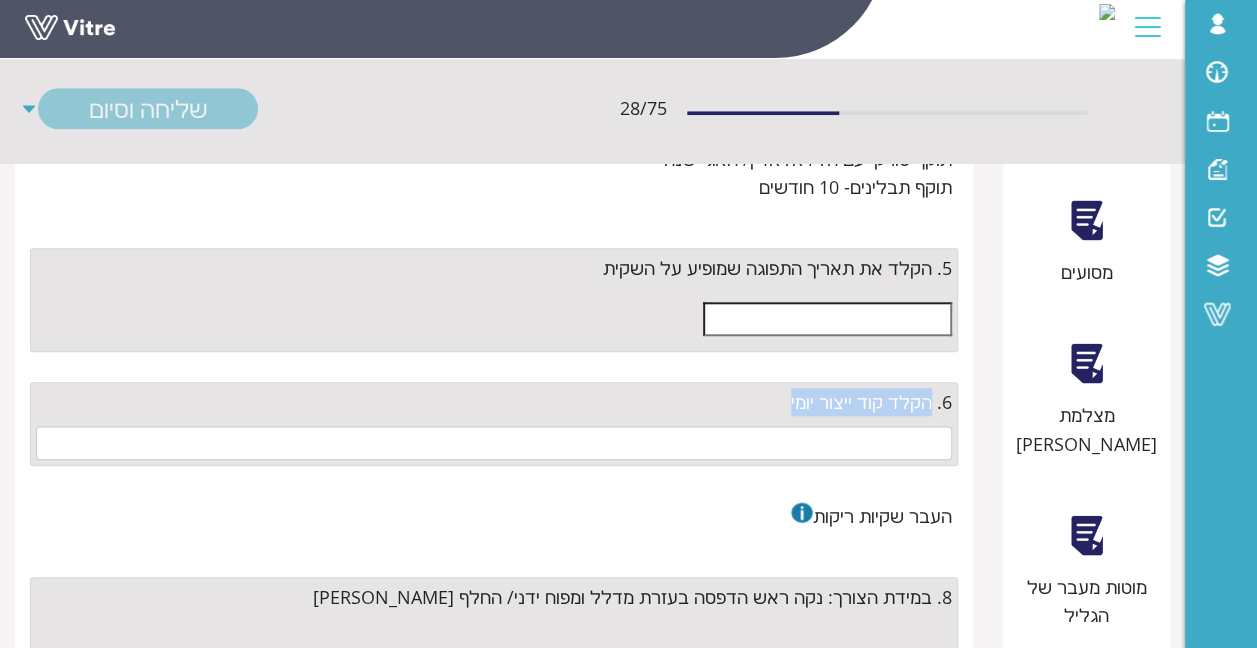 drag, startPoint x: 770, startPoint y: 308, endPoint x: 934, endPoint y: 301, distance: 164.14932 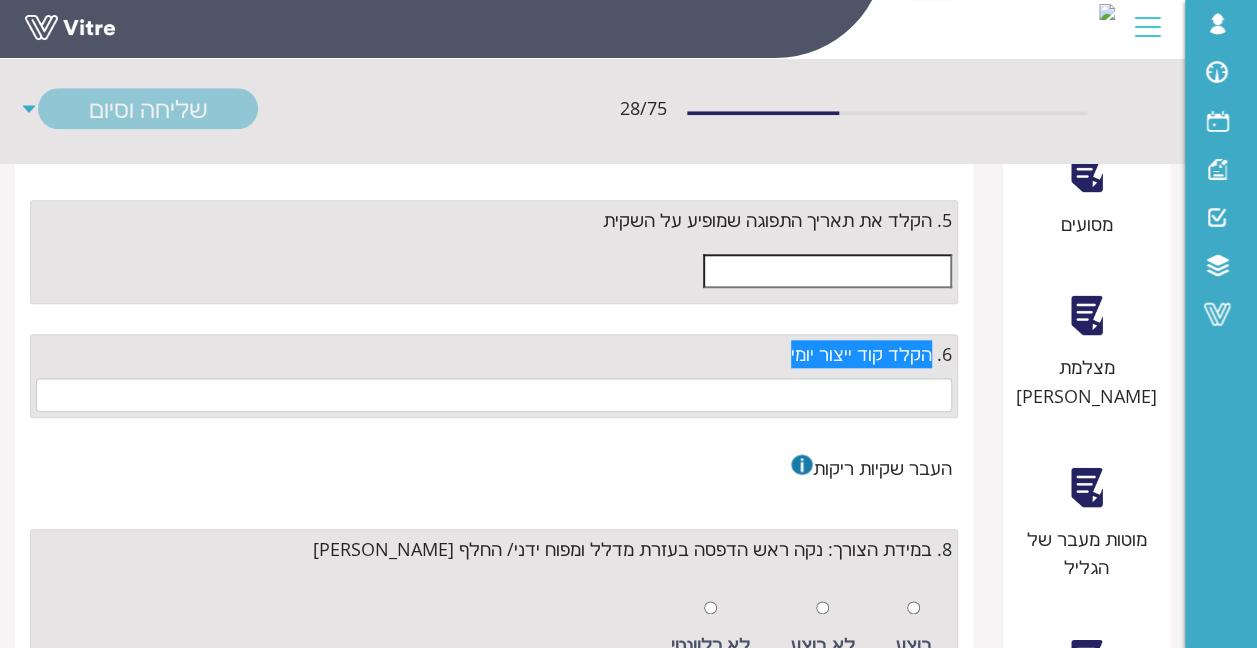 scroll, scrollTop: 1000, scrollLeft: 0, axis: vertical 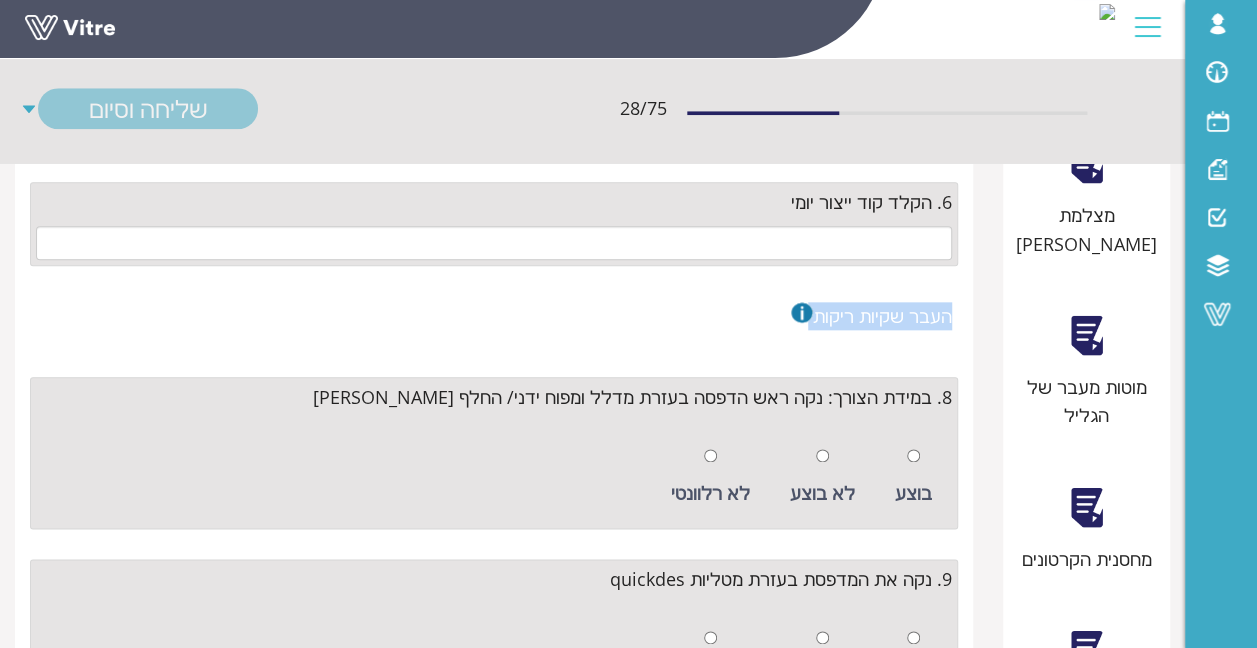 drag, startPoint x: 948, startPoint y: 220, endPoint x: 786, endPoint y: 210, distance: 162.30835 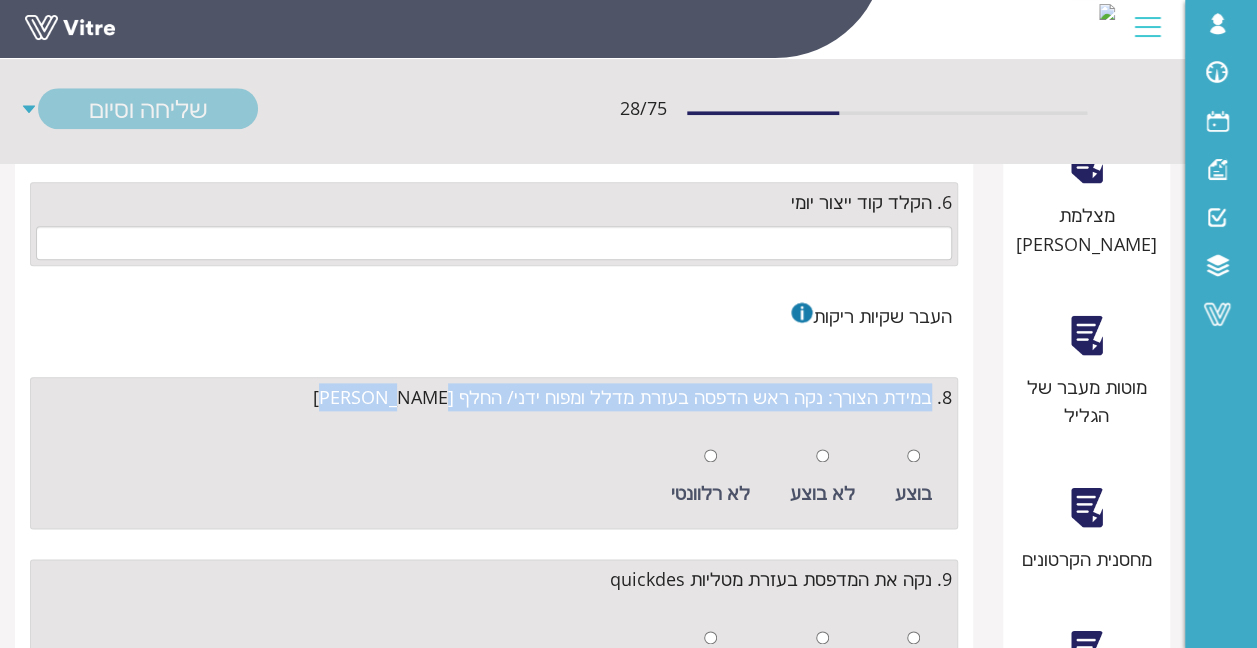 drag, startPoint x: 341, startPoint y: 280, endPoint x: 930, endPoint y: 314, distance: 589.9805 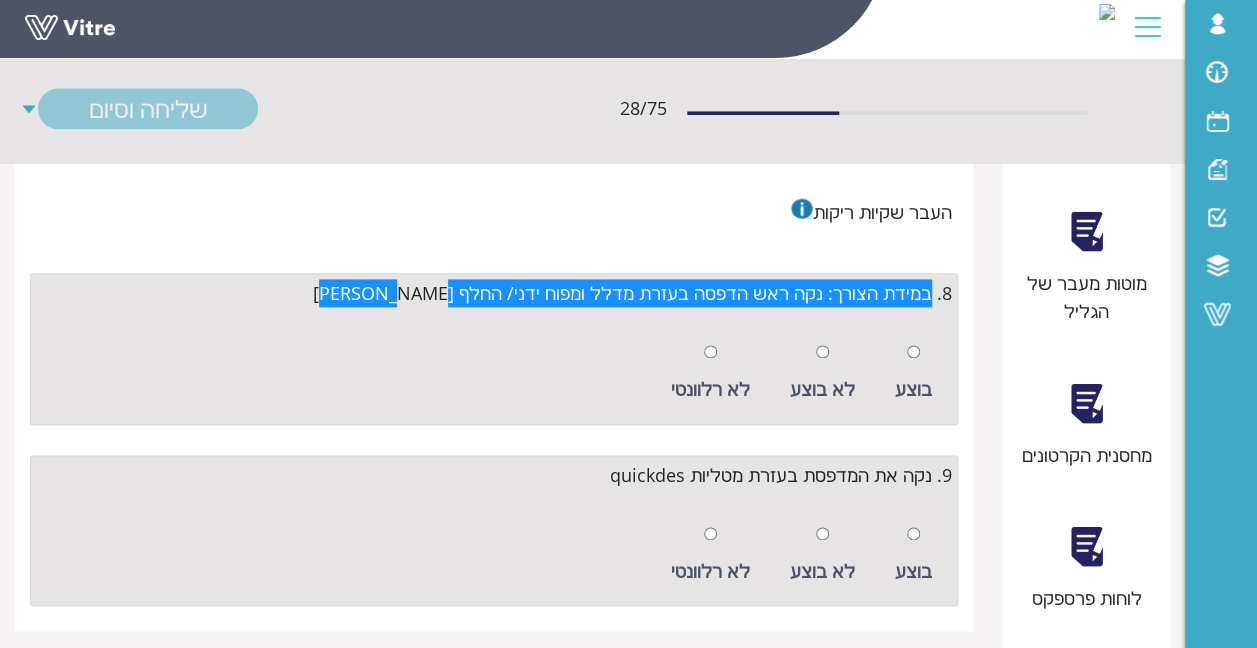 scroll, scrollTop: 1100, scrollLeft: 0, axis: vertical 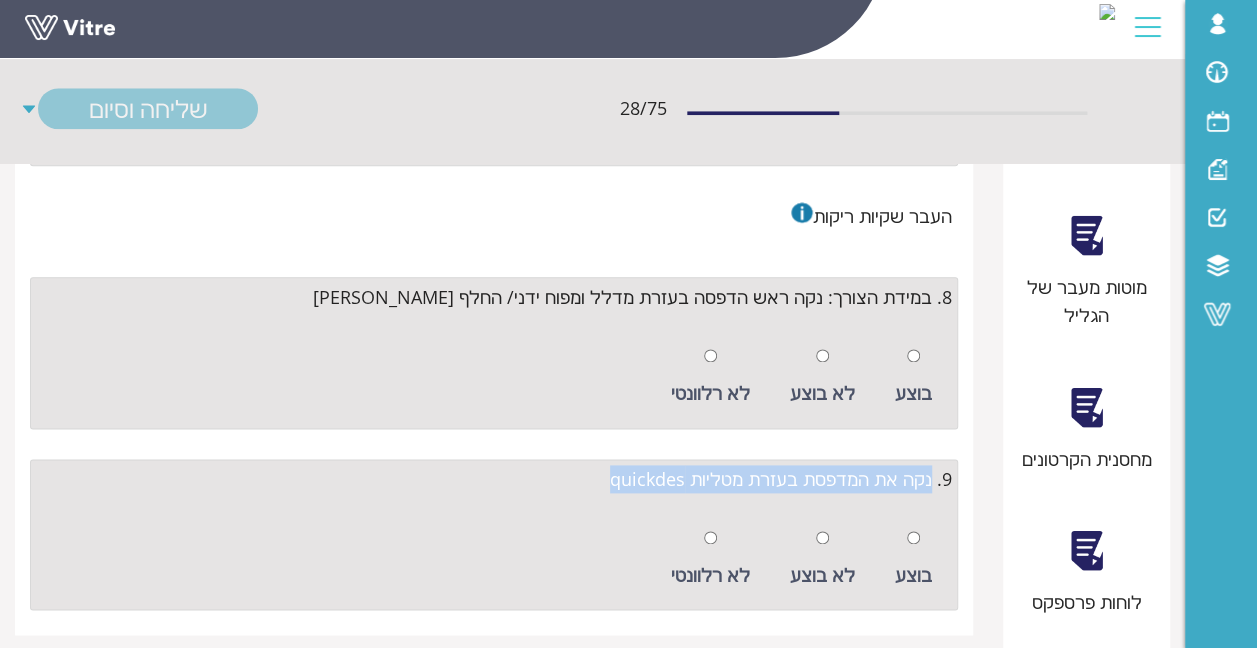 drag, startPoint x: 557, startPoint y: 395, endPoint x: 932, endPoint y: 396, distance: 375.00134 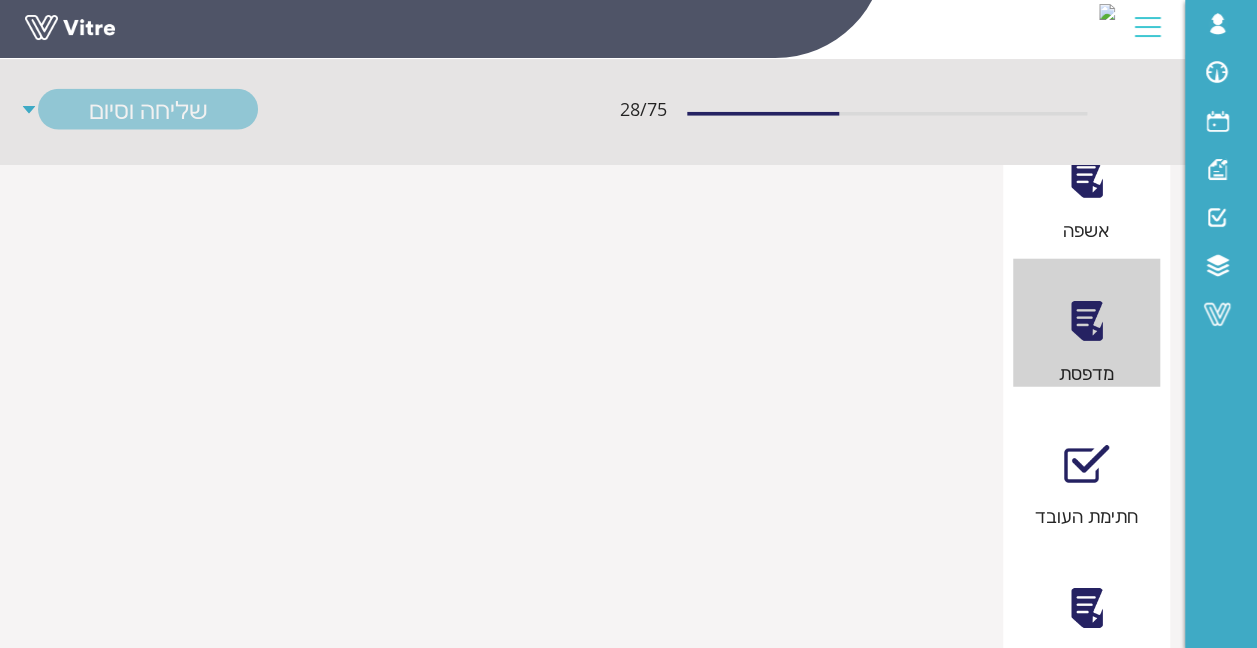 scroll, scrollTop: 2400, scrollLeft: 0, axis: vertical 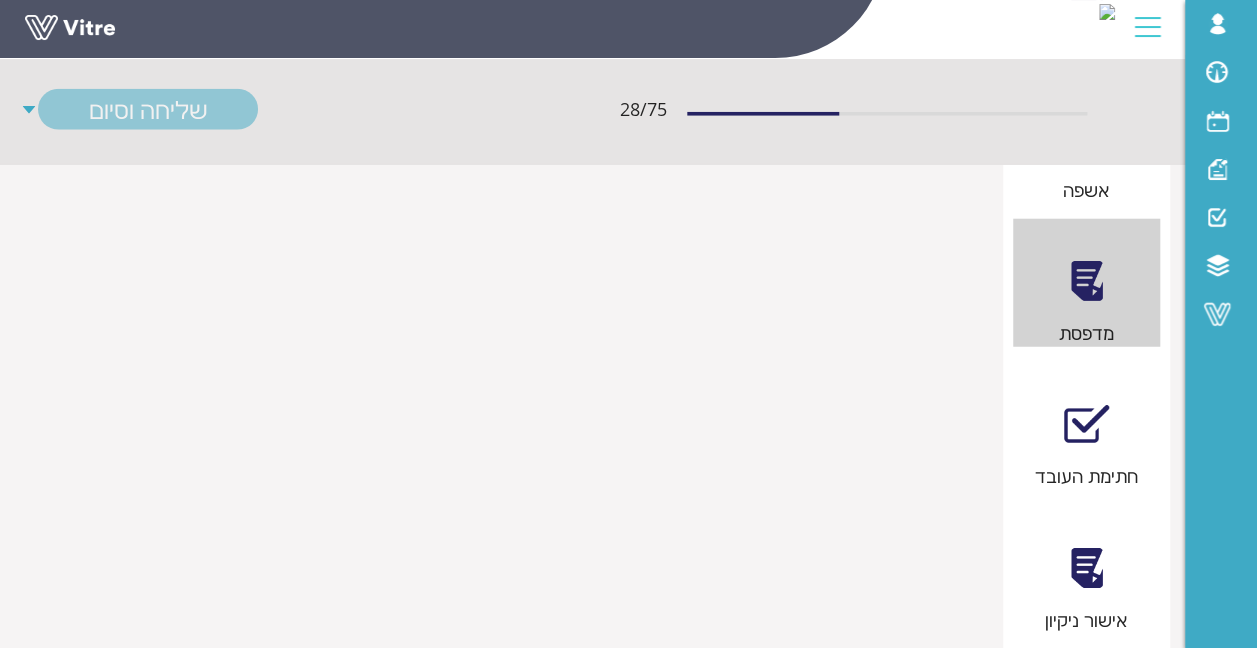 click on "חתימת העובד" at bounding box center [1087, 426] 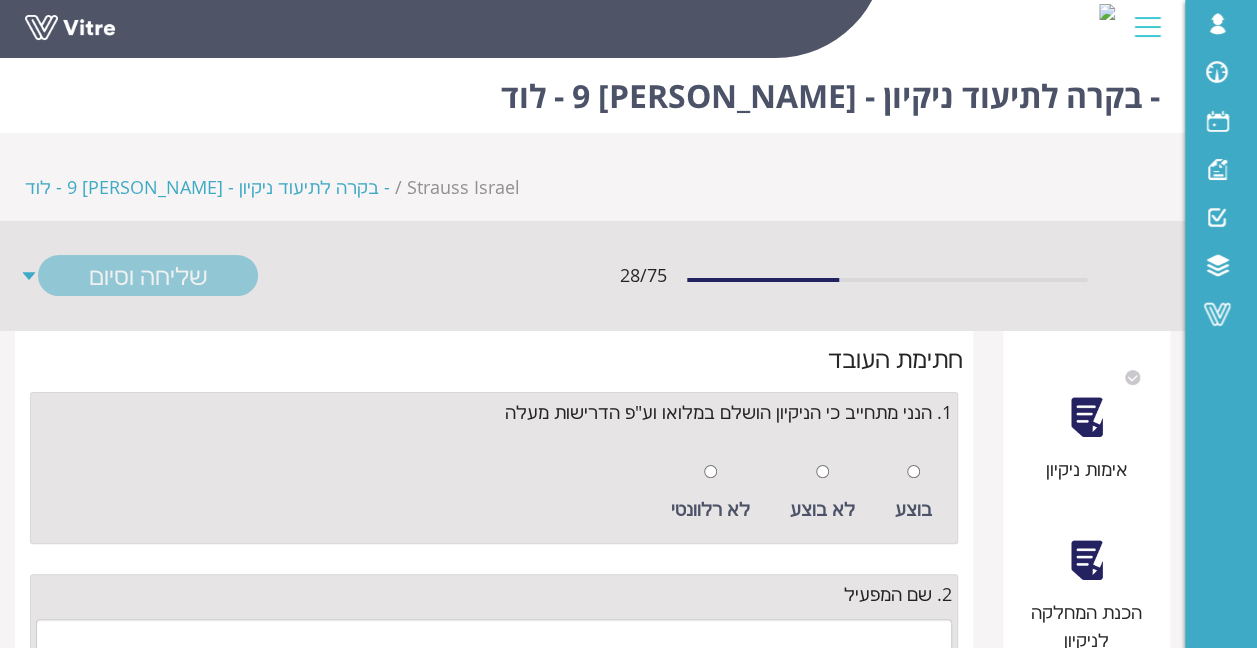 scroll, scrollTop: 0, scrollLeft: 0, axis: both 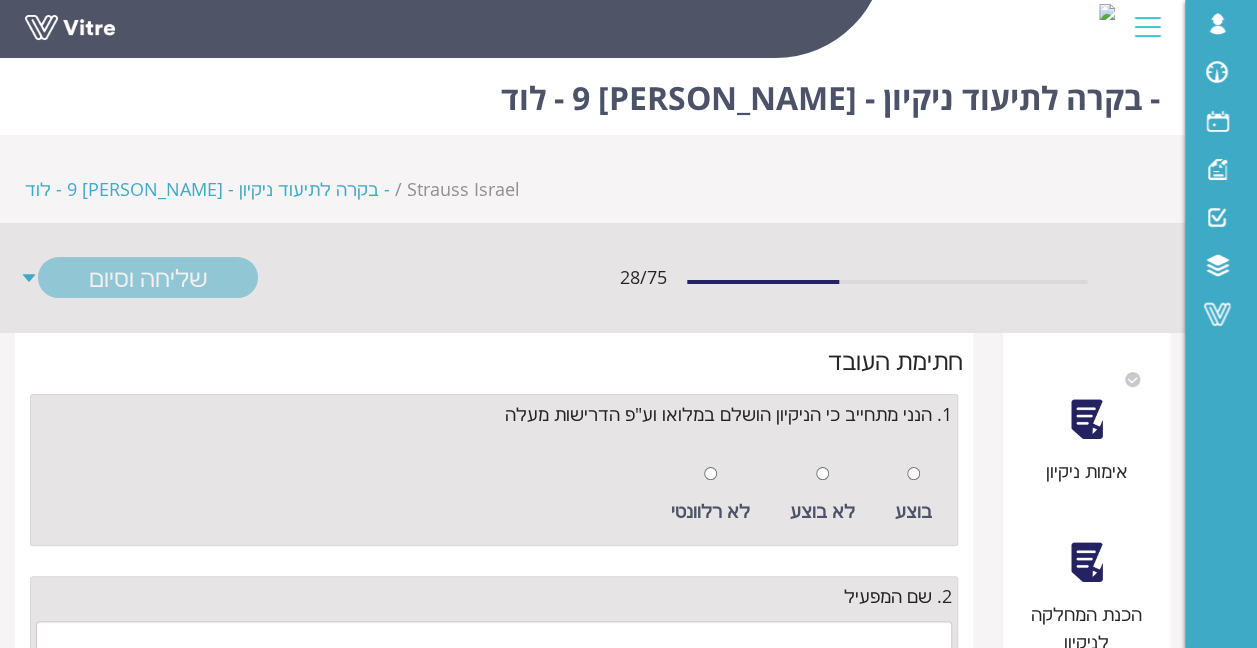 drag, startPoint x: 460, startPoint y: 318, endPoint x: 907, endPoint y: 350, distance: 448.14395 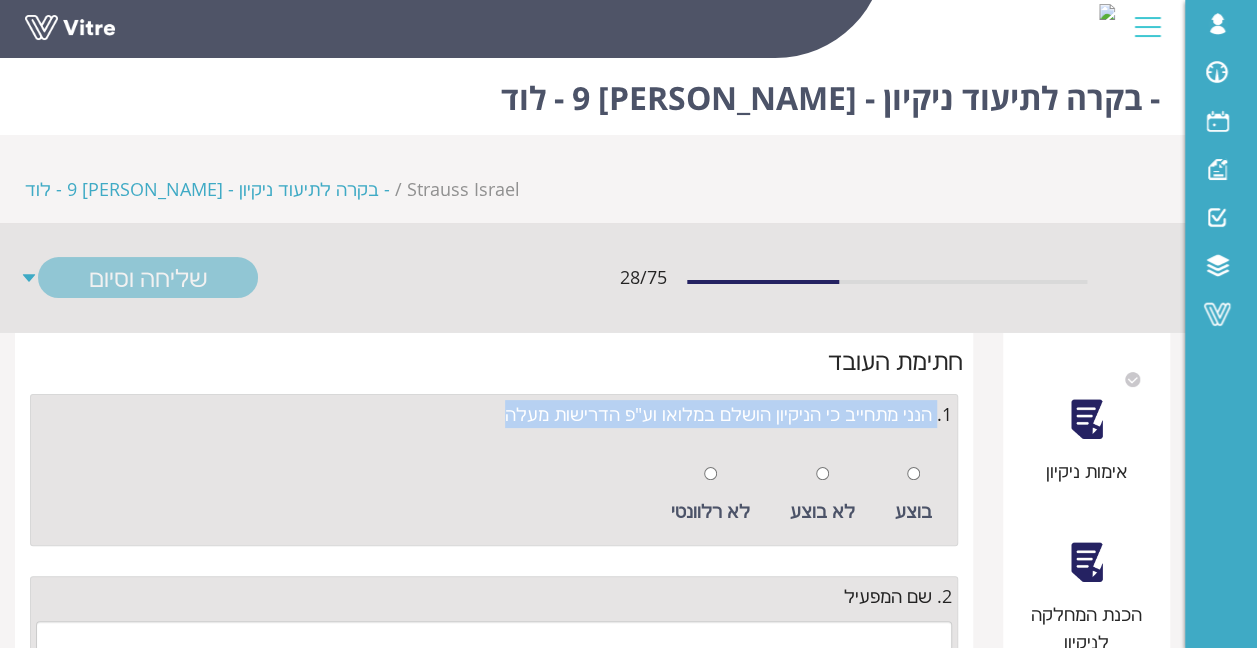 drag, startPoint x: 937, startPoint y: 331, endPoint x: 504, endPoint y: 316, distance: 433.25974 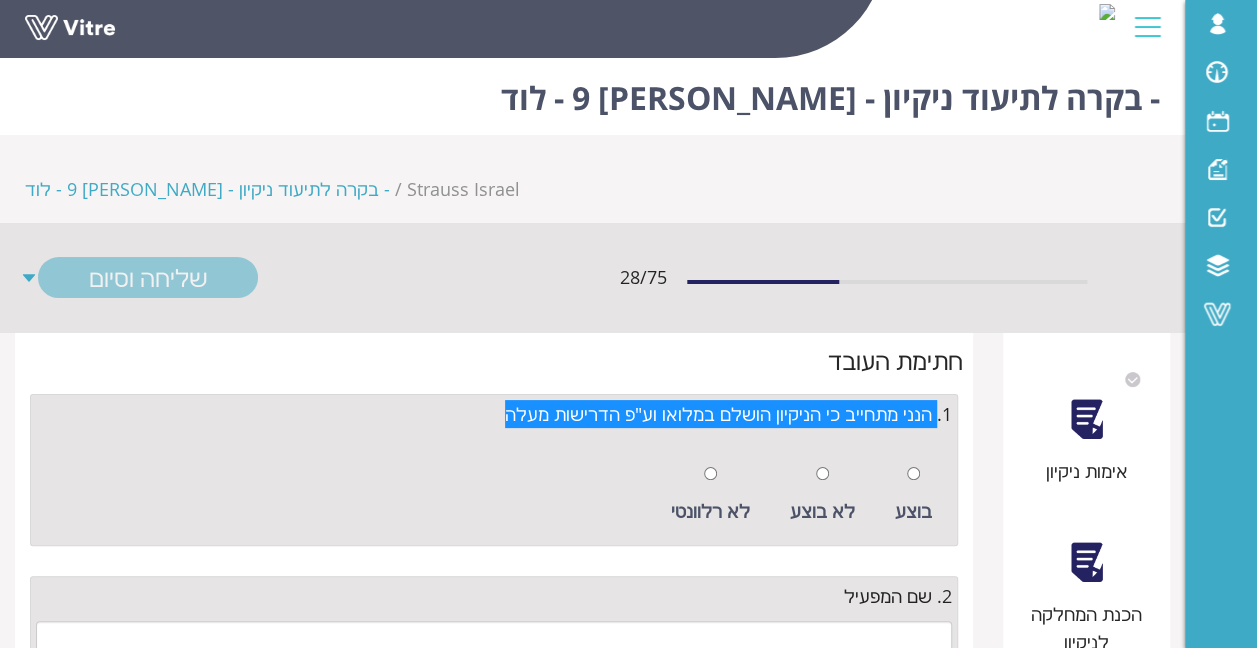 scroll, scrollTop: 200, scrollLeft: 0, axis: vertical 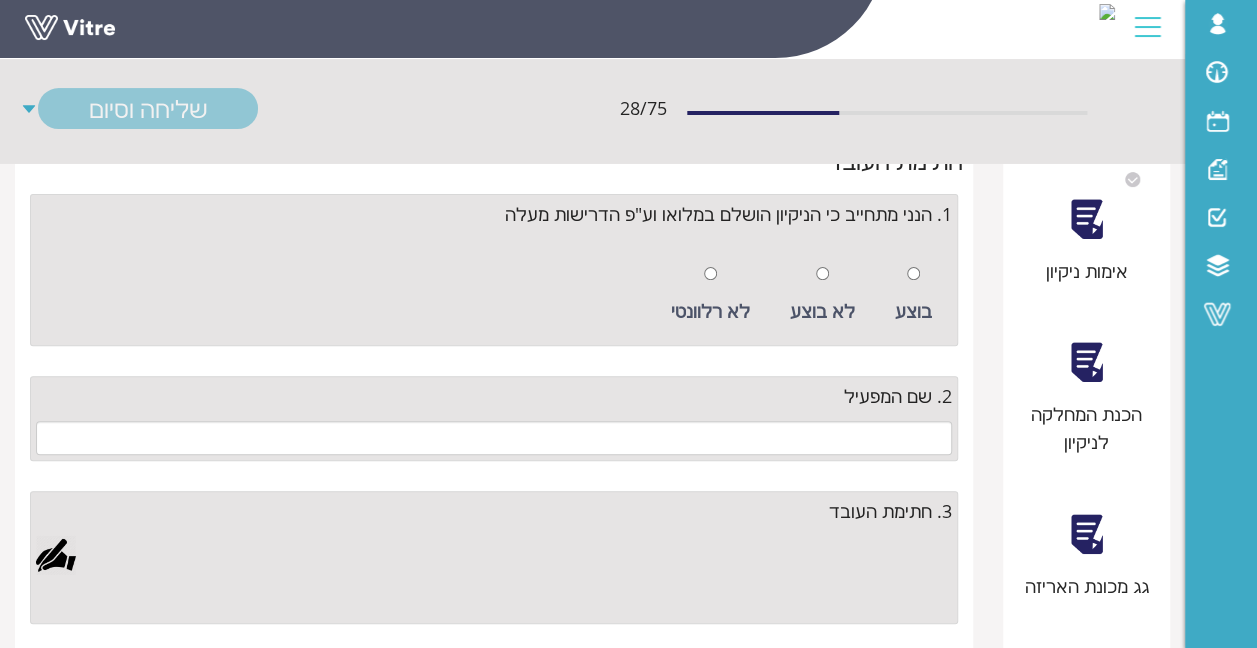 click on "2. שם המפעיל" at bounding box center [494, 418] 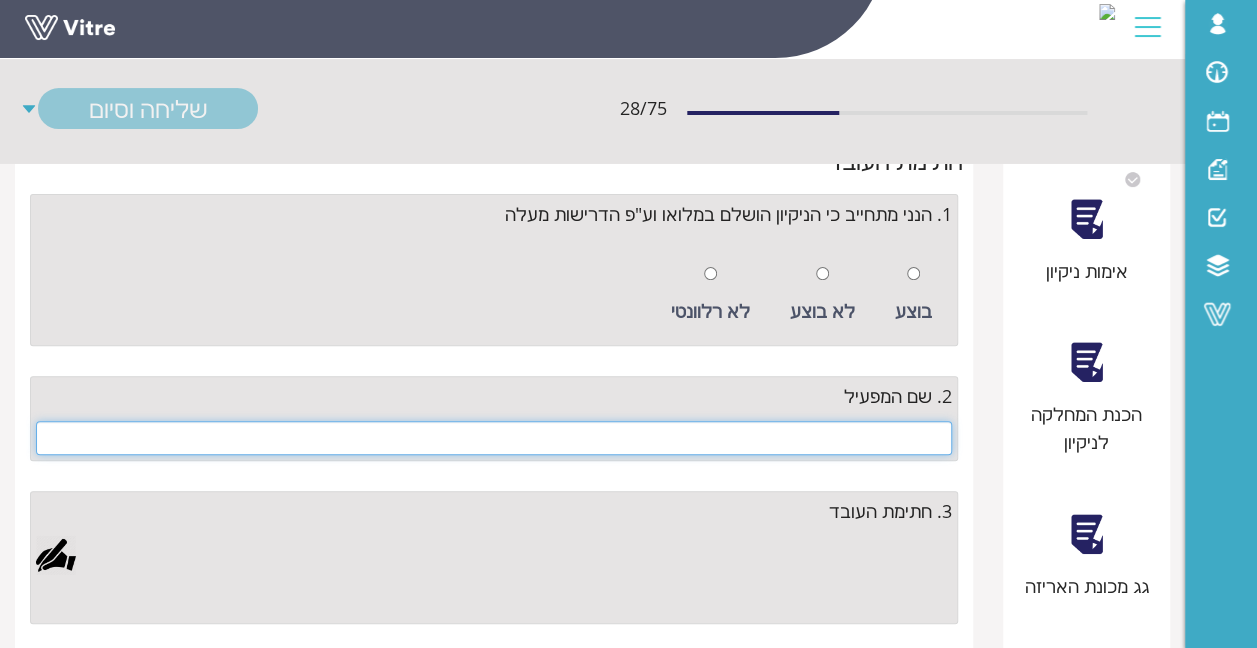 click at bounding box center (494, 438) 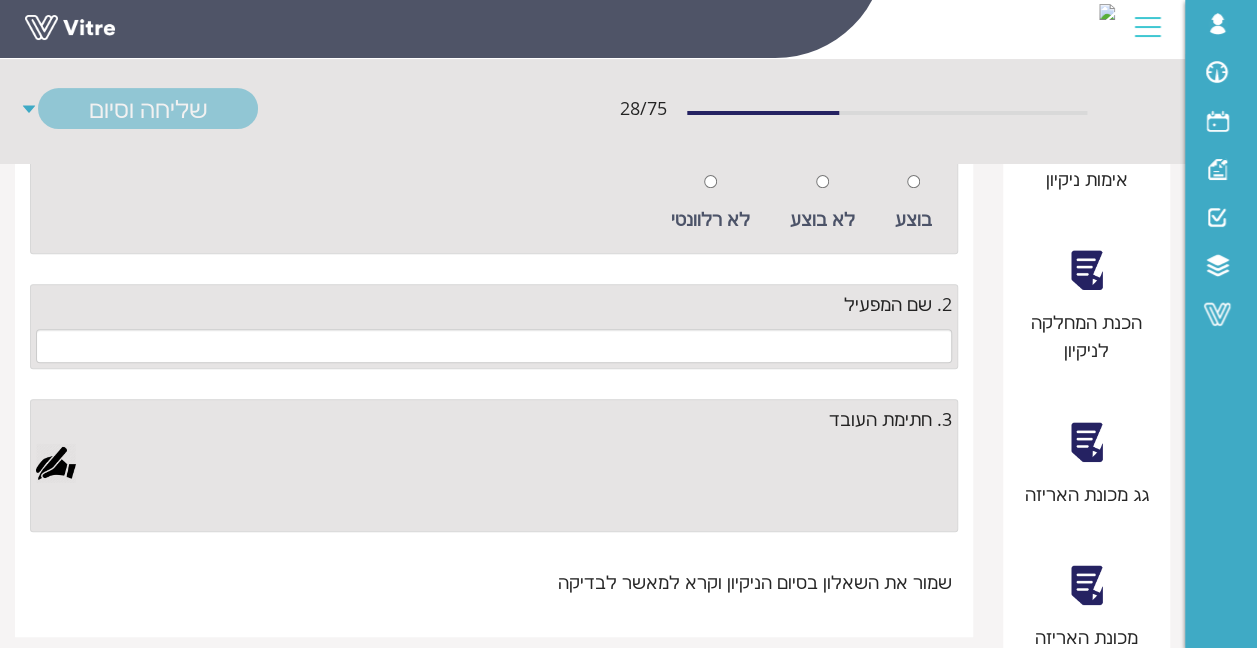 scroll, scrollTop: 400, scrollLeft: 0, axis: vertical 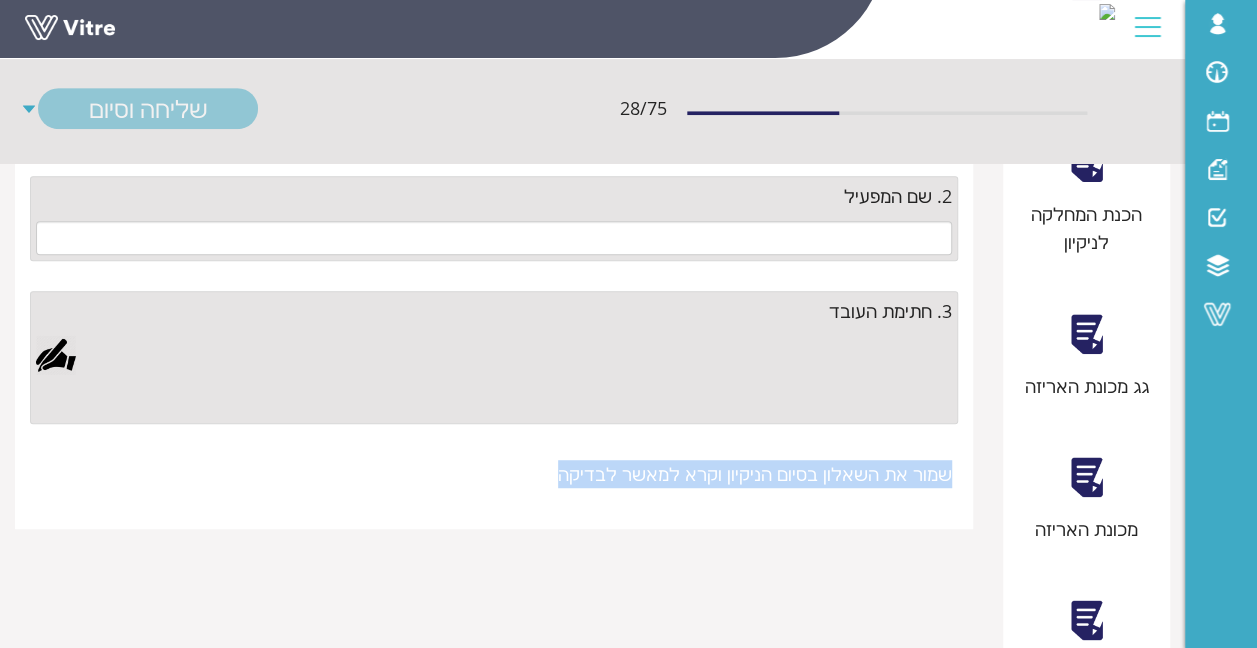 drag, startPoint x: 555, startPoint y: 366, endPoint x: 956, endPoint y: 388, distance: 401.60303 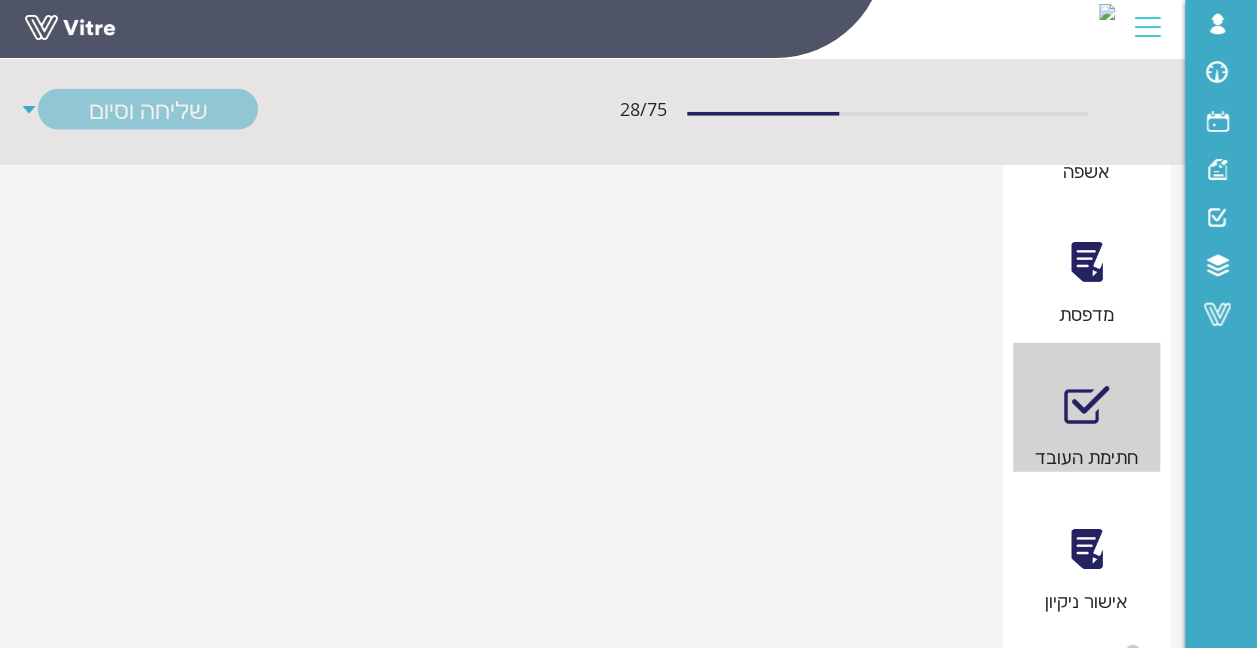scroll, scrollTop: 2476, scrollLeft: 0, axis: vertical 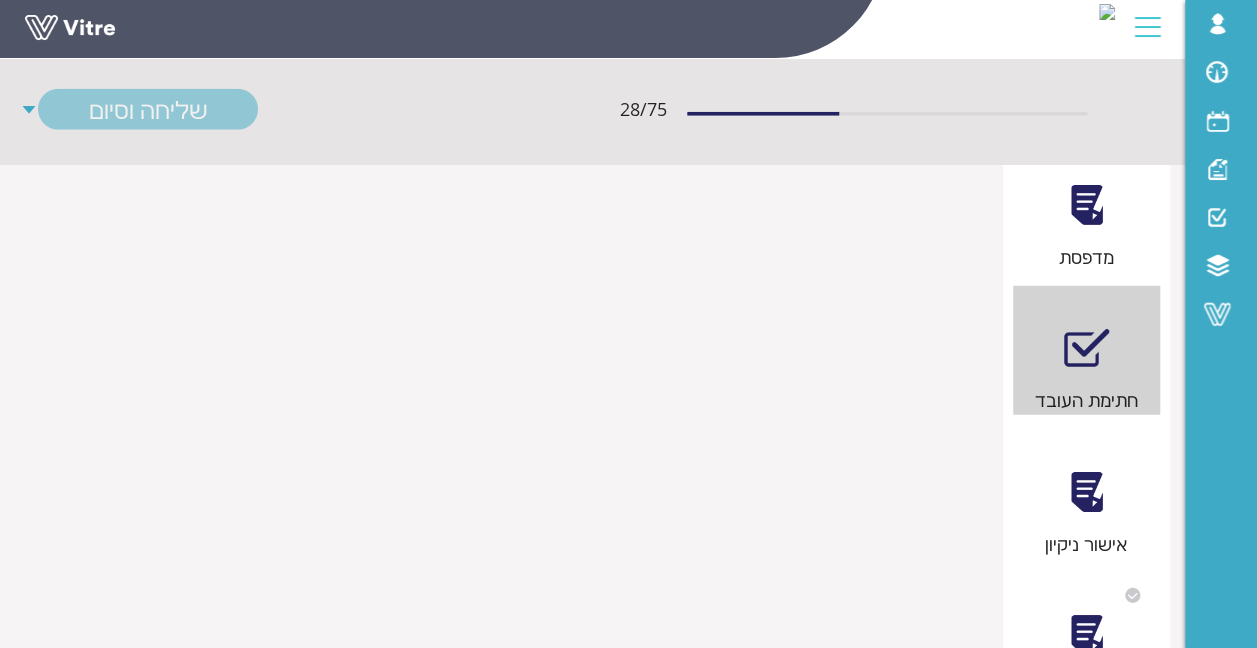 click on "אישור ניקיון" at bounding box center (1087, 544) 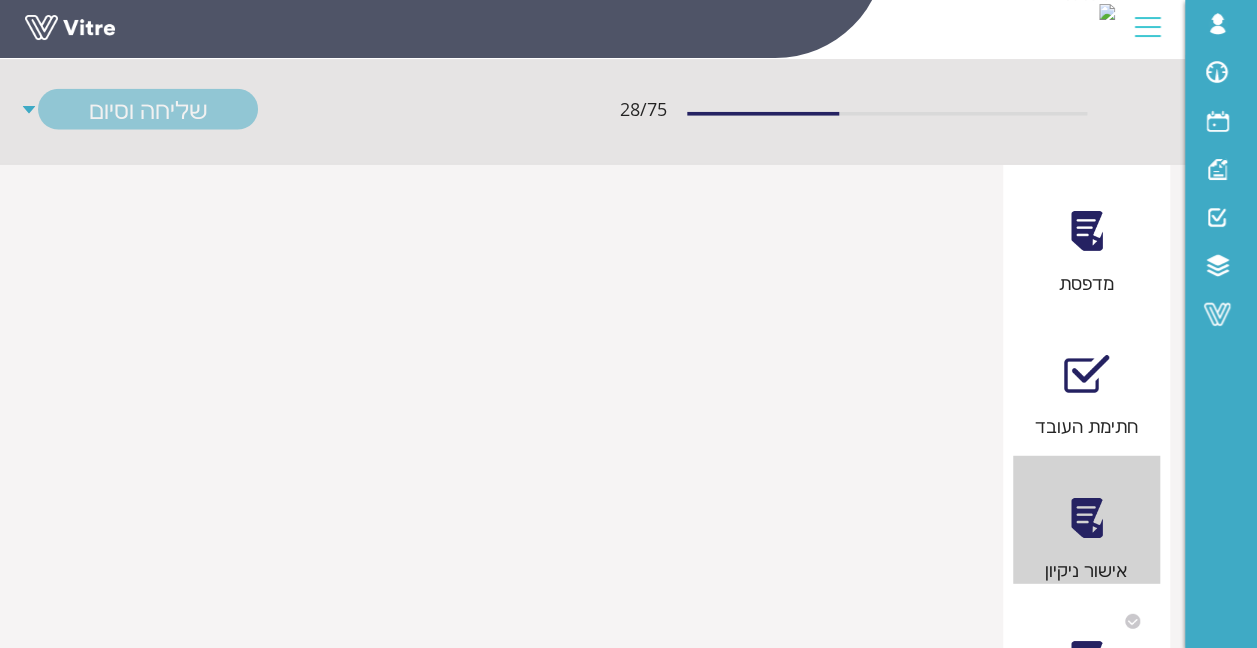 scroll, scrollTop: 2476, scrollLeft: 0, axis: vertical 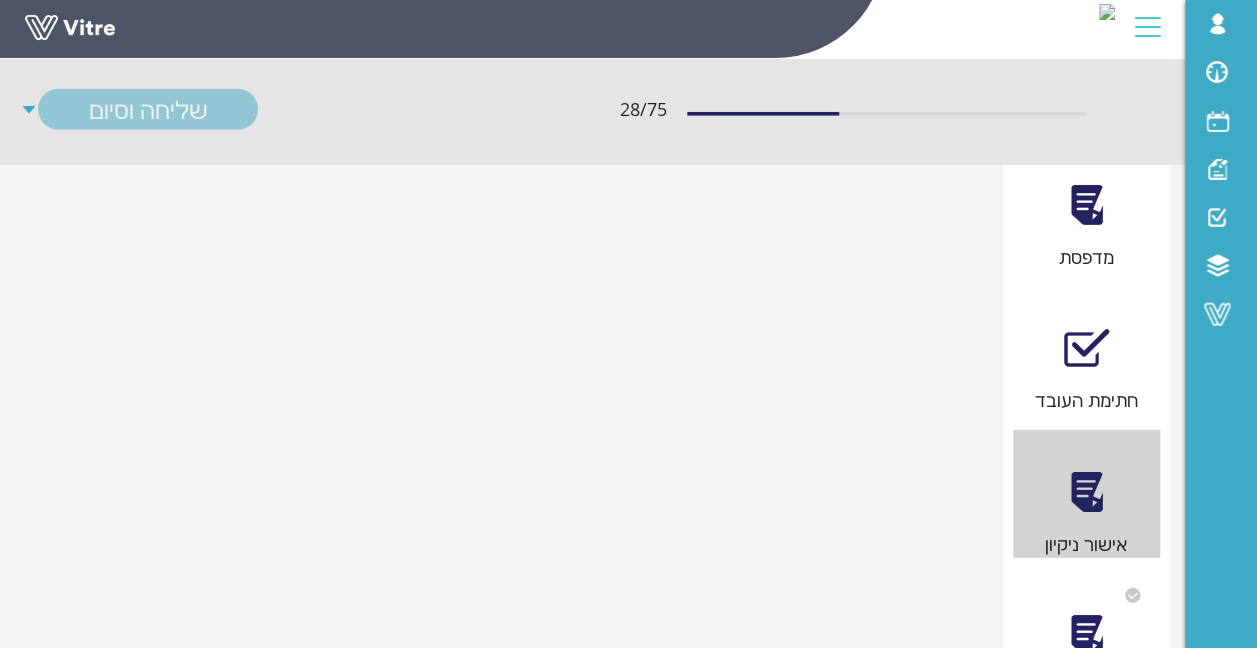 click at bounding box center [1086, 635] 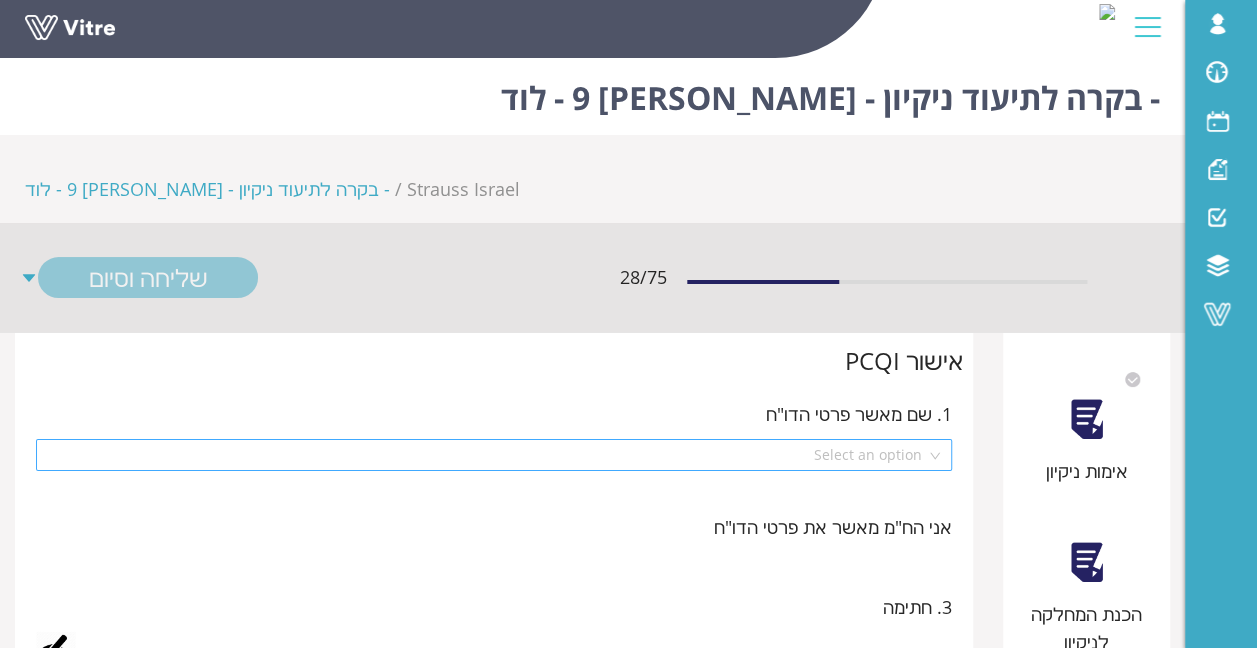 click at bounding box center (487, 455) 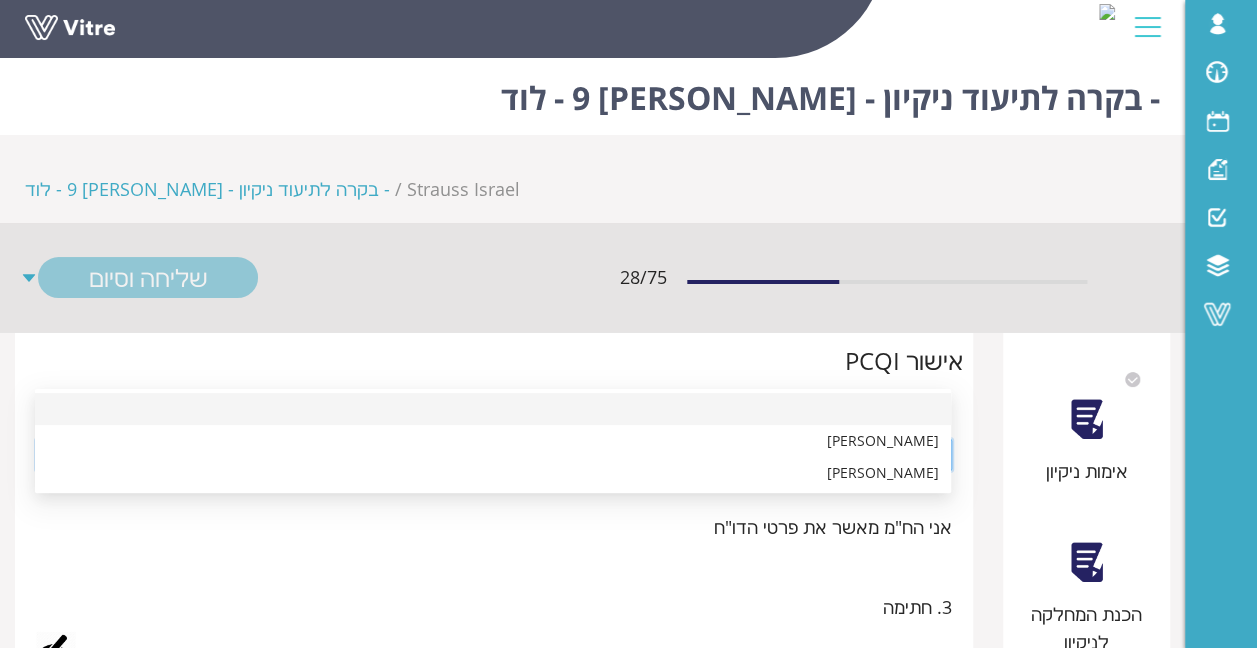 click at bounding box center (487, 455) 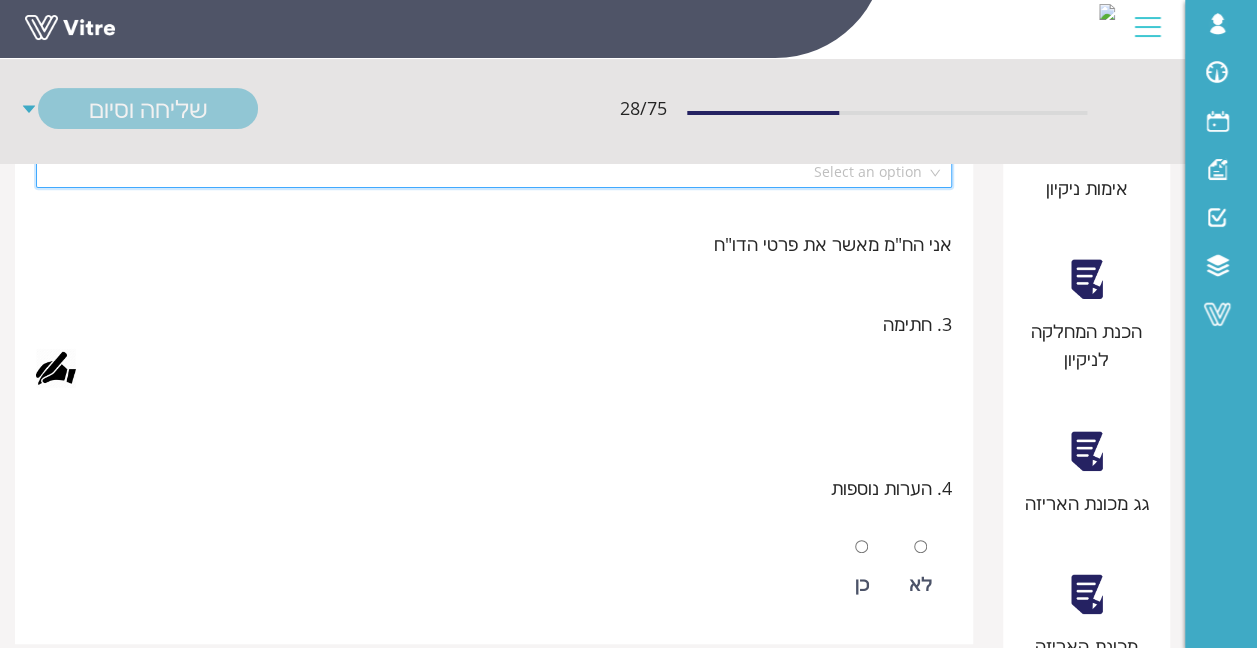 scroll, scrollTop: 500, scrollLeft: 0, axis: vertical 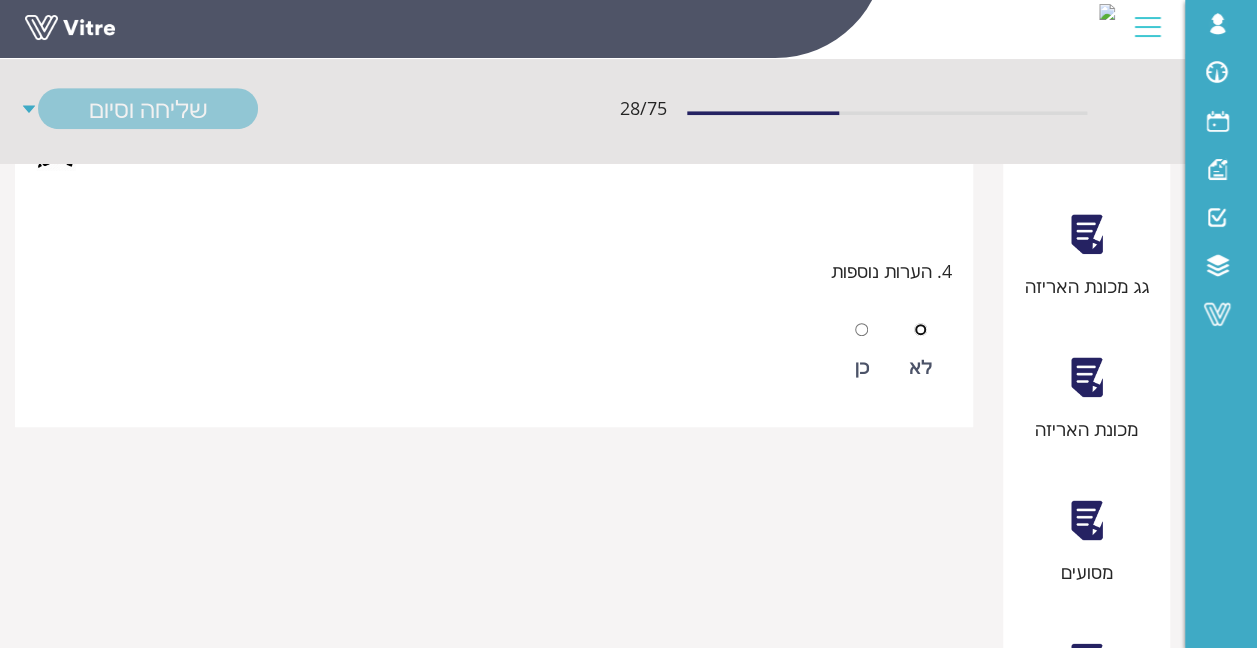 click at bounding box center (920, 329) 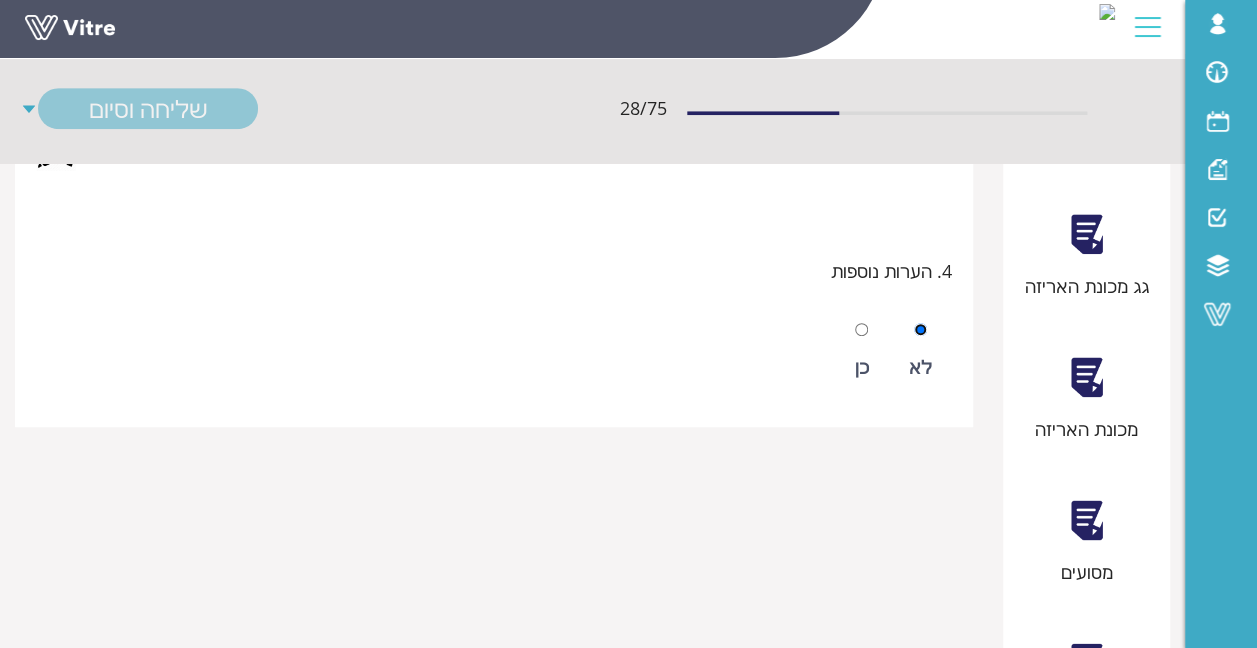 click at bounding box center (920, 329) 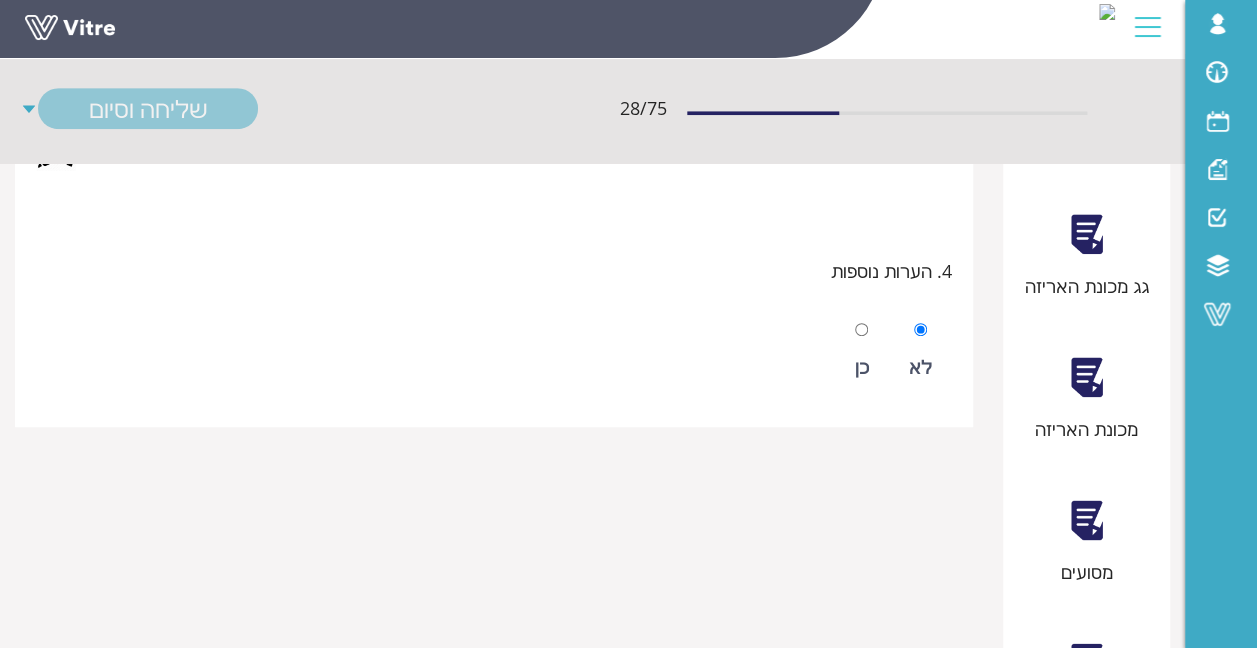 click on "כן" at bounding box center [862, 351] 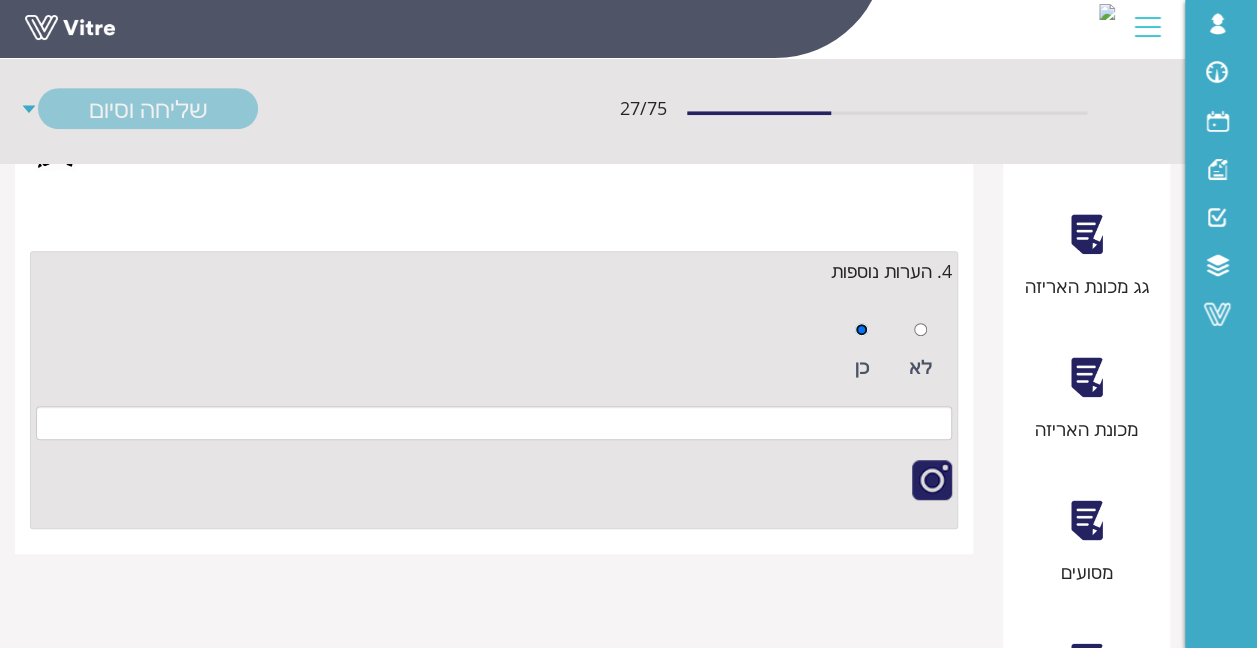 click at bounding box center (861, 329) 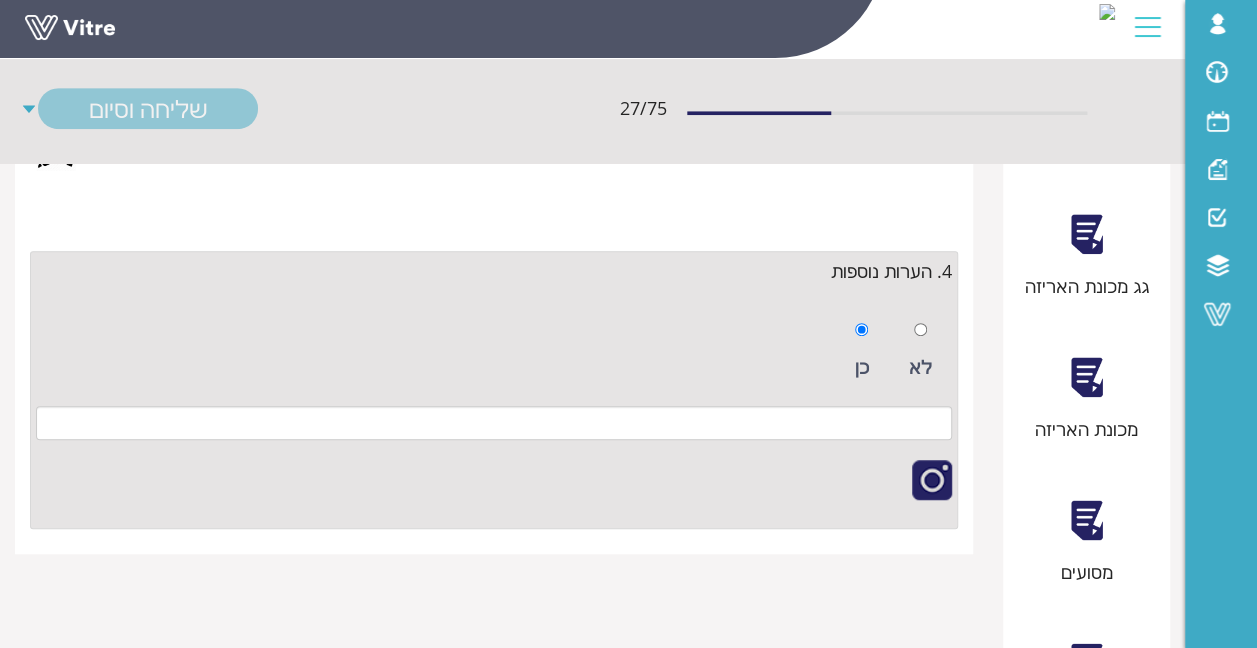 click on "לא" at bounding box center [920, 351] 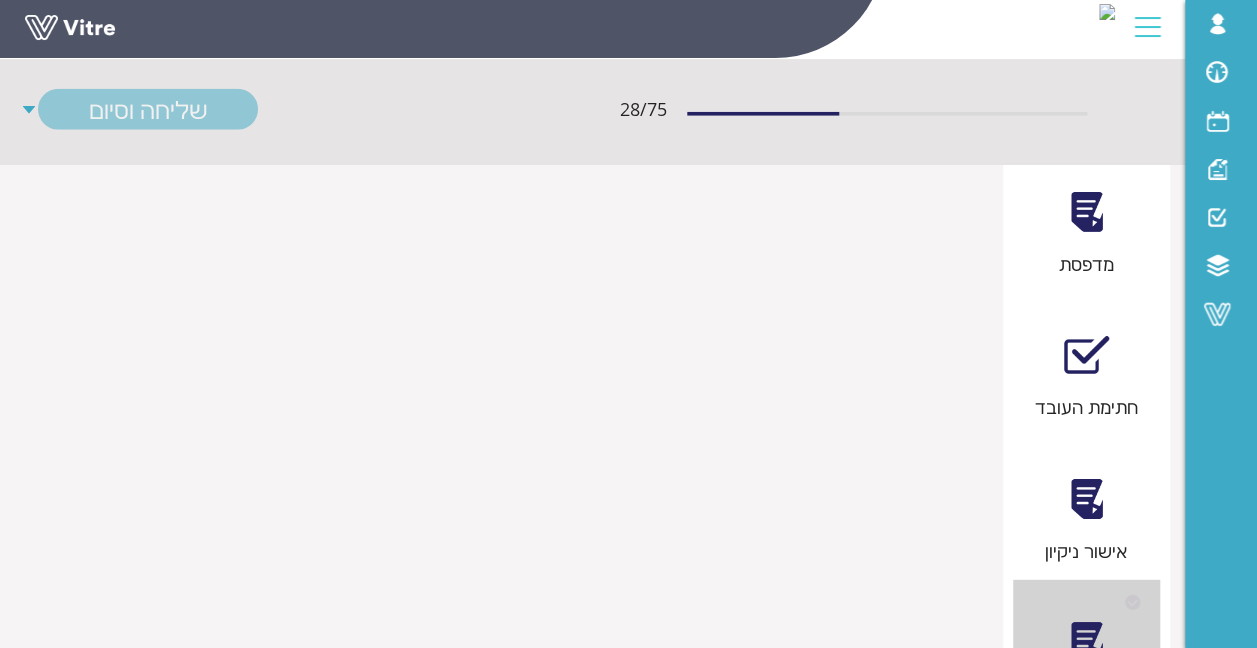 scroll, scrollTop: 2476, scrollLeft: 0, axis: vertical 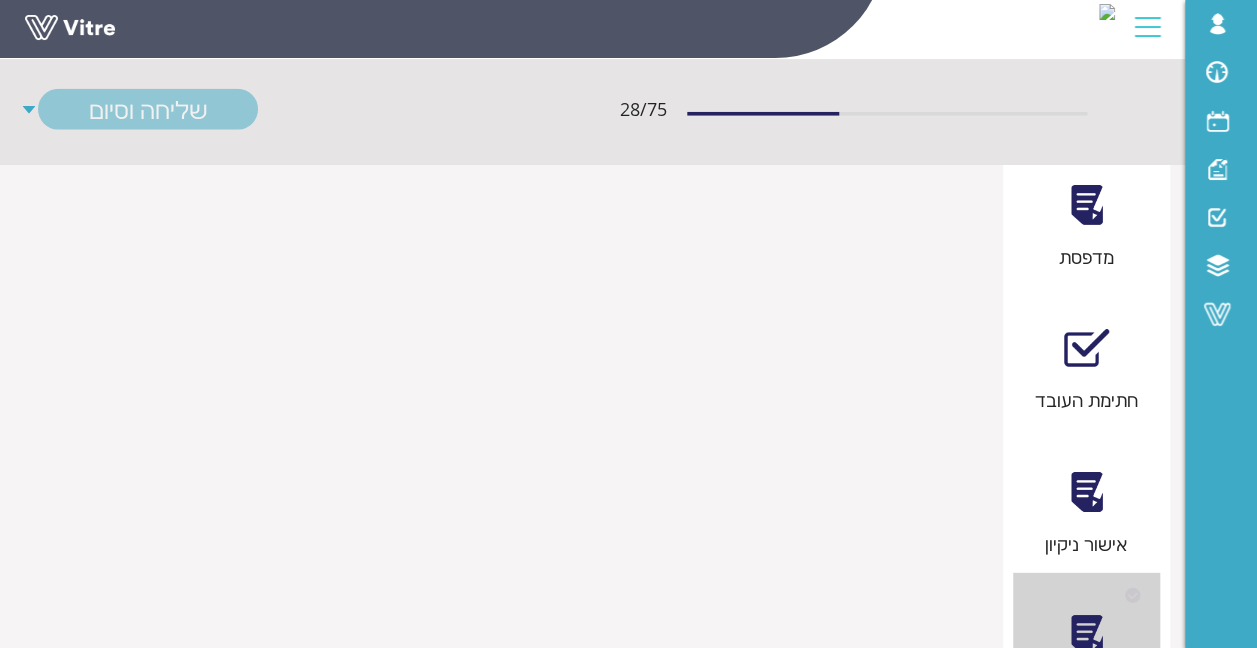 click at bounding box center [1086, 492] 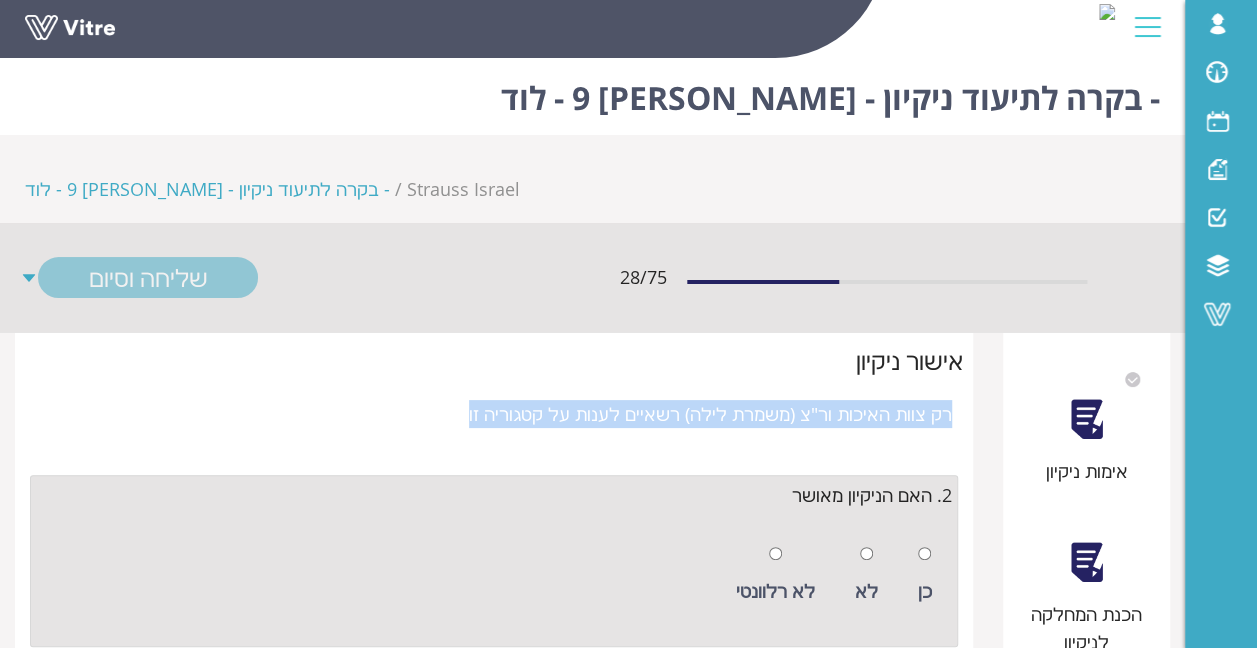 drag, startPoint x: 950, startPoint y: 330, endPoint x: 477, endPoint y: 314, distance: 473.27054 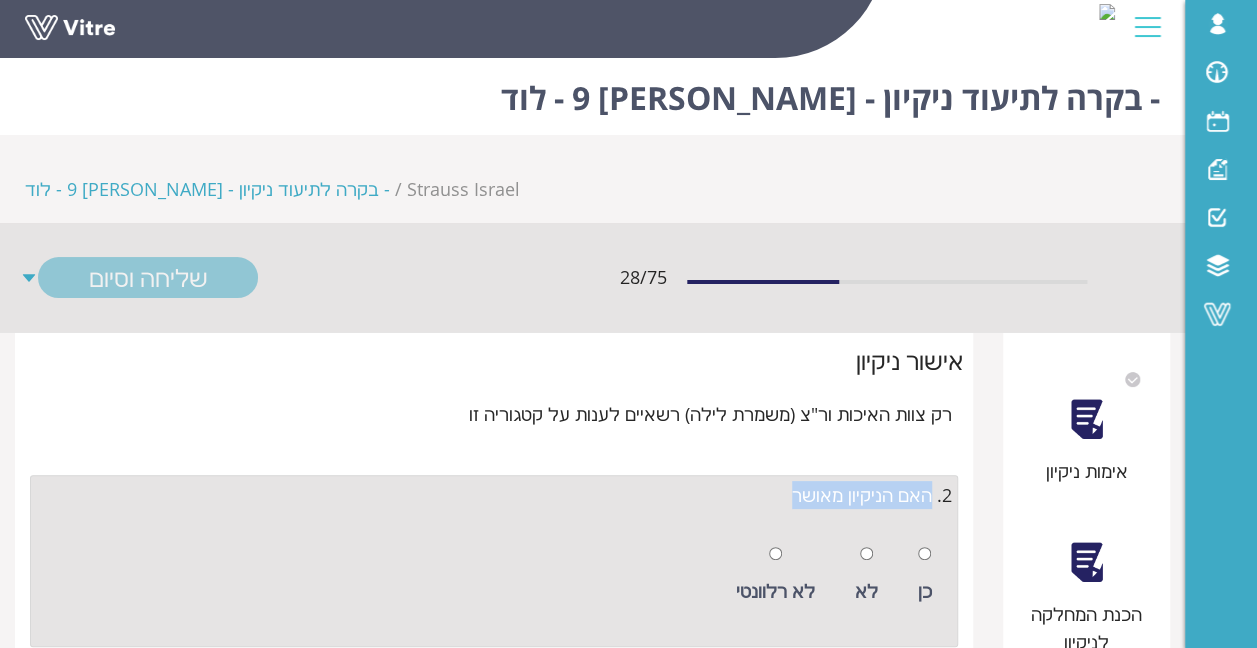 drag, startPoint x: 760, startPoint y: 406, endPoint x: 932, endPoint y: 418, distance: 172.41809 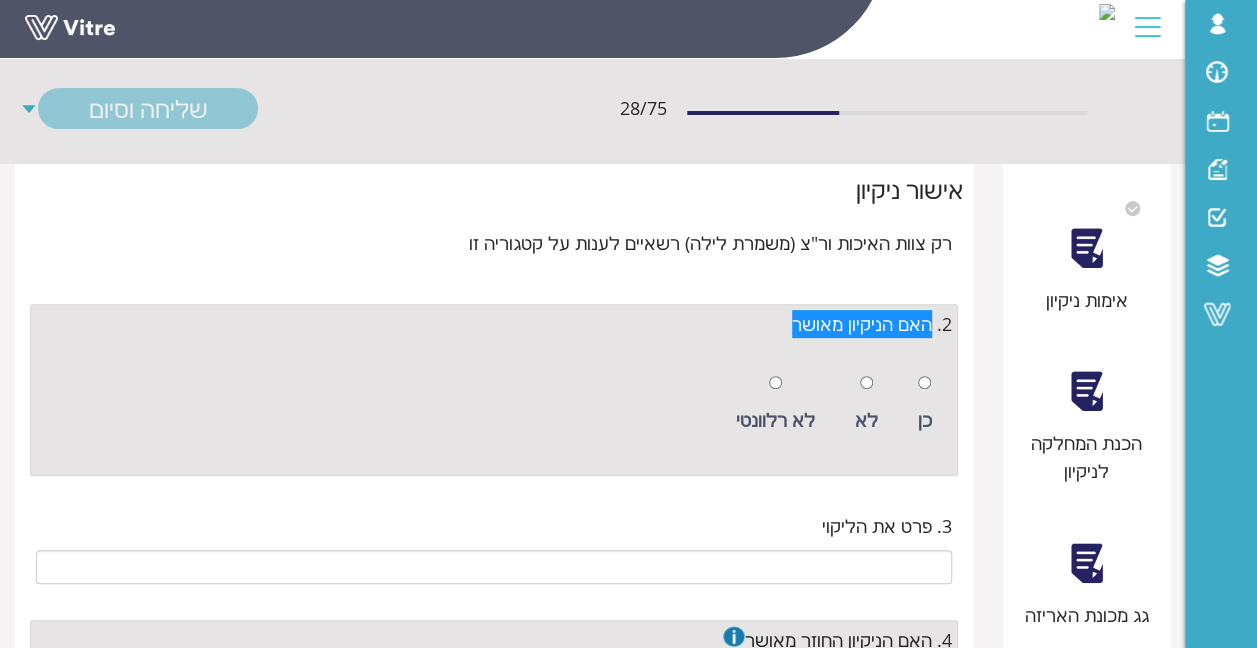 scroll, scrollTop: 300, scrollLeft: 0, axis: vertical 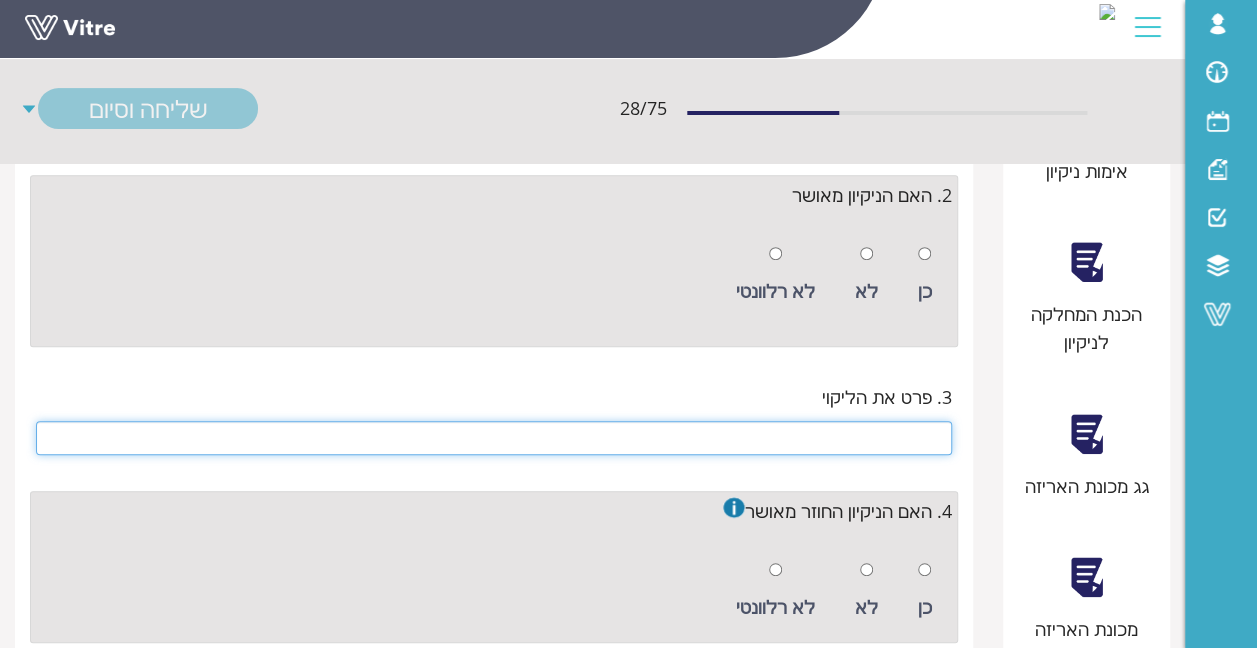 click at bounding box center (494, 438) 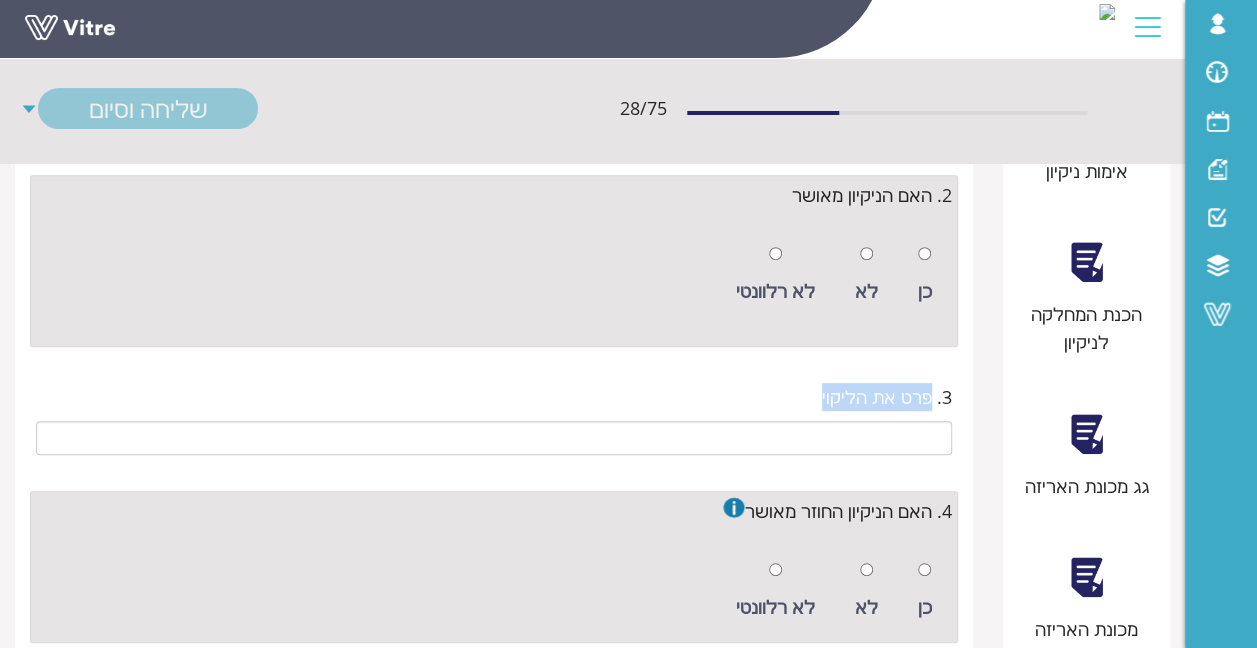 drag, startPoint x: 793, startPoint y: 309, endPoint x: 931, endPoint y: 312, distance: 138.03261 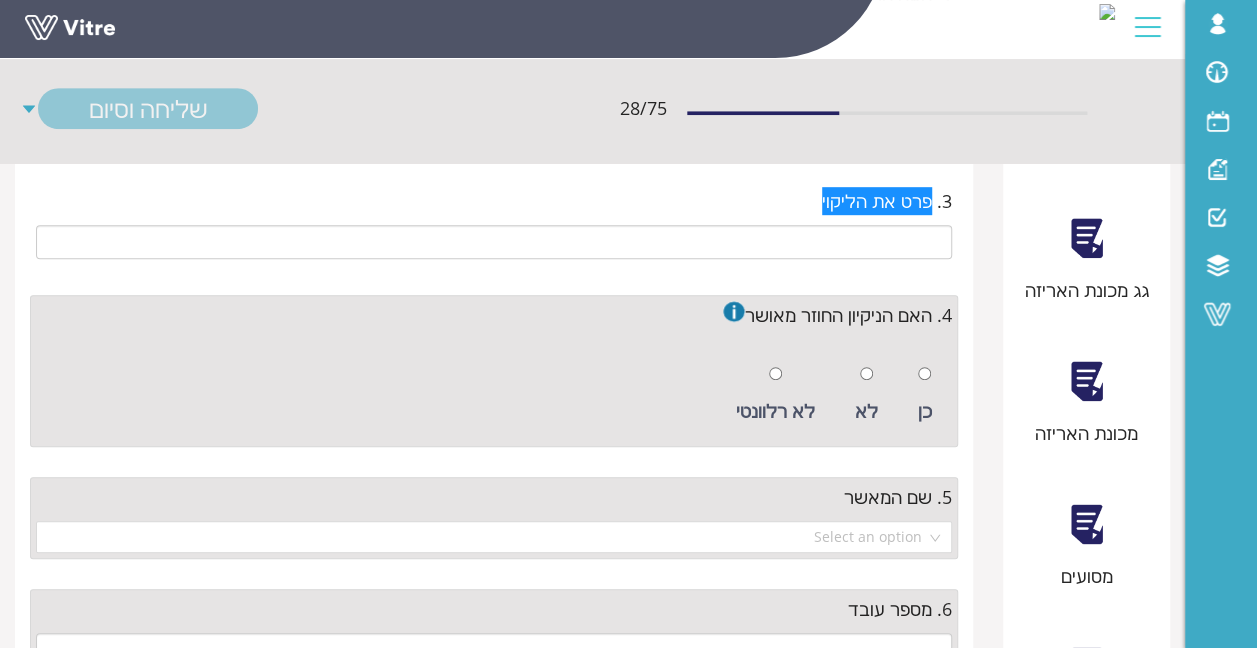scroll, scrollTop: 500, scrollLeft: 0, axis: vertical 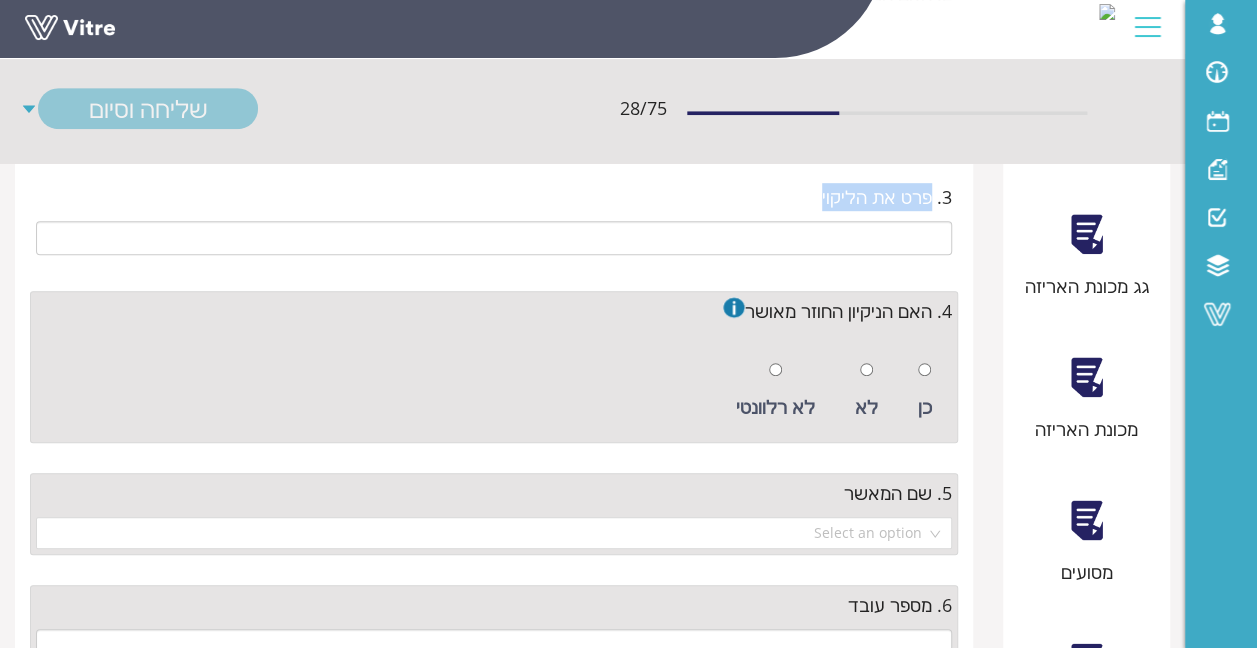 drag, startPoint x: 747, startPoint y: 224, endPoint x: 927, endPoint y: 228, distance: 180.04443 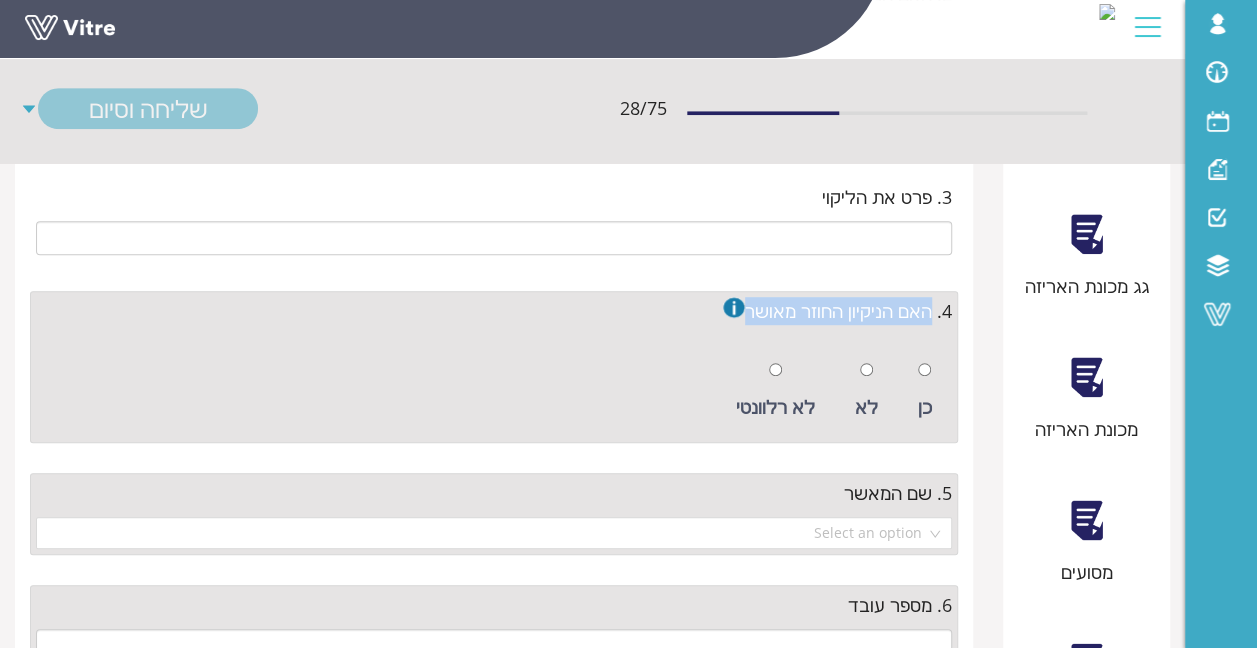 drag, startPoint x: 927, startPoint y: 228, endPoint x: 744, endPoint y: 211, distance: 183.78792 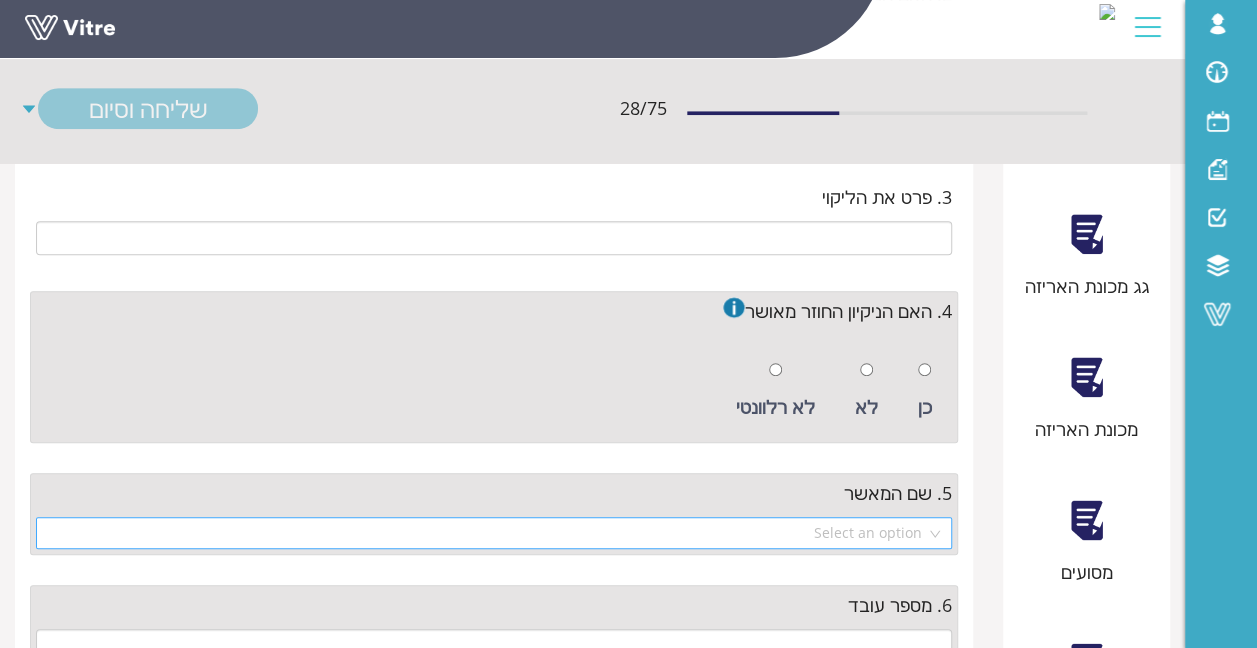 click at bounding box center [487, 533] 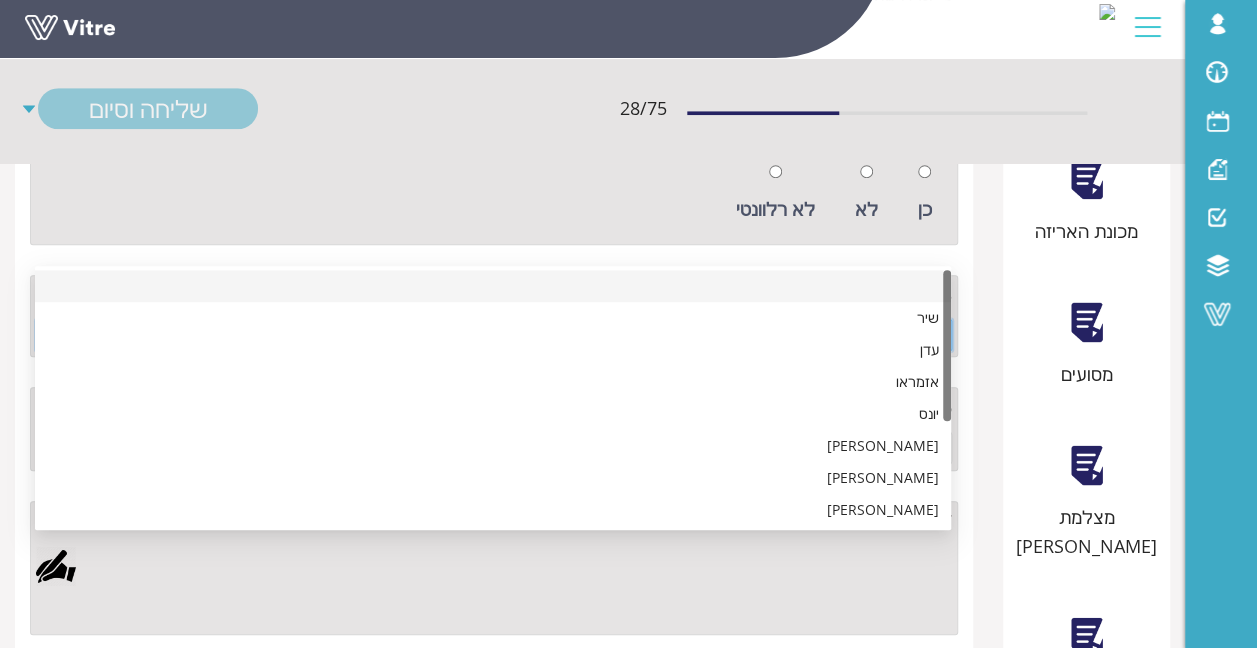 scroll, scrollTop: 700, scrollLeft: 0, axis: vertical 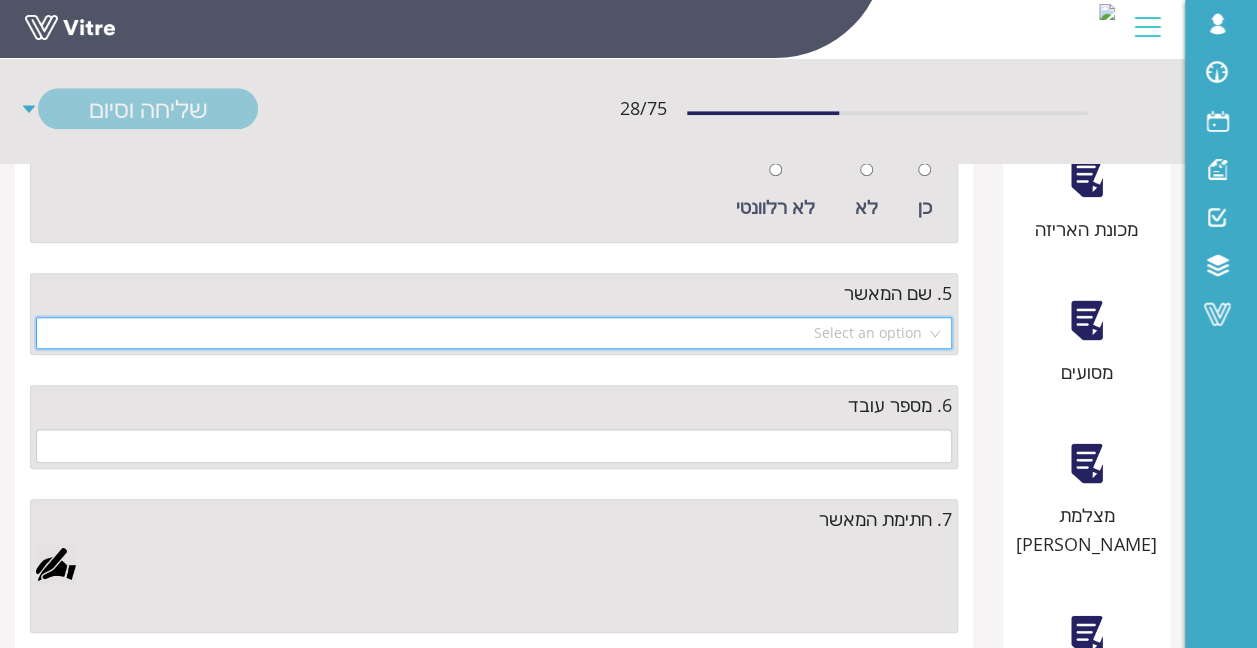 click at bounding box center [487, 333] 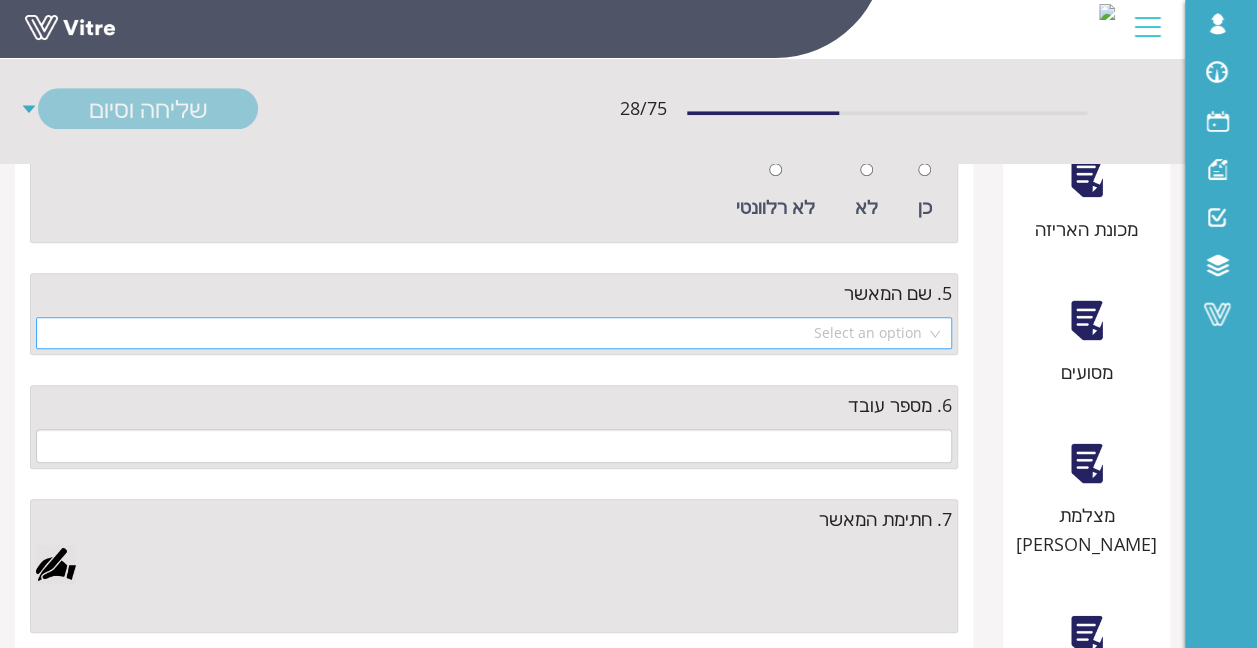 click at bounding box center (487, 333) 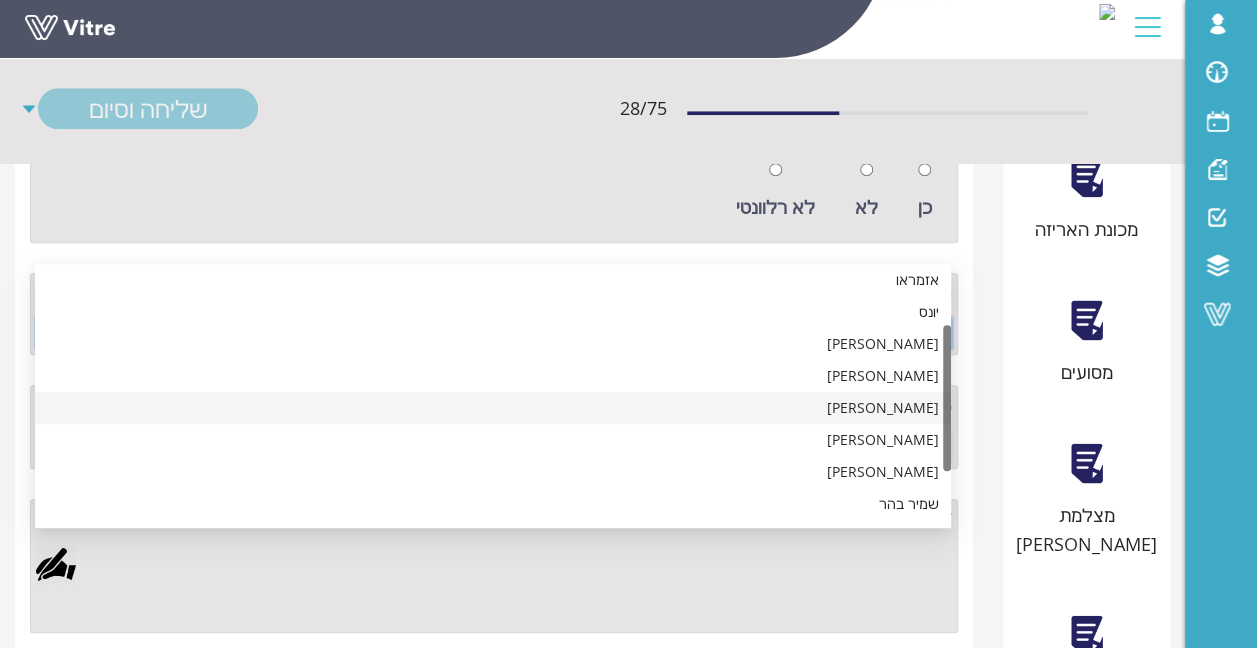scroll, scrollTop: 0, scrollLeft: 0, axis: both 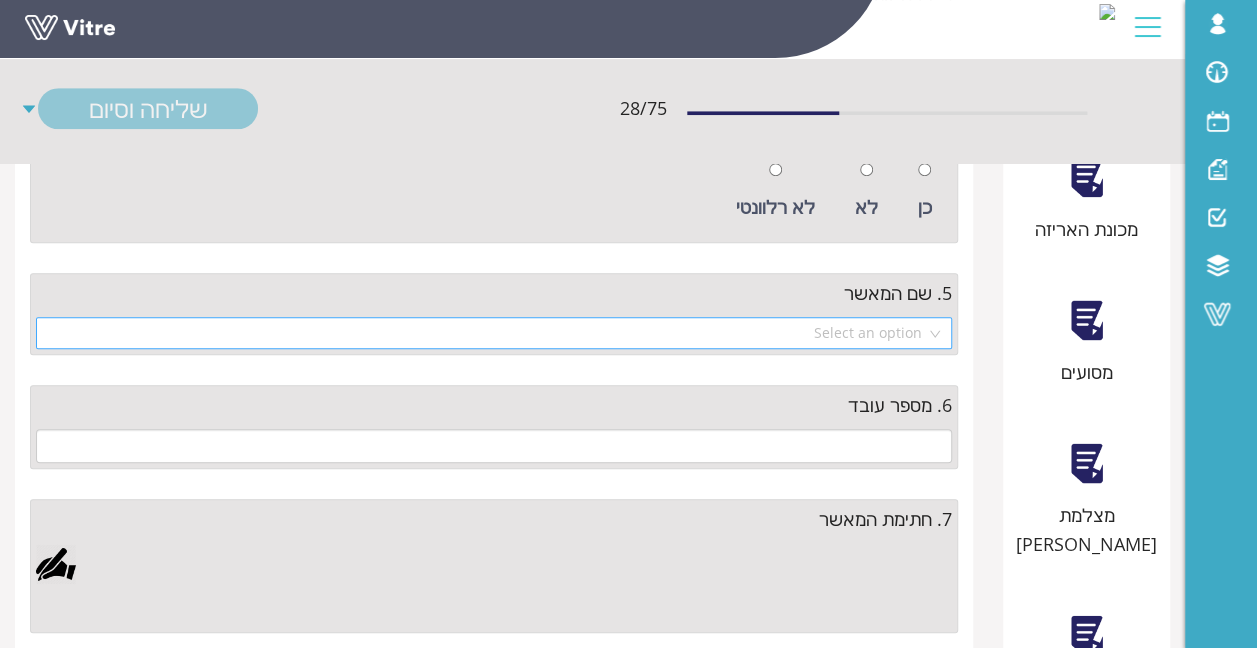 drag, startPoint x: 616, startPoint y: 272, endPoint x: 625, endPoint y: 256, distance: 18.35756 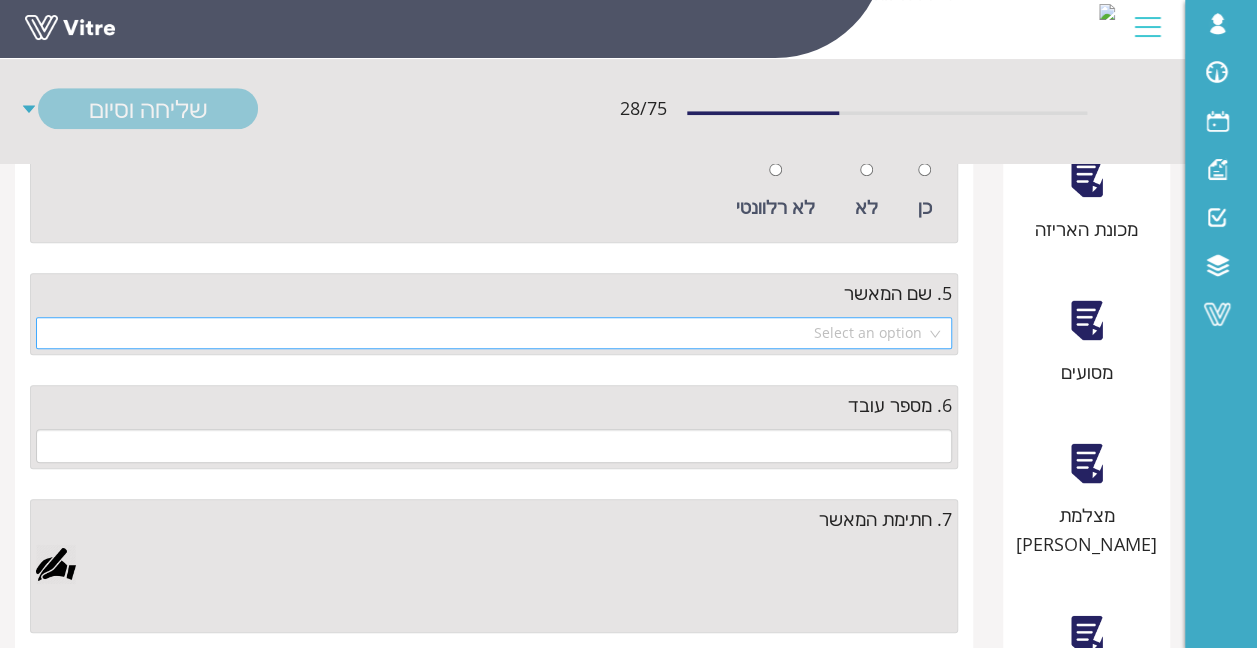 click at bounding box center [487, 333] 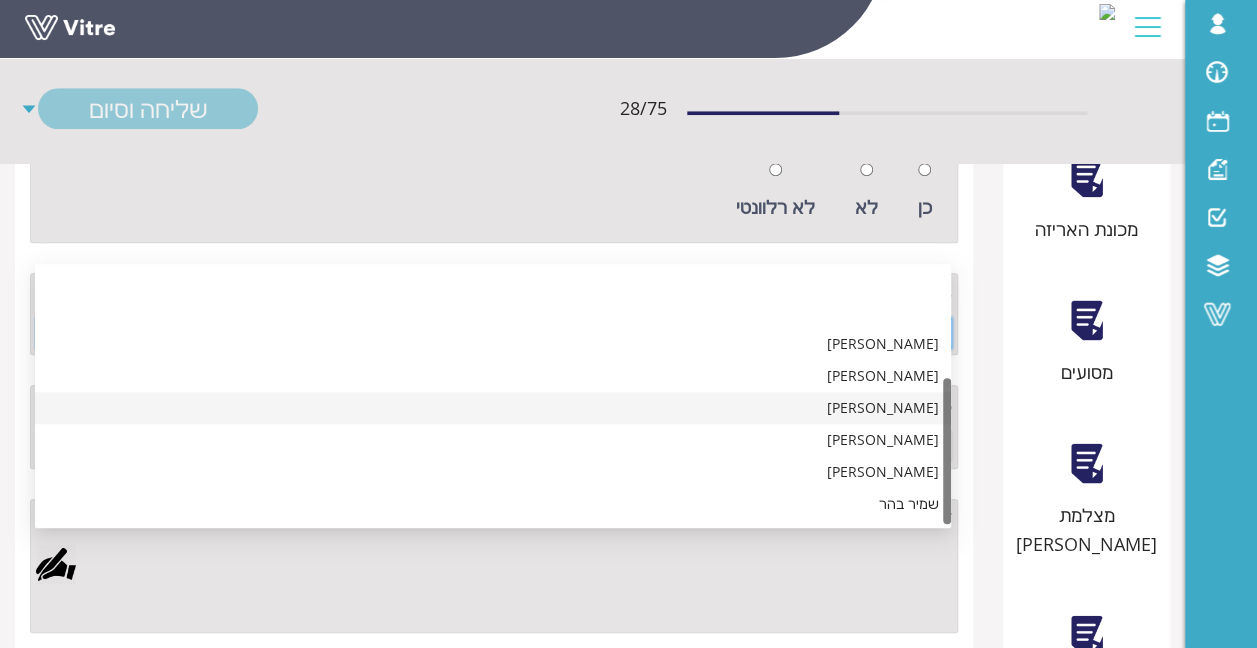 scroll, scrollTop: 192, scrollLeft: 0, axis: vertical 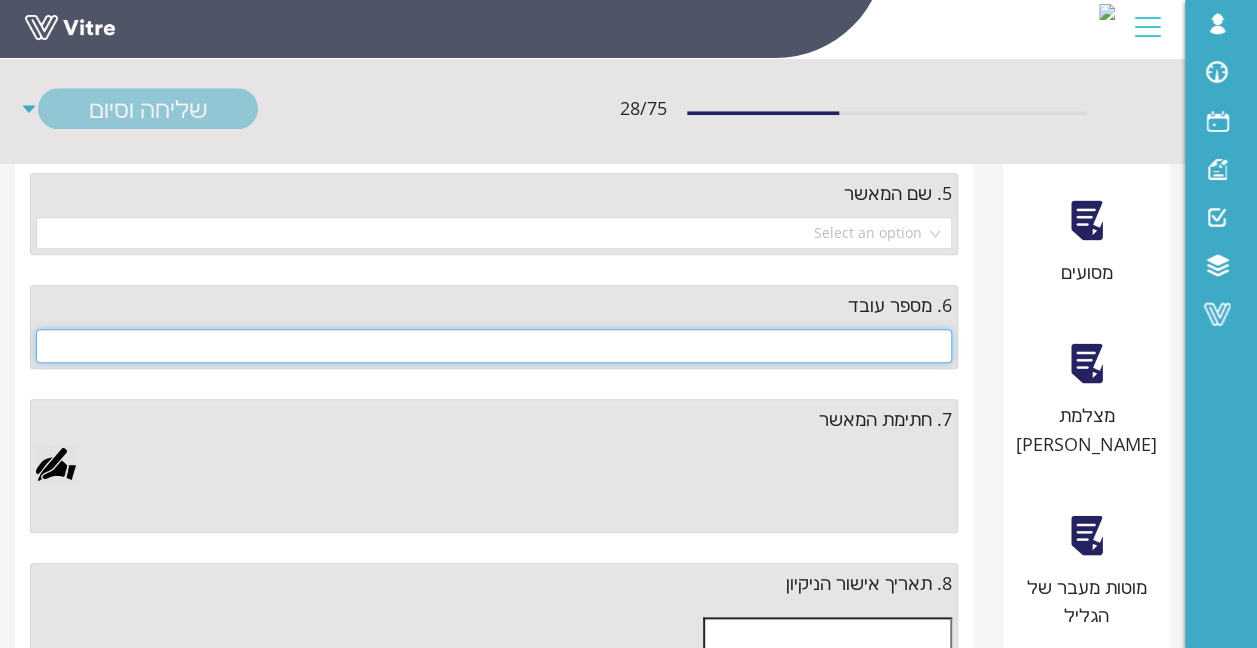 click at bounding box center [494, 346] 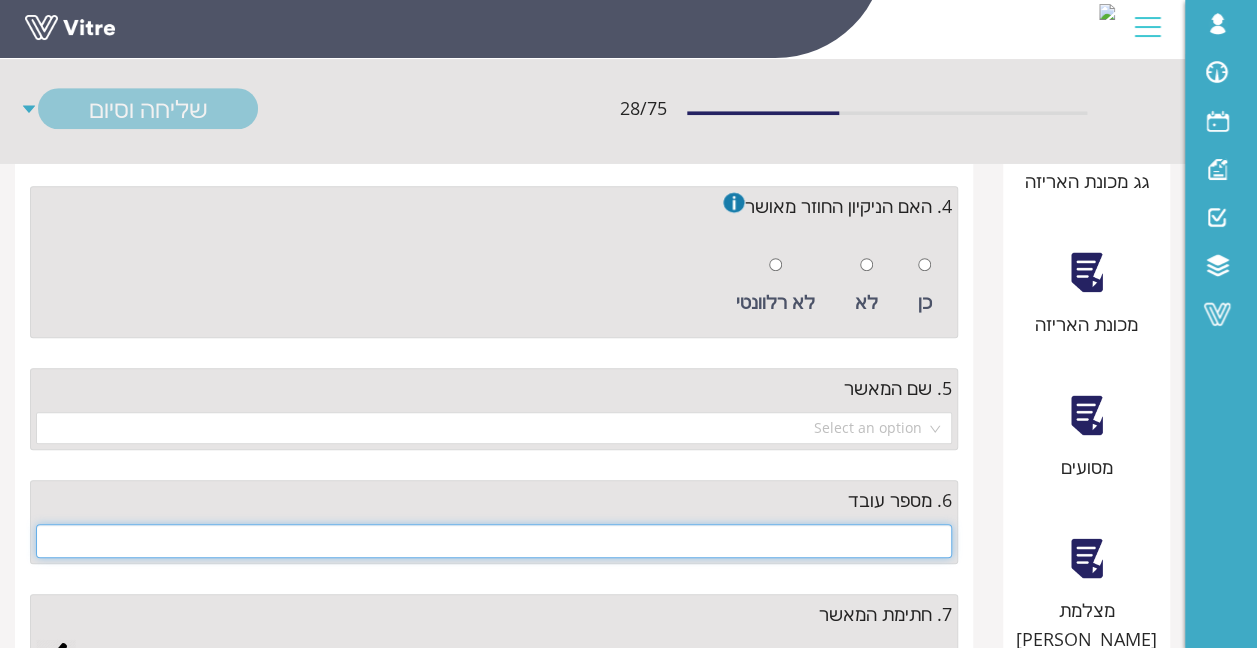 scroll, scrollTop: 600, scrollLeft: 0, axis: vertical 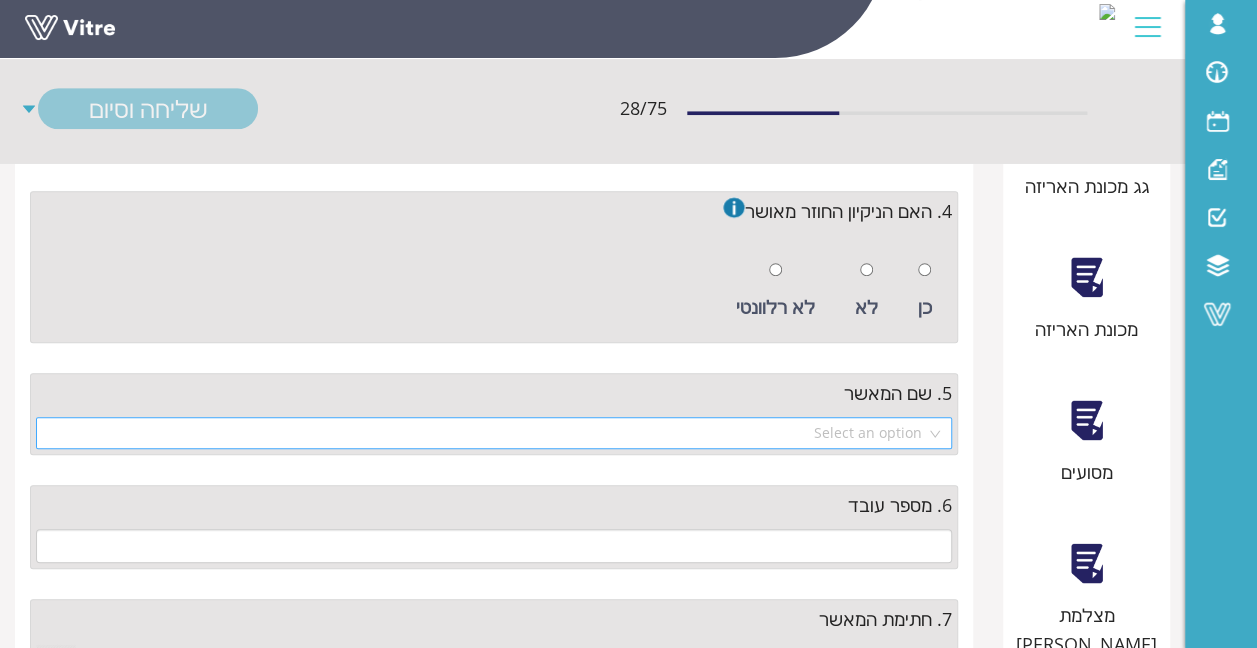 click at bounding box center (487, 433) 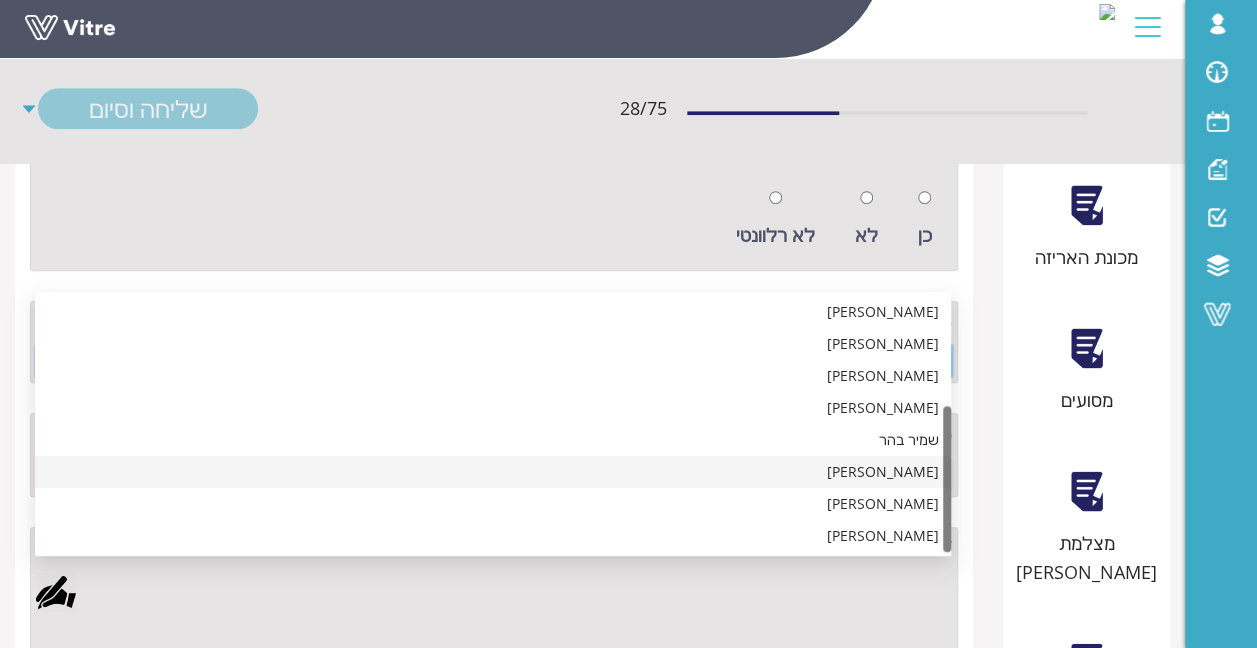scroll, scrollTop: 700, scrollLeft: 0, axis: vertical 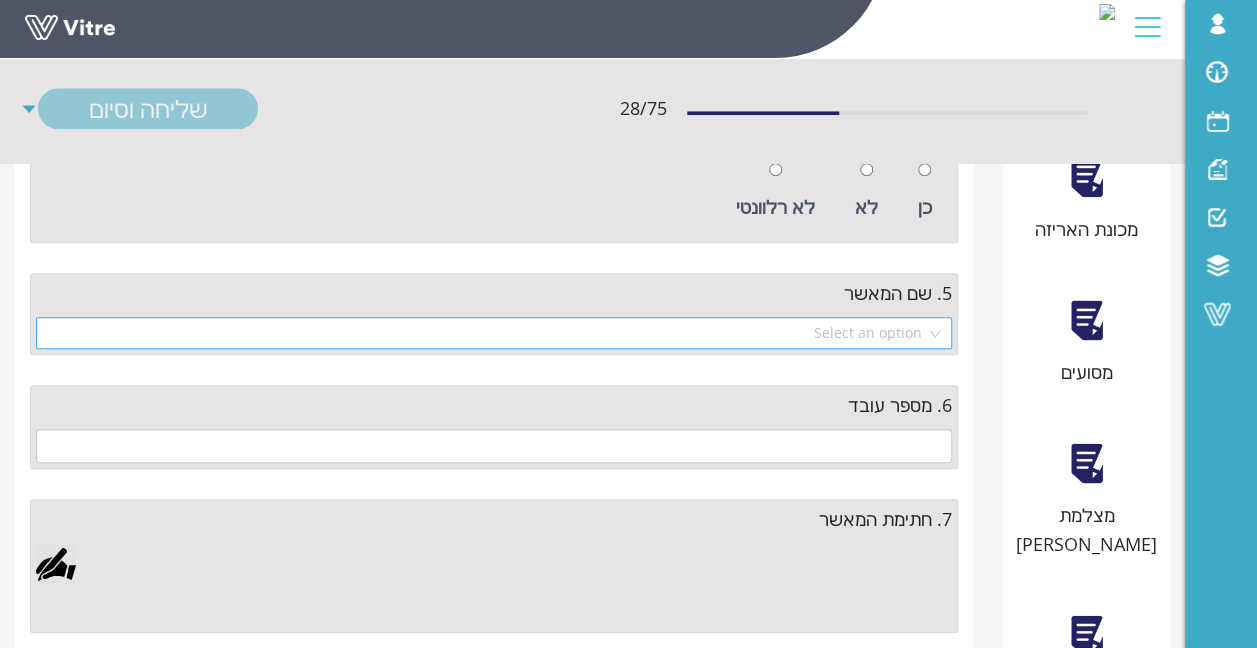 click at bounding box center [487, 333] 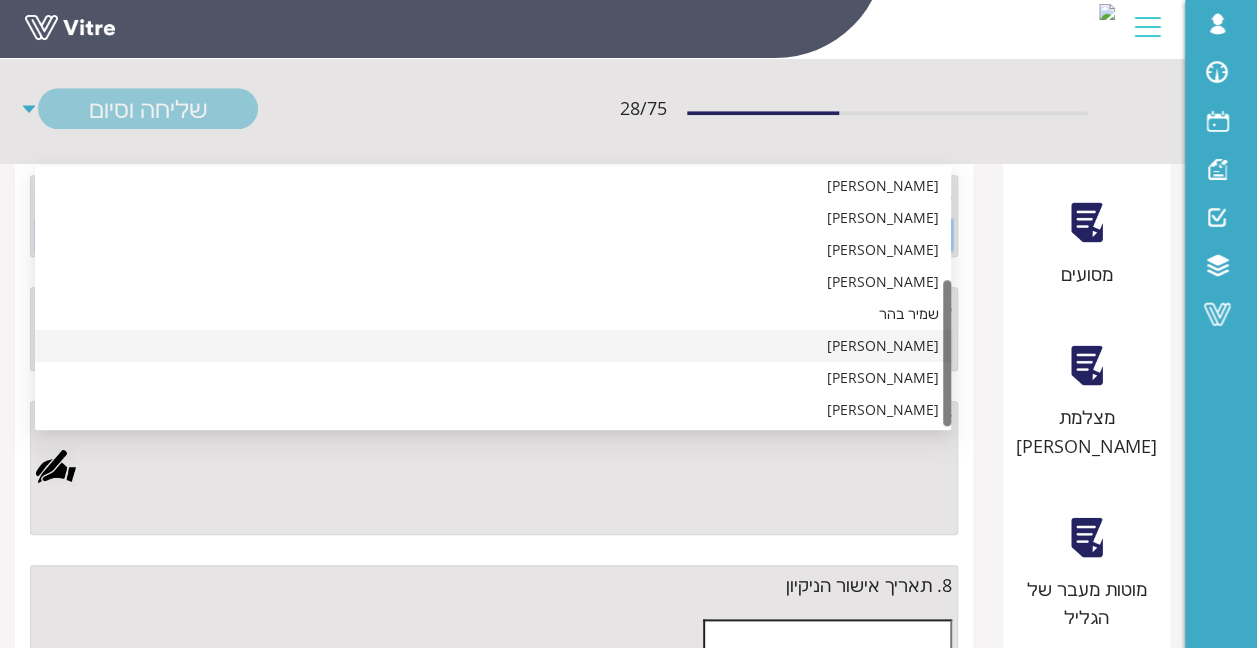 scroll, scrollTop: 800, scrollLeft: 0, axis: vertical 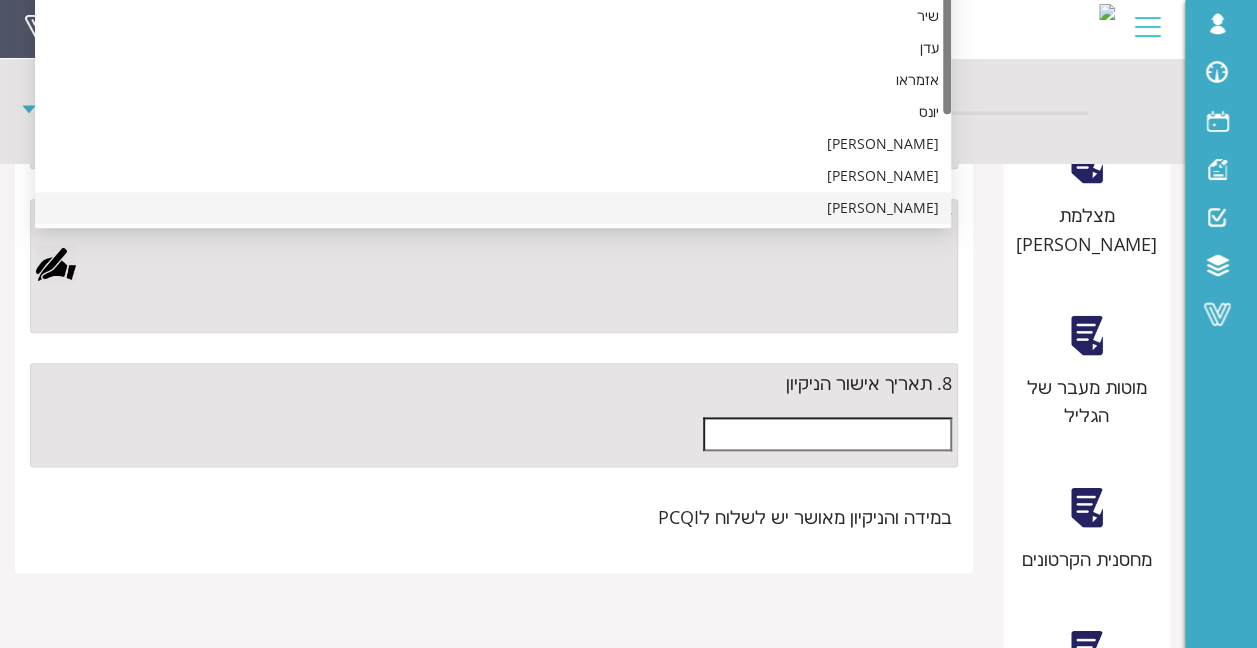 click at bounding box center [494, 434] 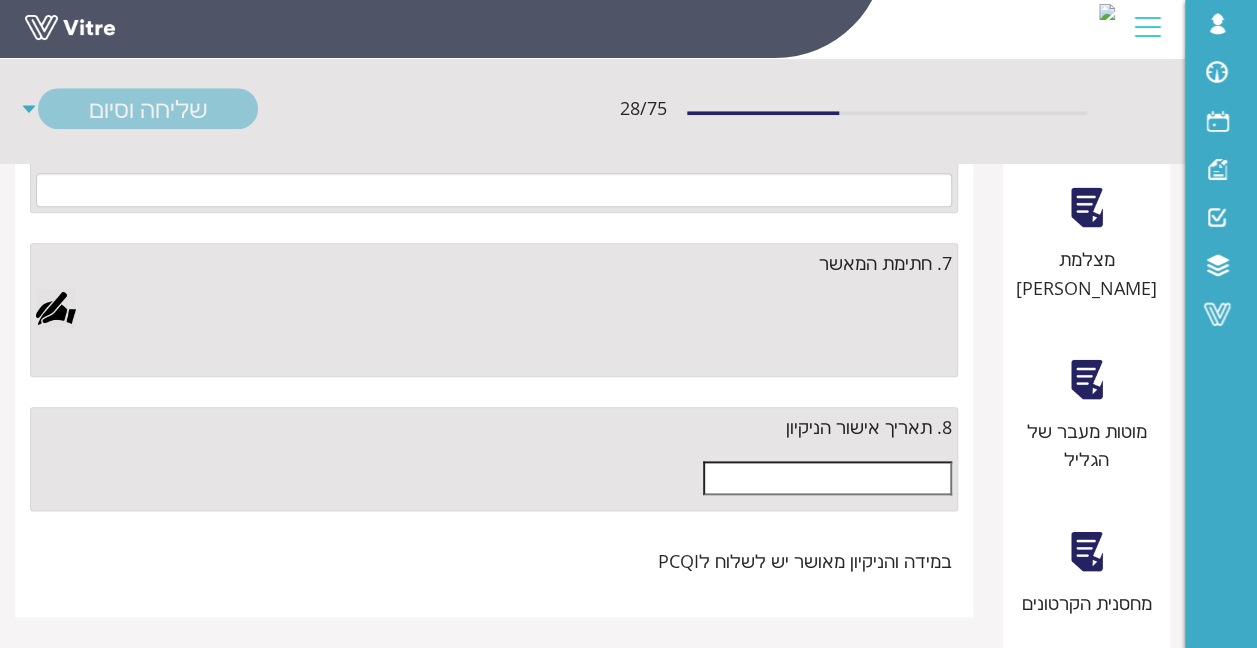 scroll, scrollTop: 1000, scrollLeft: 0, axis: vertical 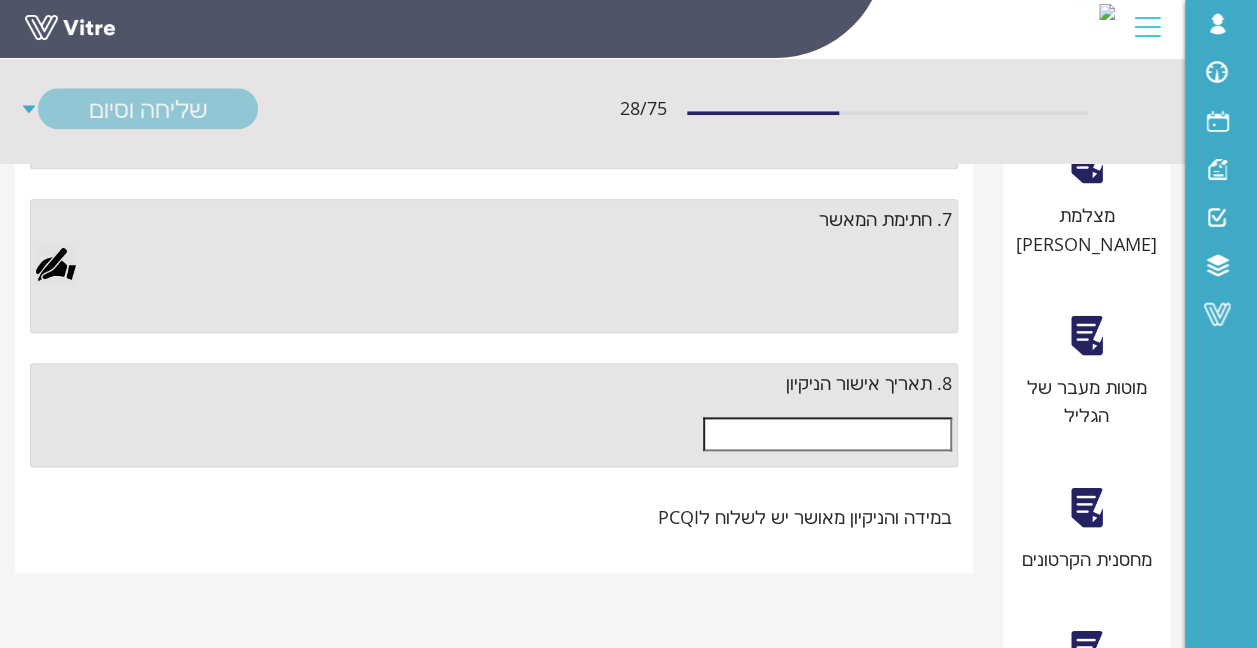 click at bounding box center (827, 434) 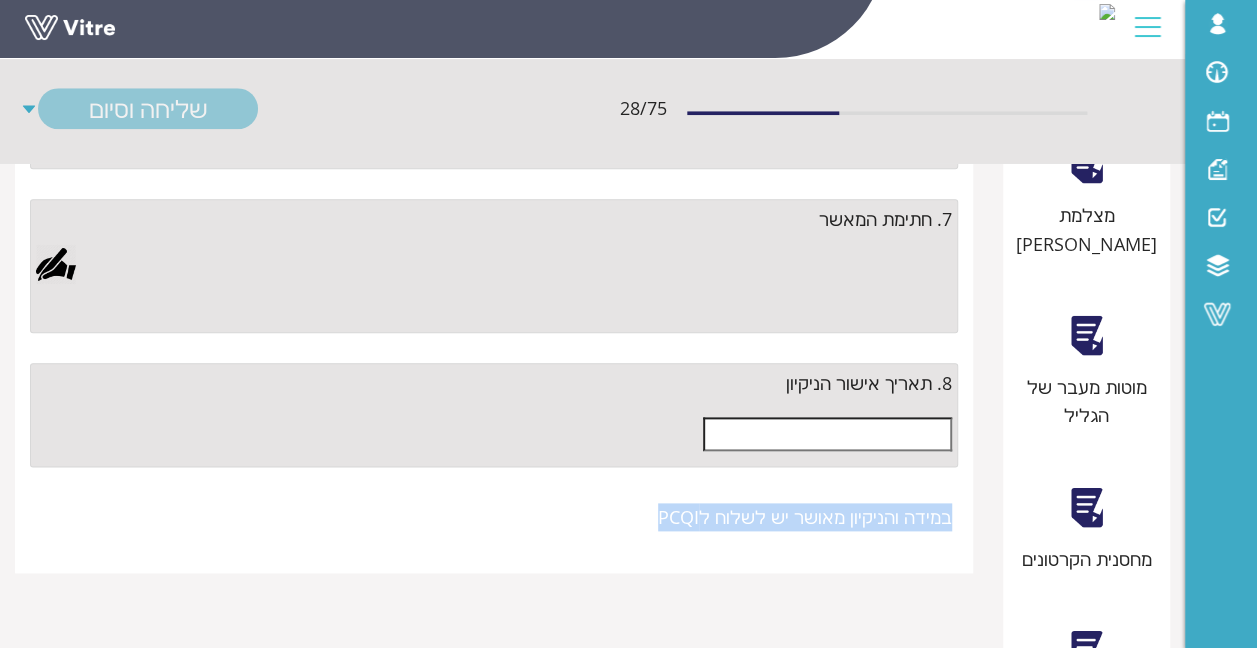 drag, startPoint x: 626, startPoint y: 434, endPoint x: 986, endPoint y: 434, distance: 360 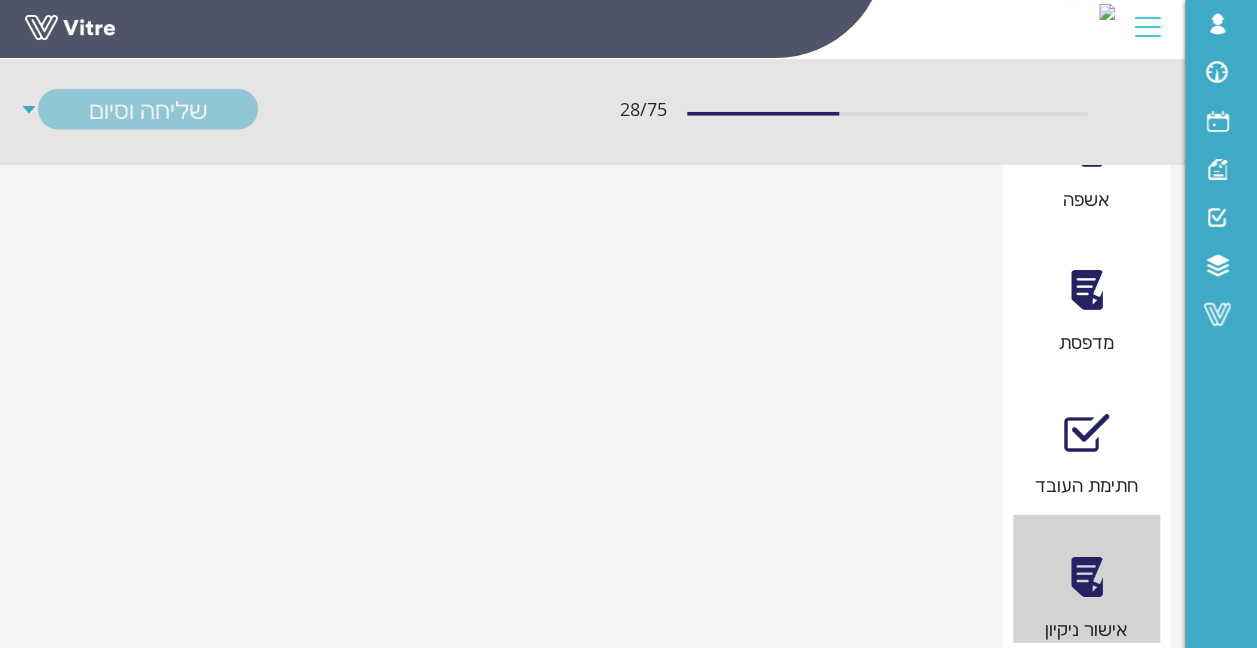 scroll, scrollTop: 2476, scrollLeft: 0, axis: vertical 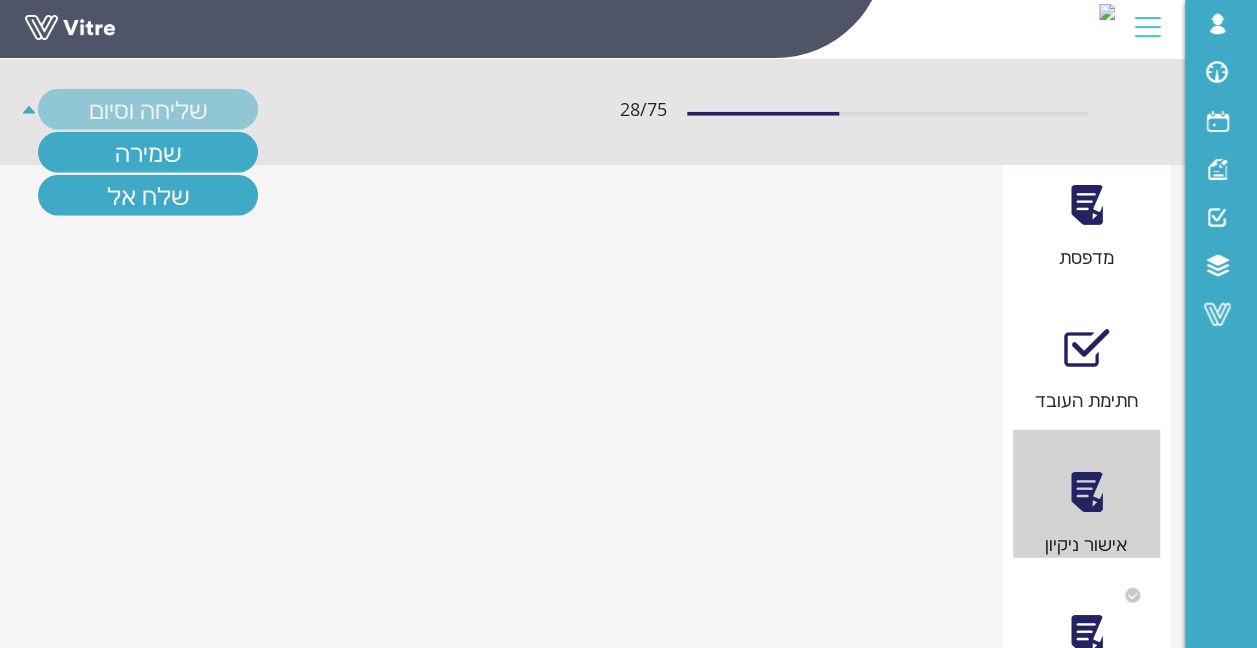 click on "שליחה וסיום" at bounding box center [148, 109] 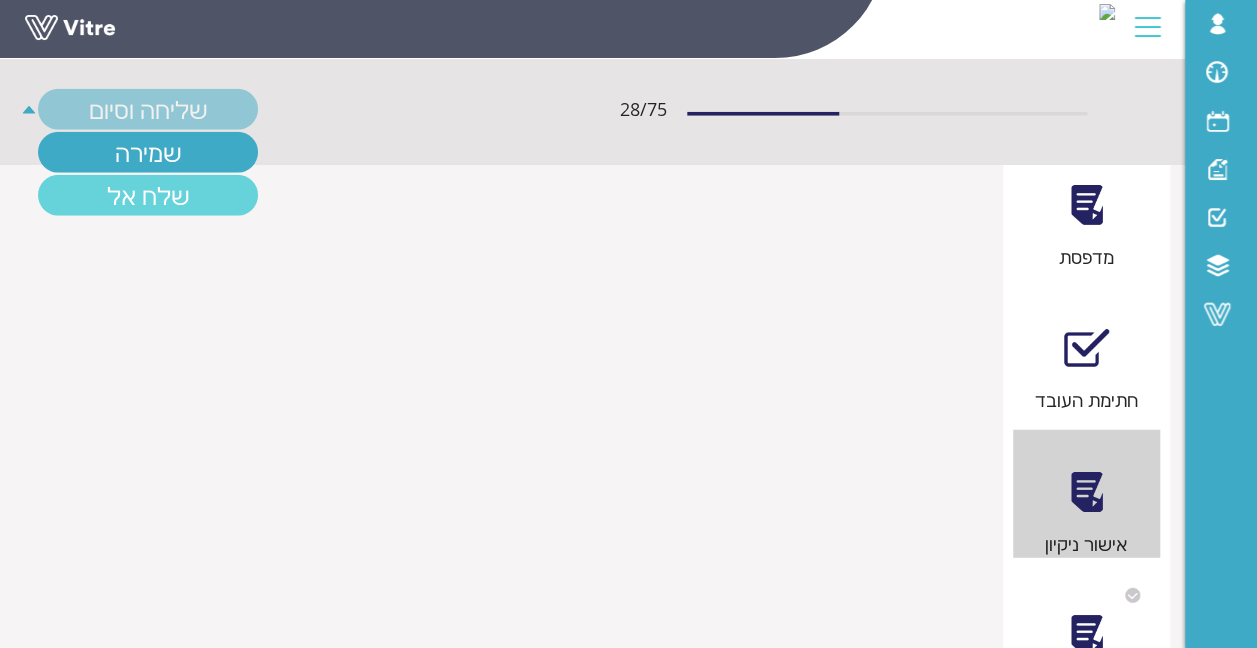 click on "שלח אל" at bounding box center [148, 195] 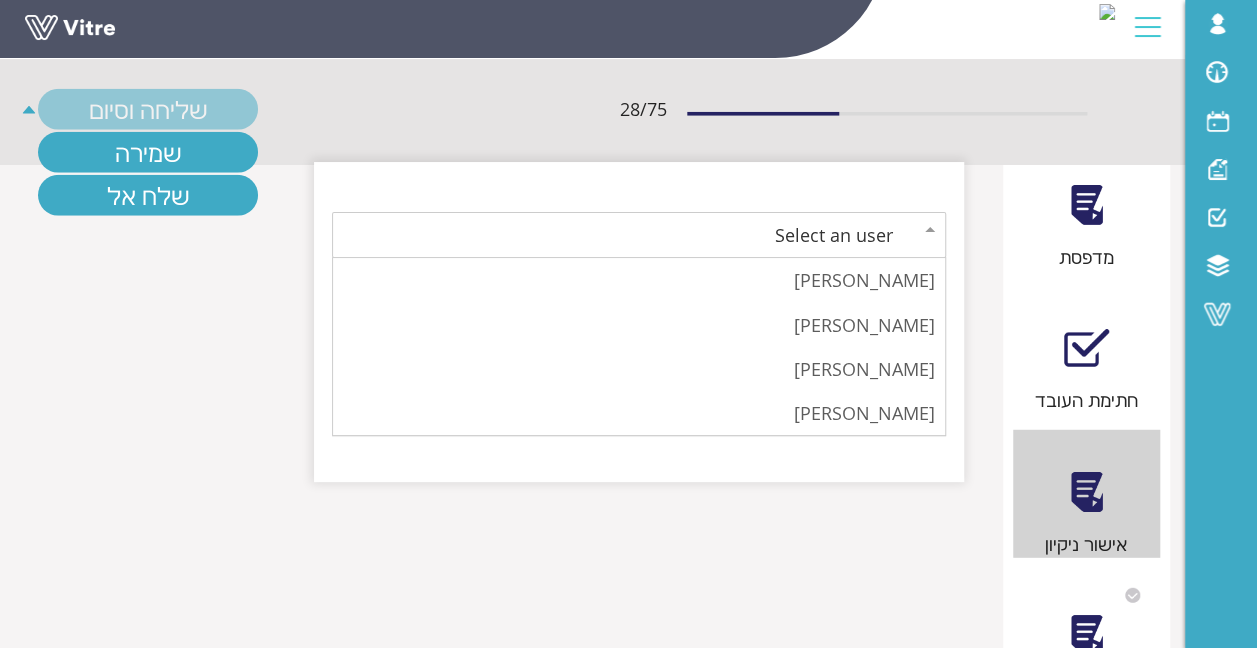 click on "Select an user" at bounding box center [639, 235] 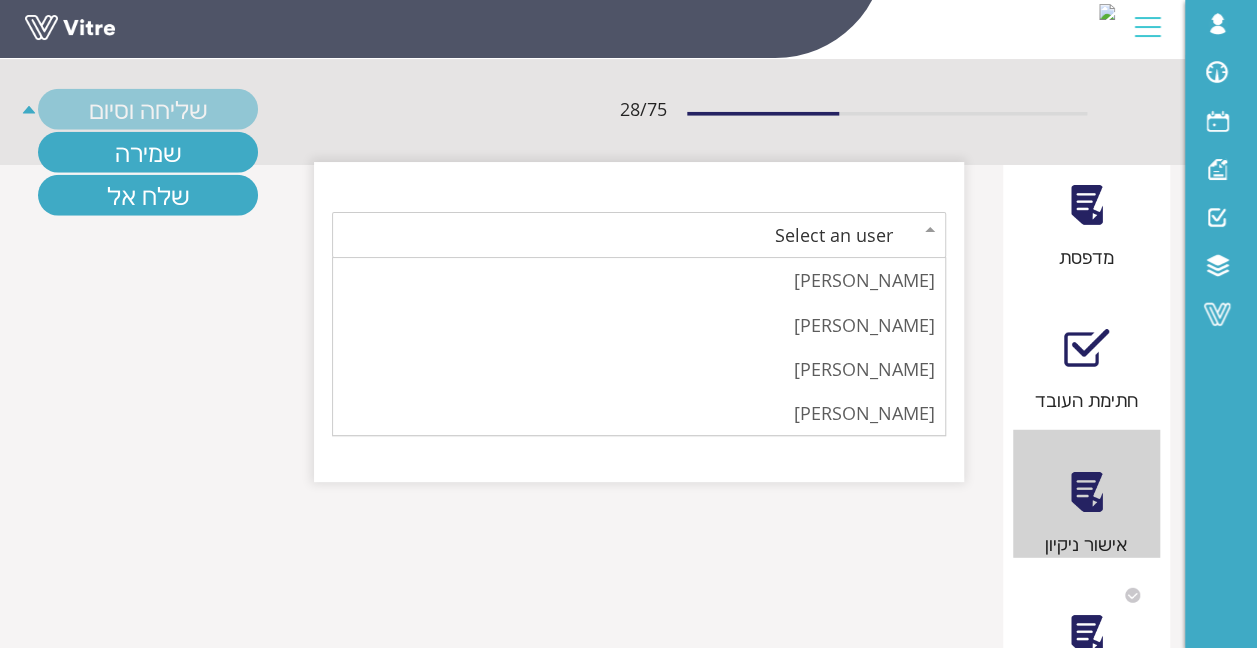 click on "Select an user [PERSON_NAME] [PERSON_NAME] [PERSON_NAME] [PERSON_NAME] Send Cancel" at bounding box center [628, 324] 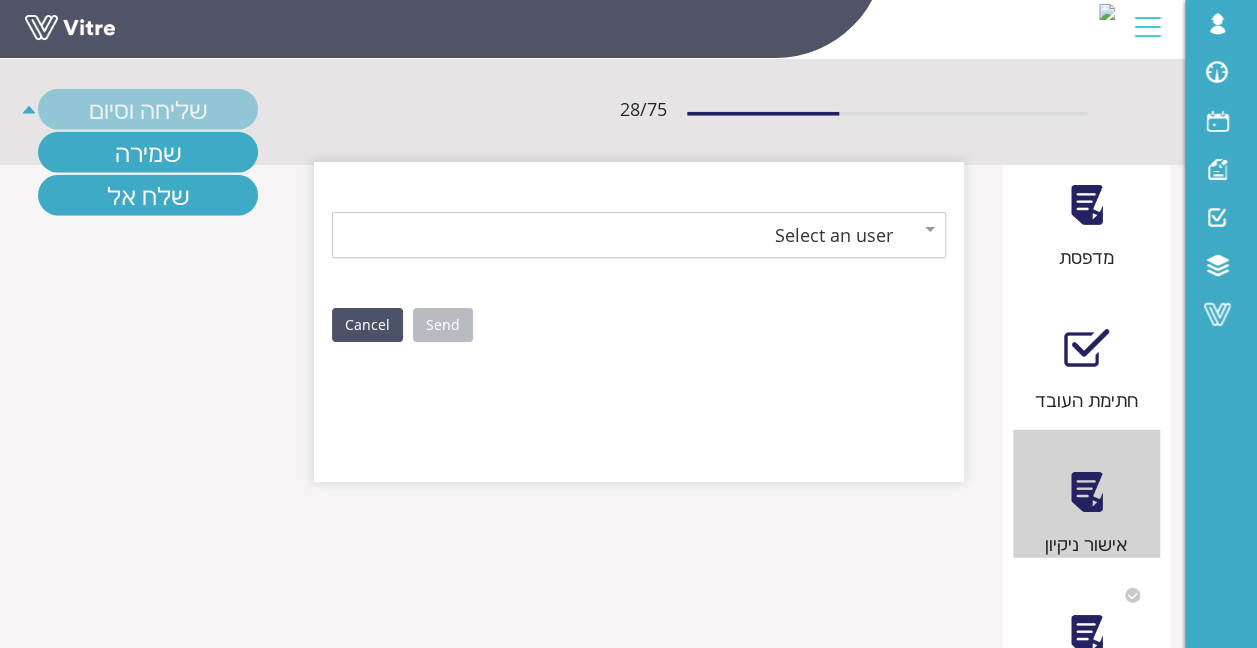 drag, startPoint x: 399, startPoint y: 205, endPoint x: 404, endPoint y: 226, distance: 21.587032 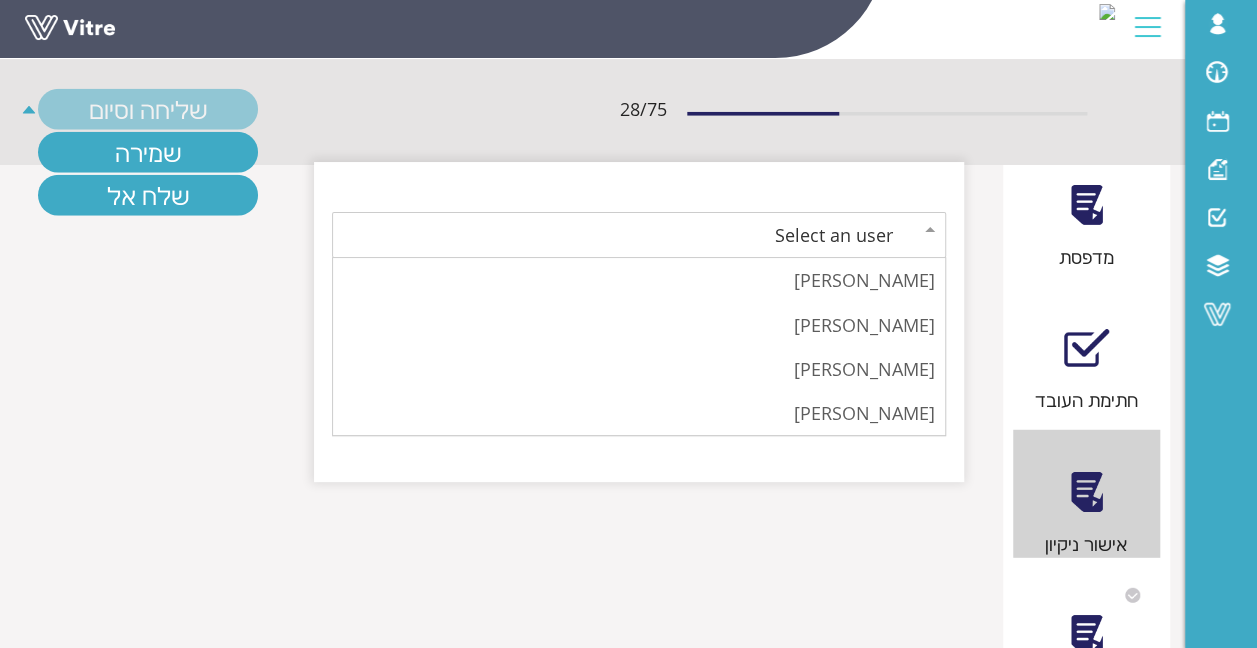 click on "Select an user [PERSON_NAME] [PERSON_NAME] [PERSON_NAME] [PERSON_NAME] Send Cancel" at bounding box center [628, 324] 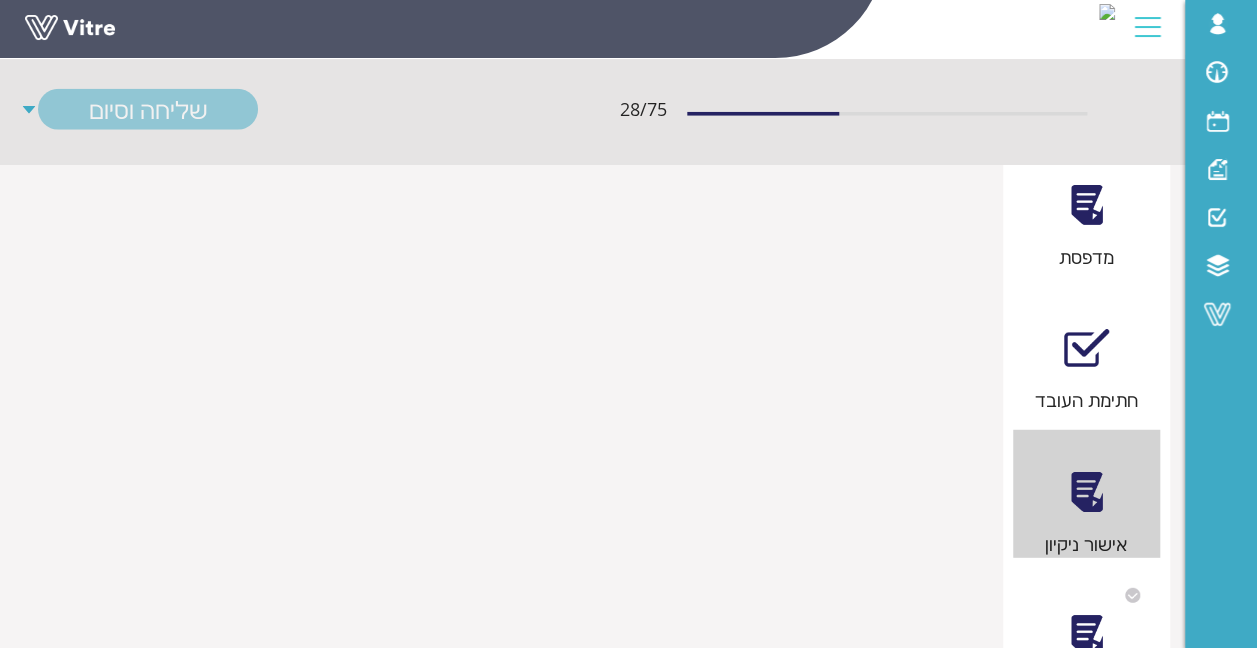 click at bounding box center (1086, 635) 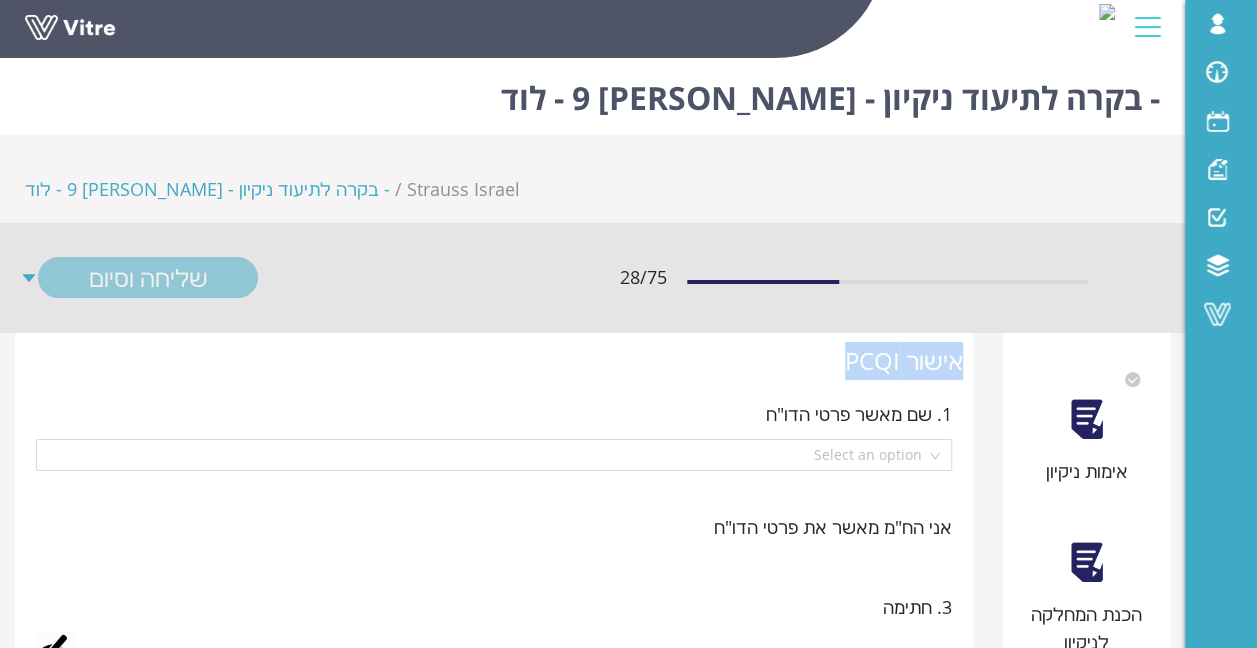 drag, startPoint x: 830, startPoint y: 270, endPoint x: 968, endPoint y: 266, distance: 138.05795 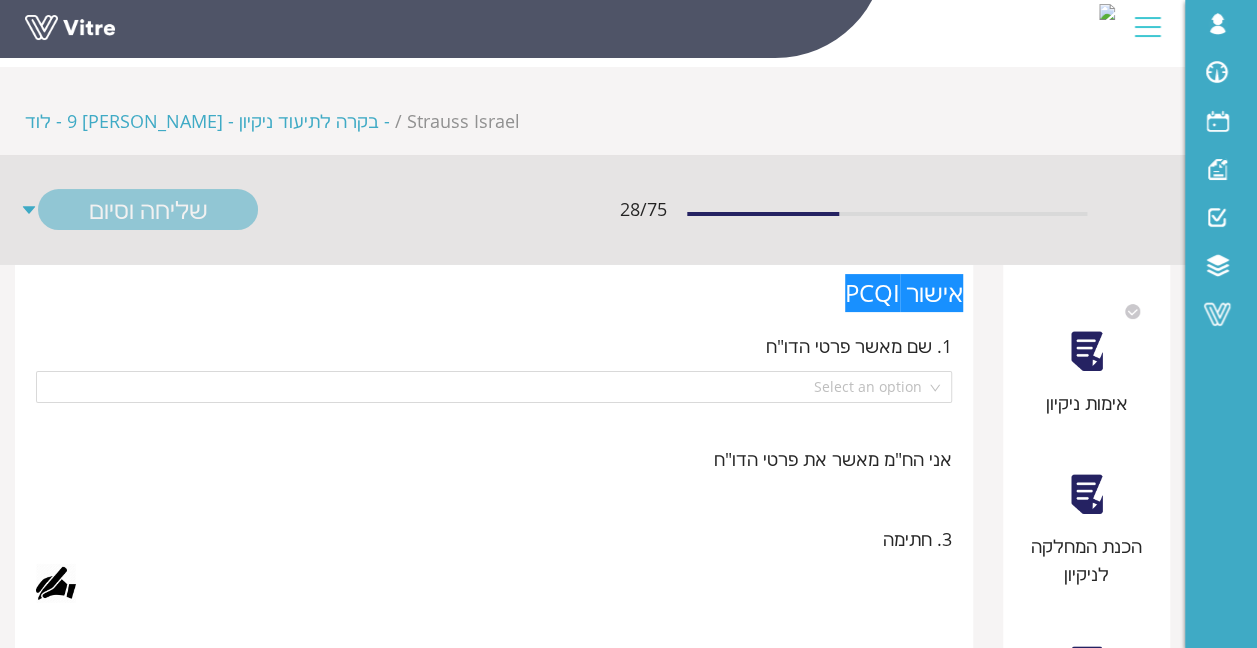 scroll, scrollTop: 100, scrollLeft: 0, axis: vertical 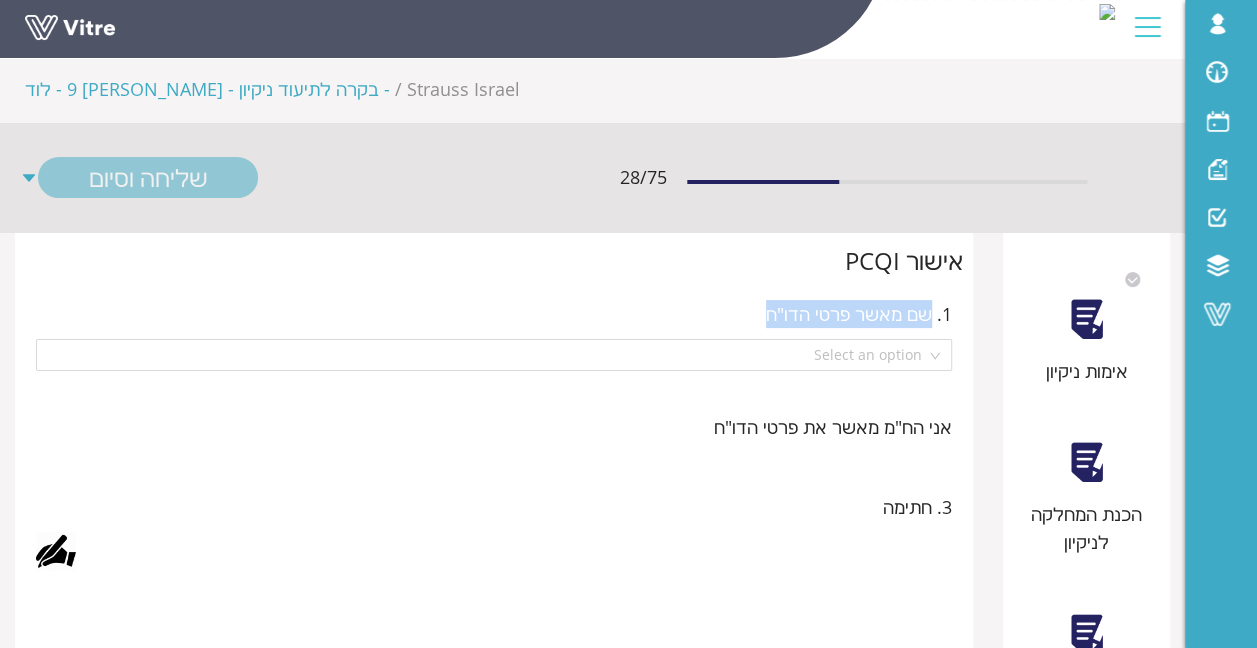 drag, startPoint x: 724, startPoint y: 236, endPoint x: 932, endPoint y: 204, distance: 210.44714 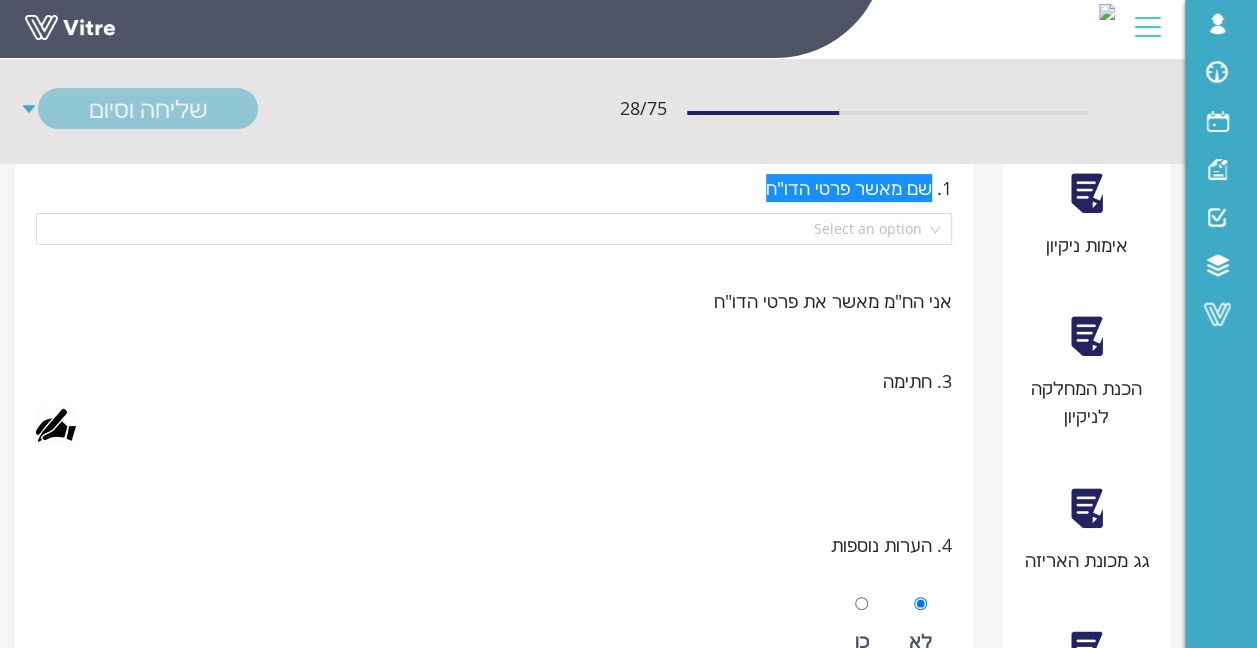 scroll, scrollTop: 100, scrollLeft: 0, axis: vertical 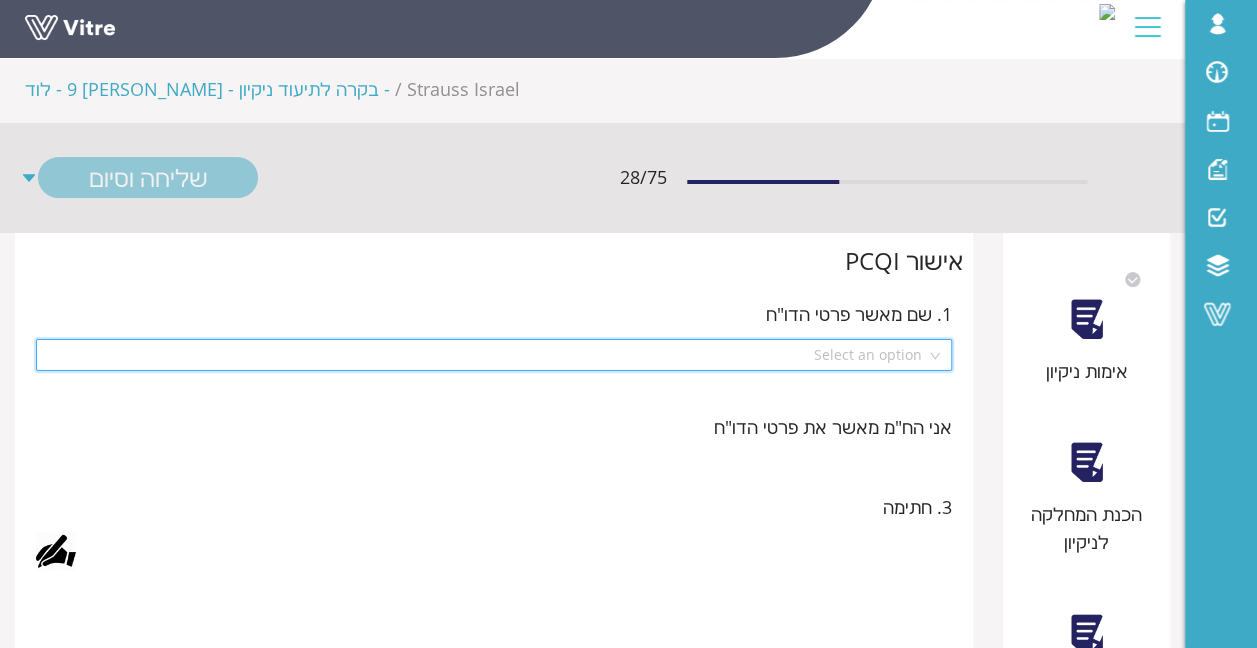 click at bounding box center [487, 355] 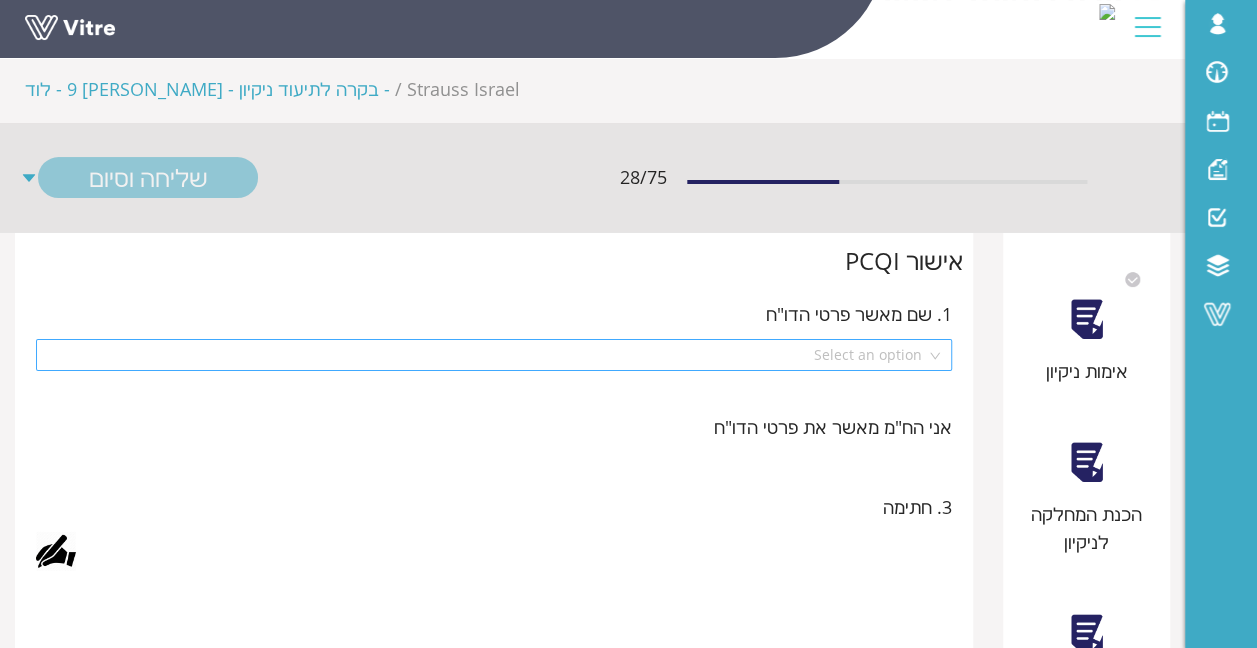click at bounding box center (487, 355) 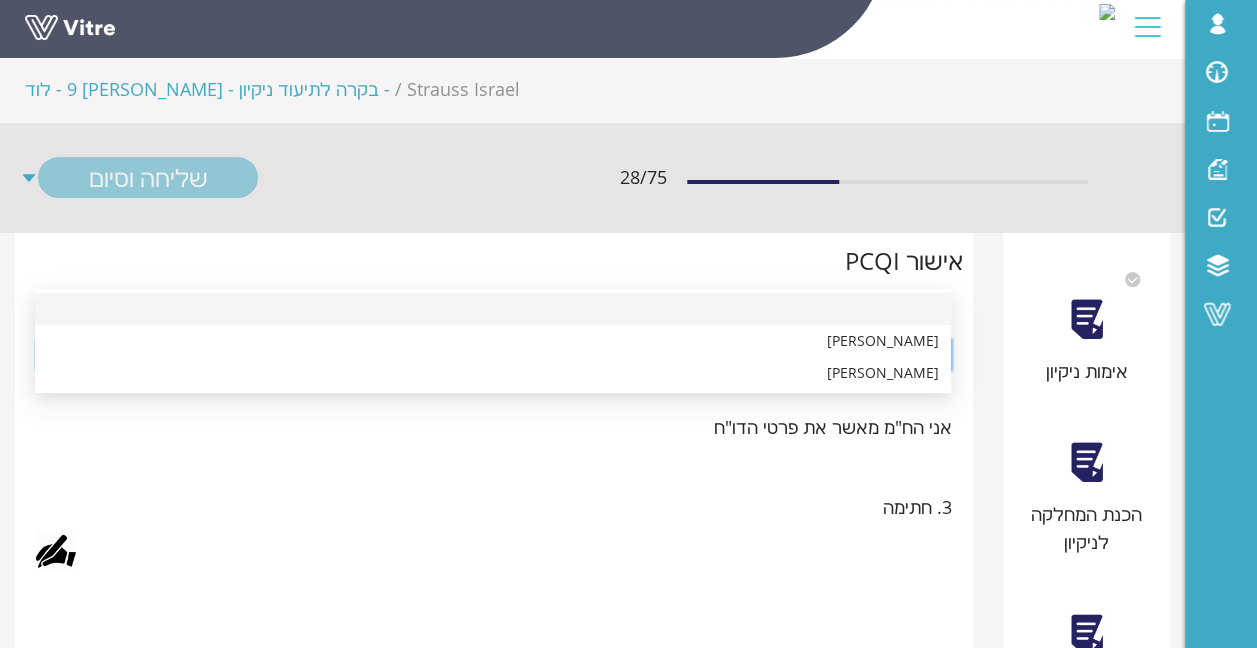 click at bounding box center (487, 355) 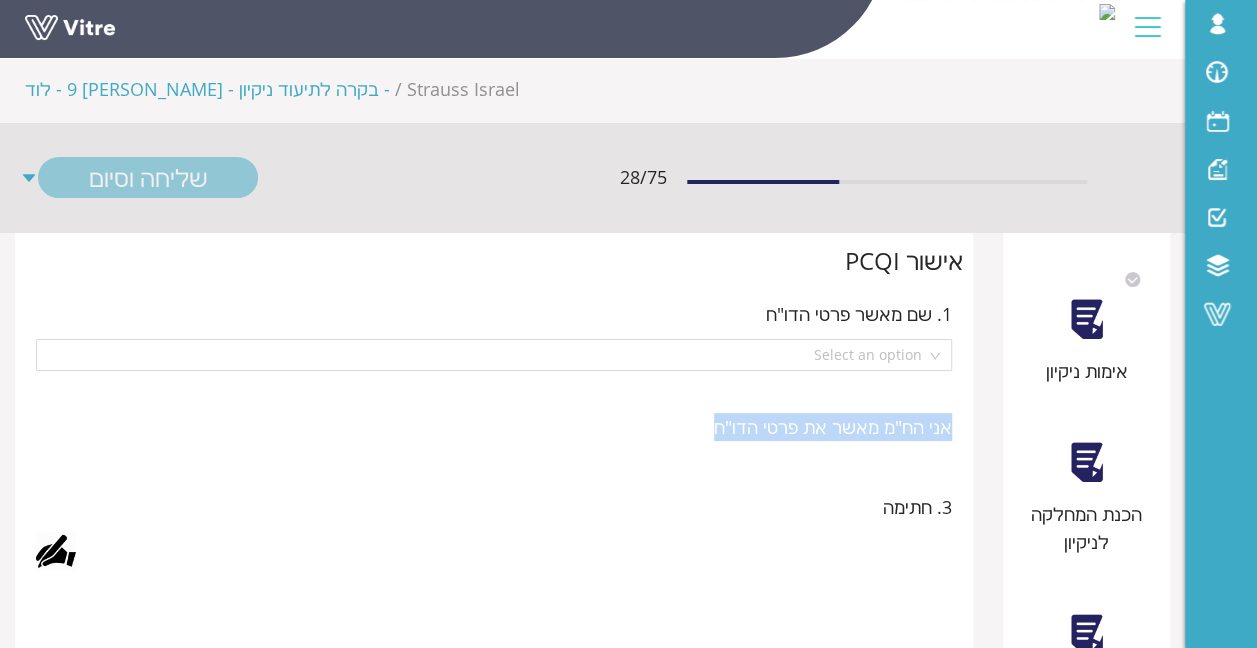 drag, startPoint x: 956, startPoint y: 334, endPoint x: 702, endPoint y: 345, distance: 254.23808 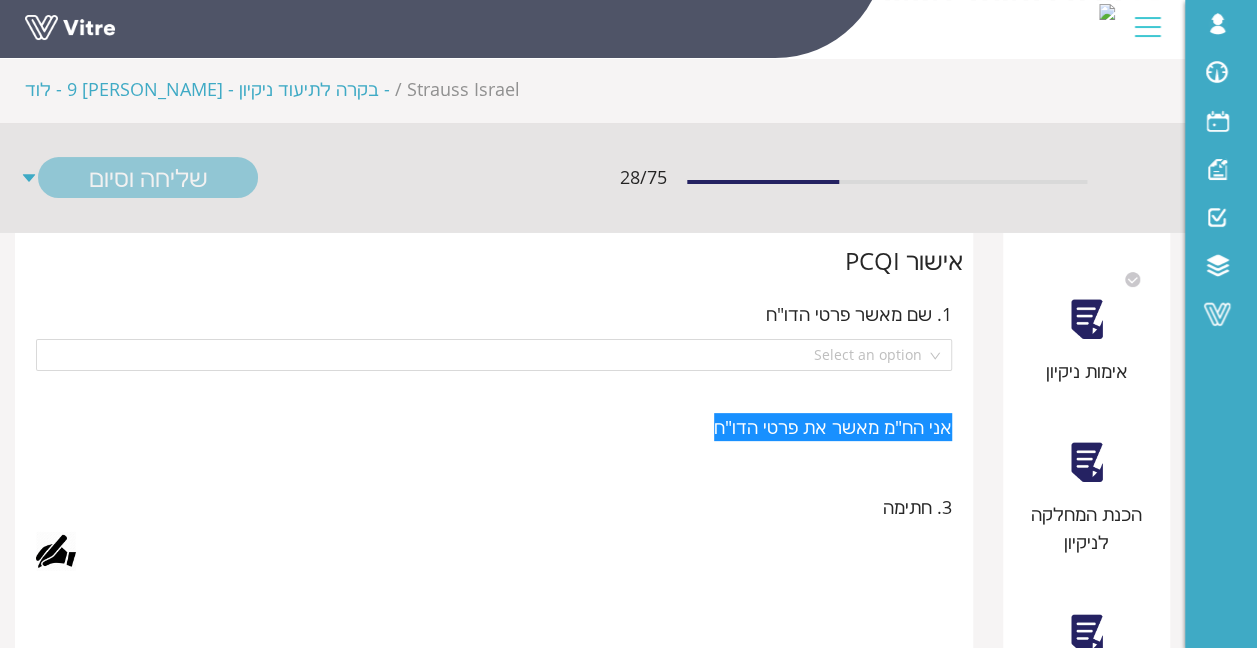scroll, scrollTop: 400, scrollLeft: 0, axis: vertical 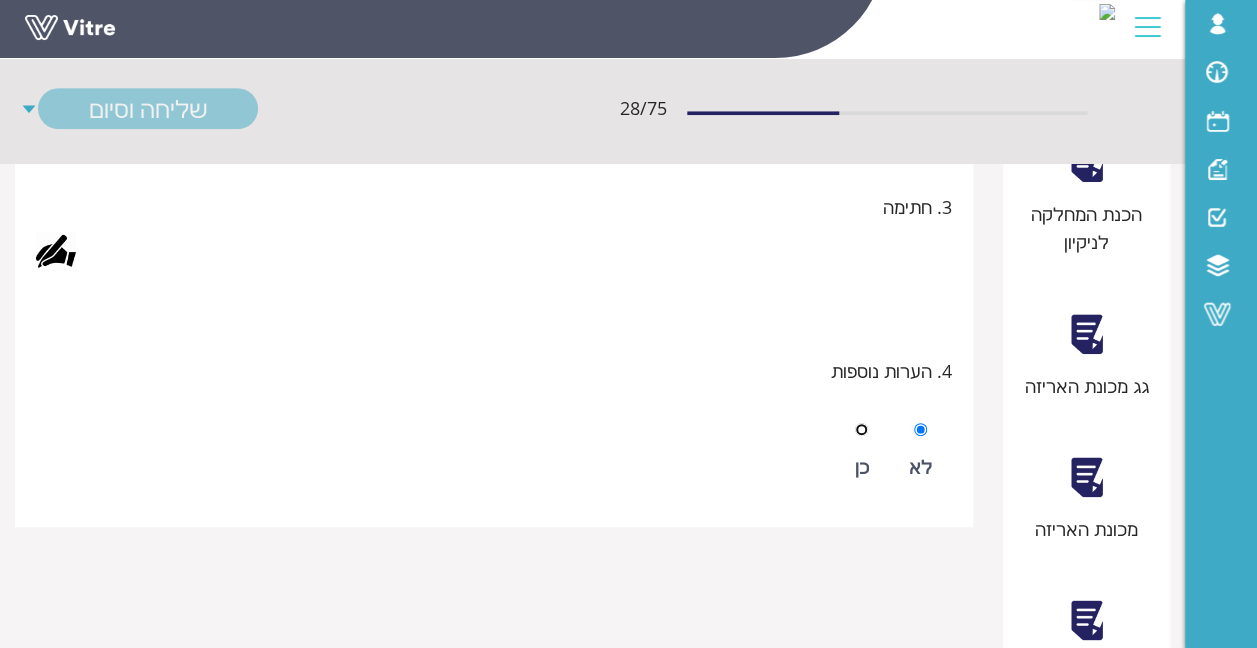 click at bounding box center (861, 429) 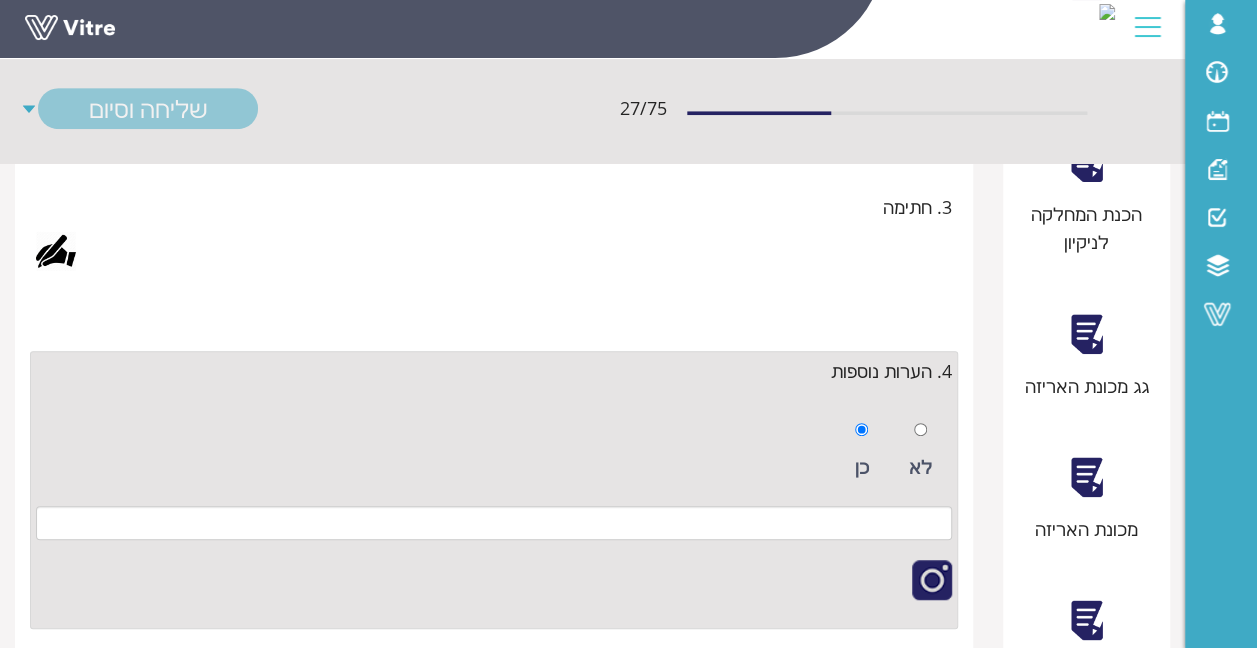 click on "לא" at bounding box center (920, 451) 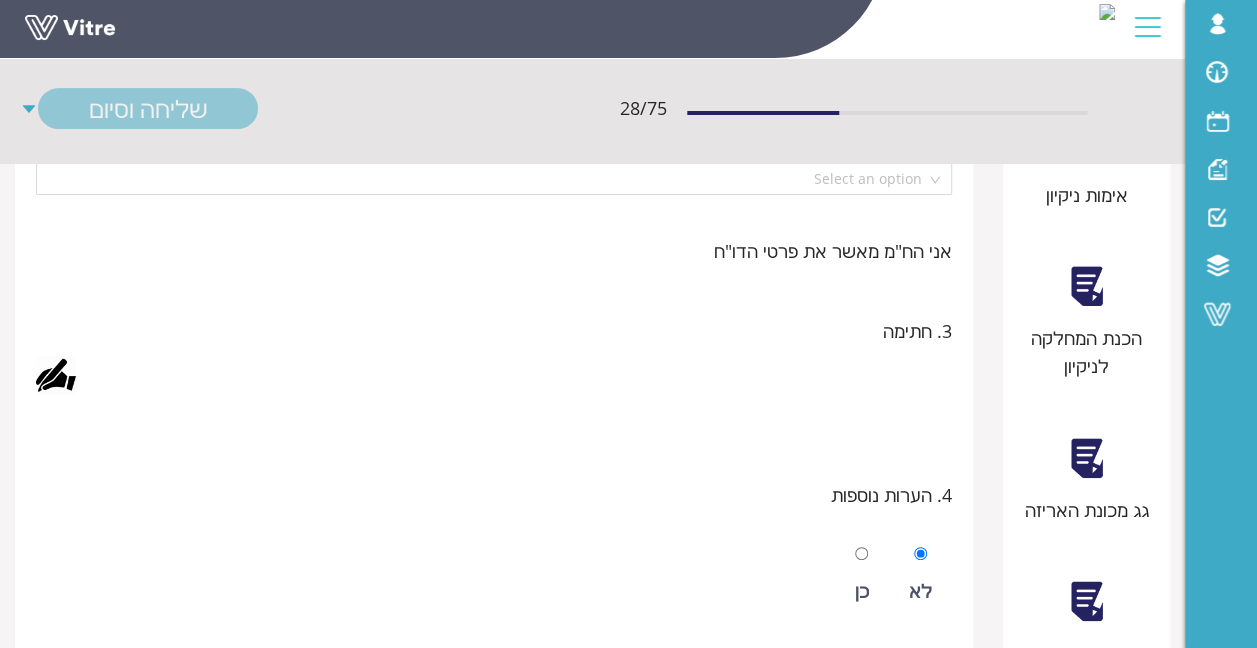 scroll, scrollTop: 0, scrollLeft: 0, axis: both 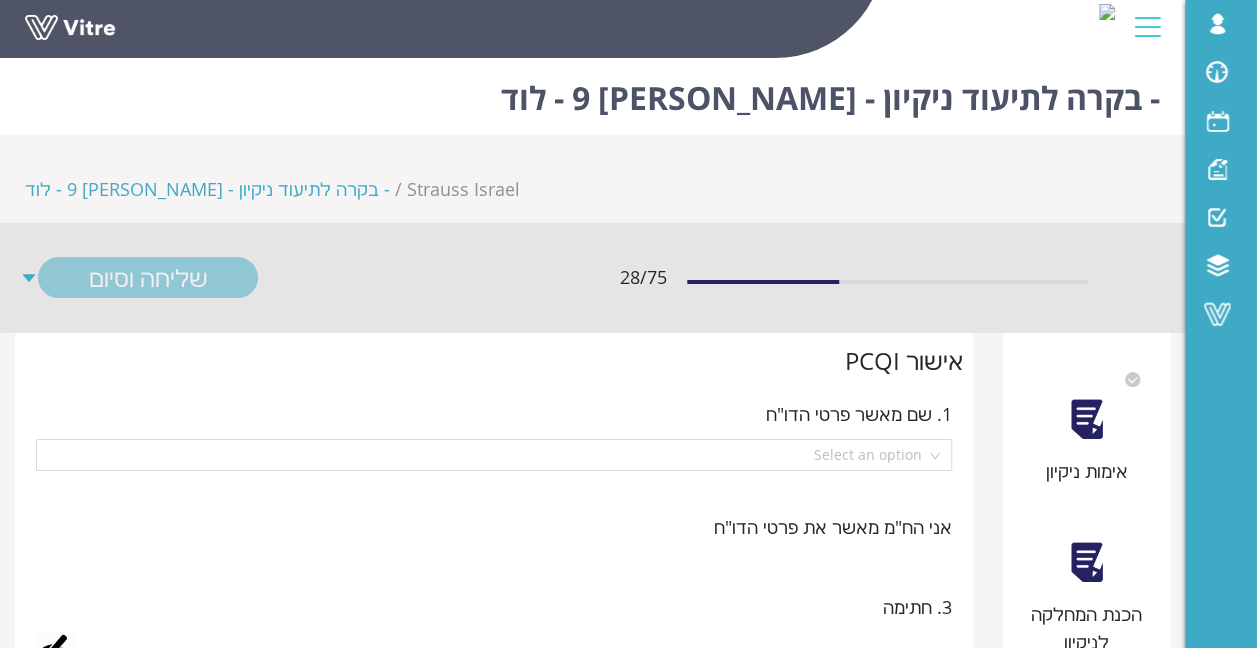 click on "אימות ניקיון" at bounding box center [1087, 421] 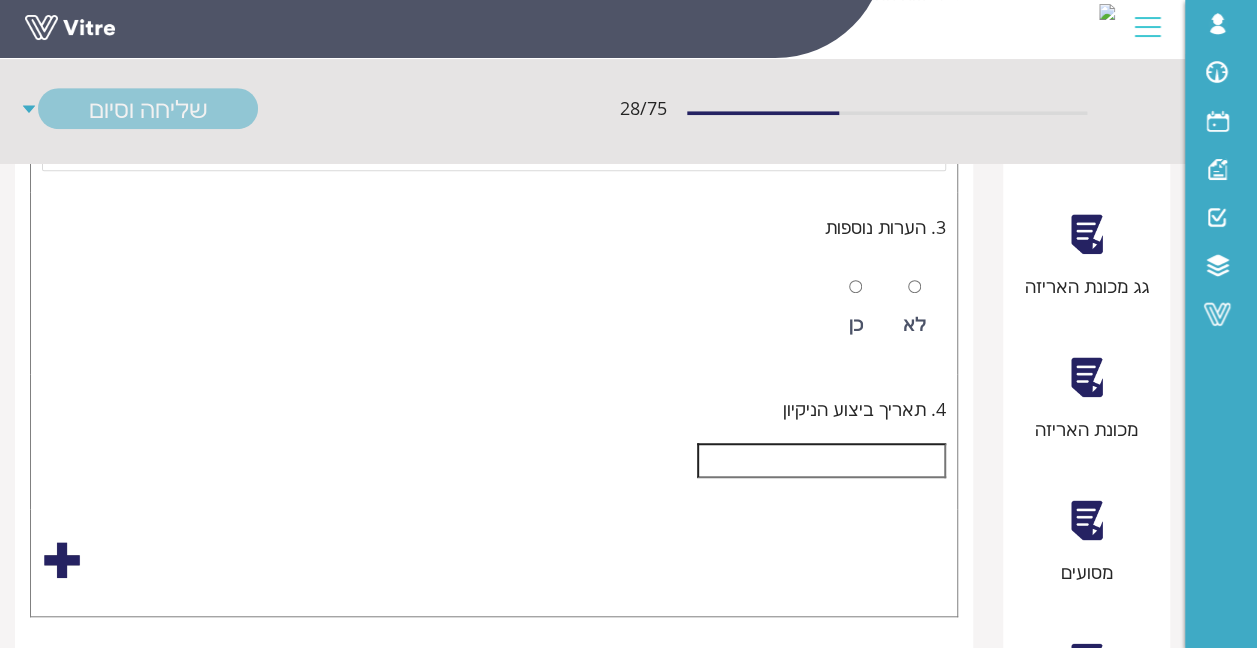 scroll, scrollTop: 900, scrollLeft: 0, axis: vertical 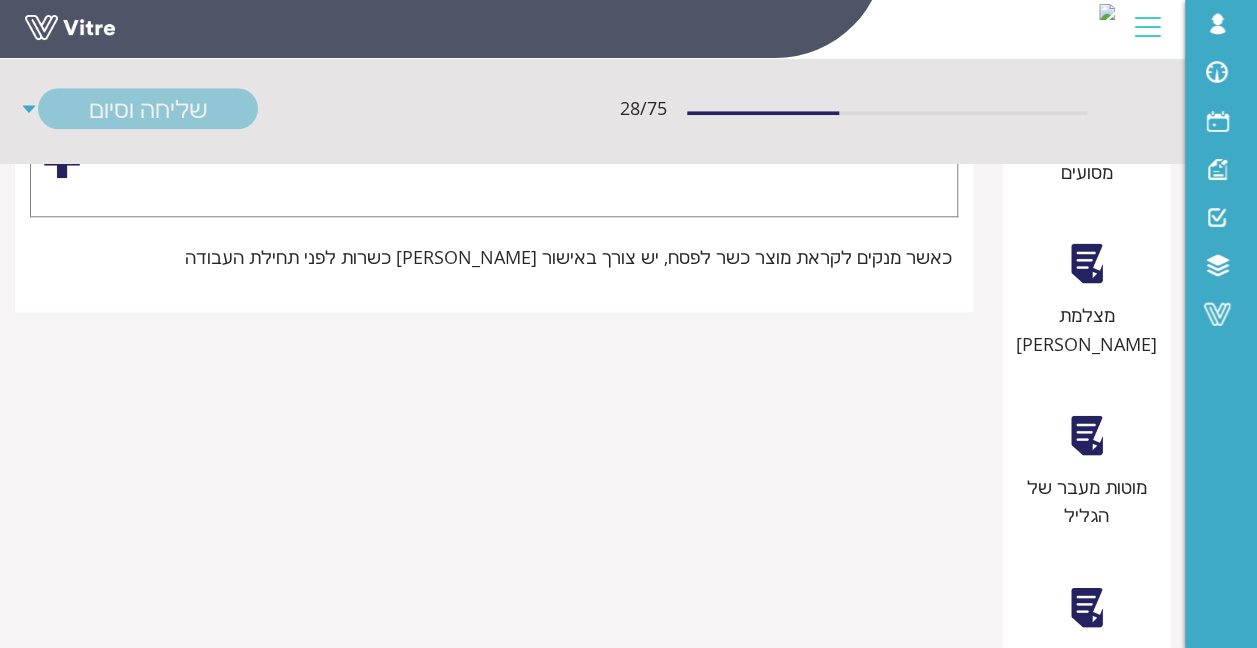 click at bounding box center [1086, 435] 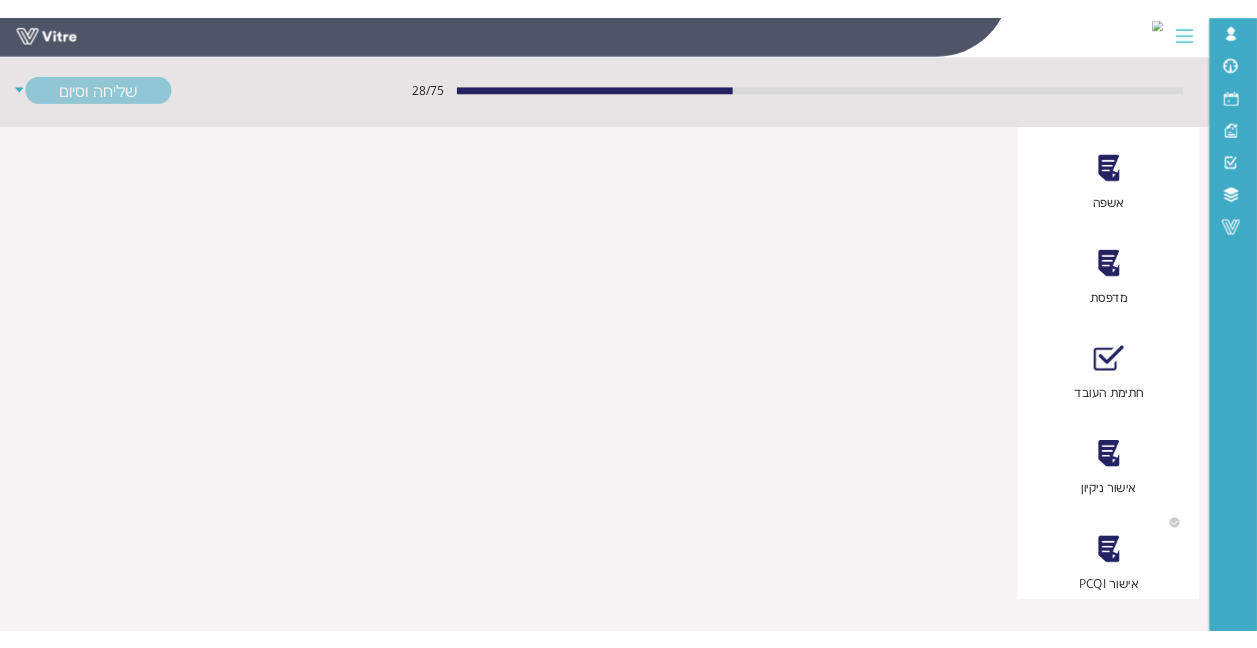 scroll, scrollTop: 2200, scrollLeft: 0, axis: vertical 